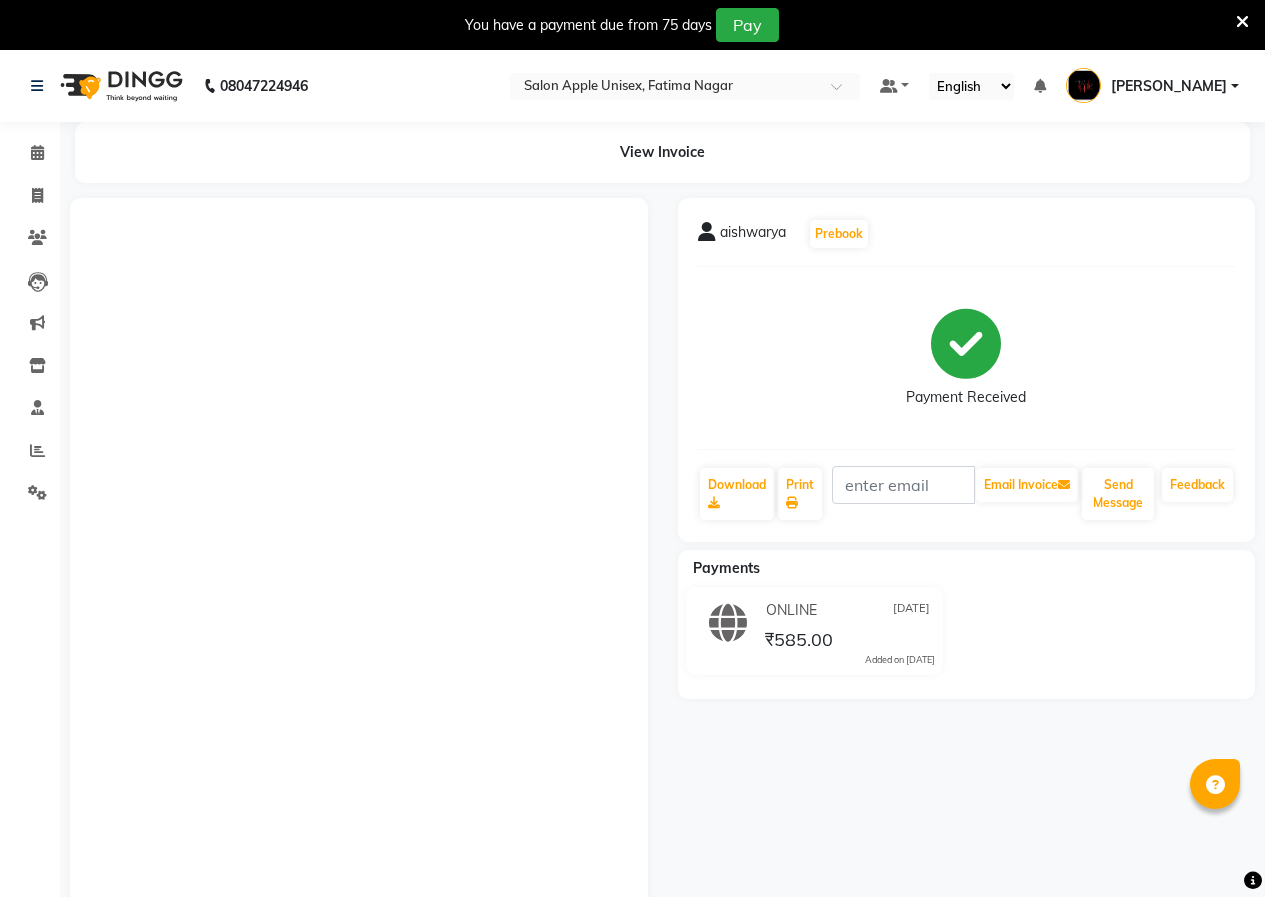 scroll, scrollTop: 104, scrollLeft: 0, axis: vertical 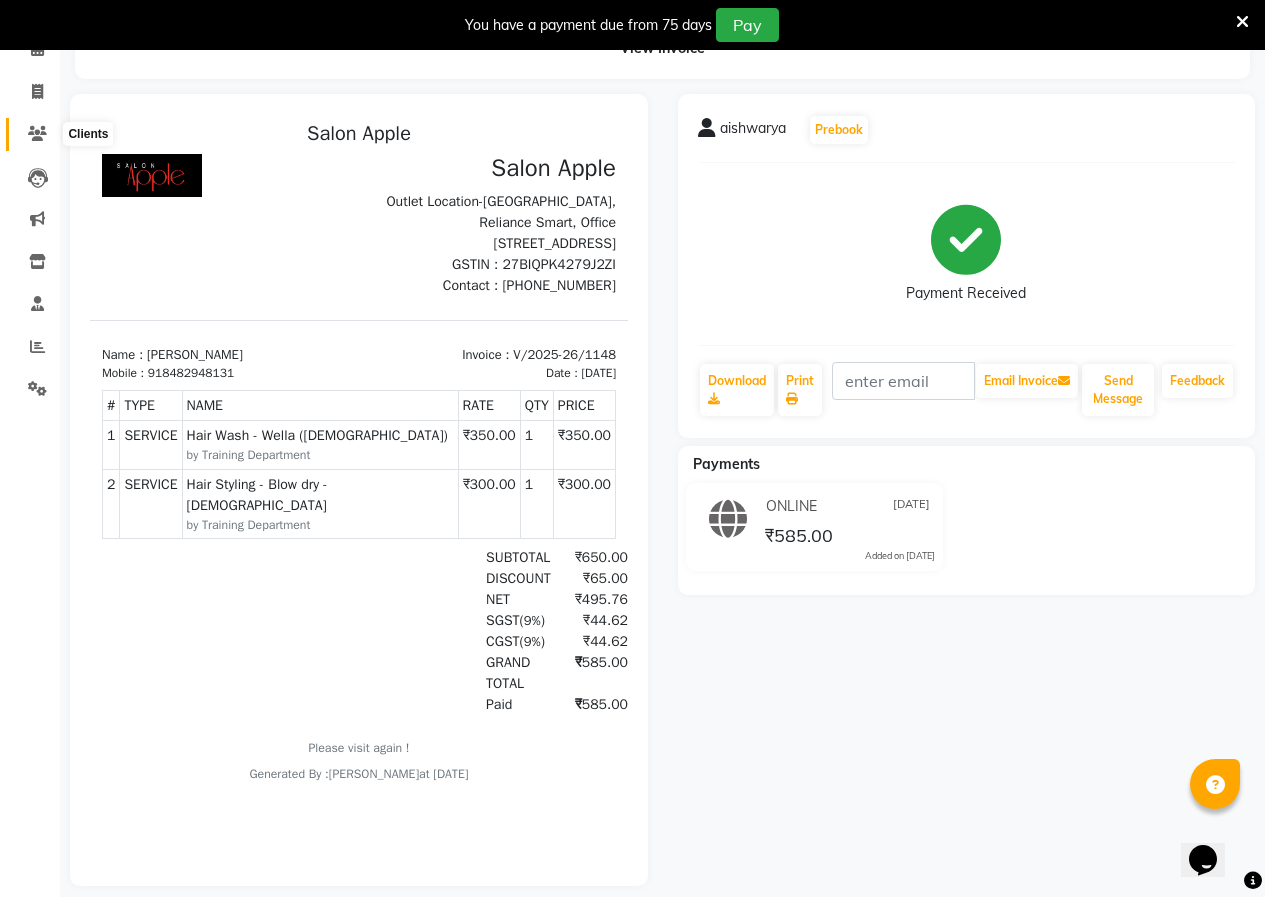 click 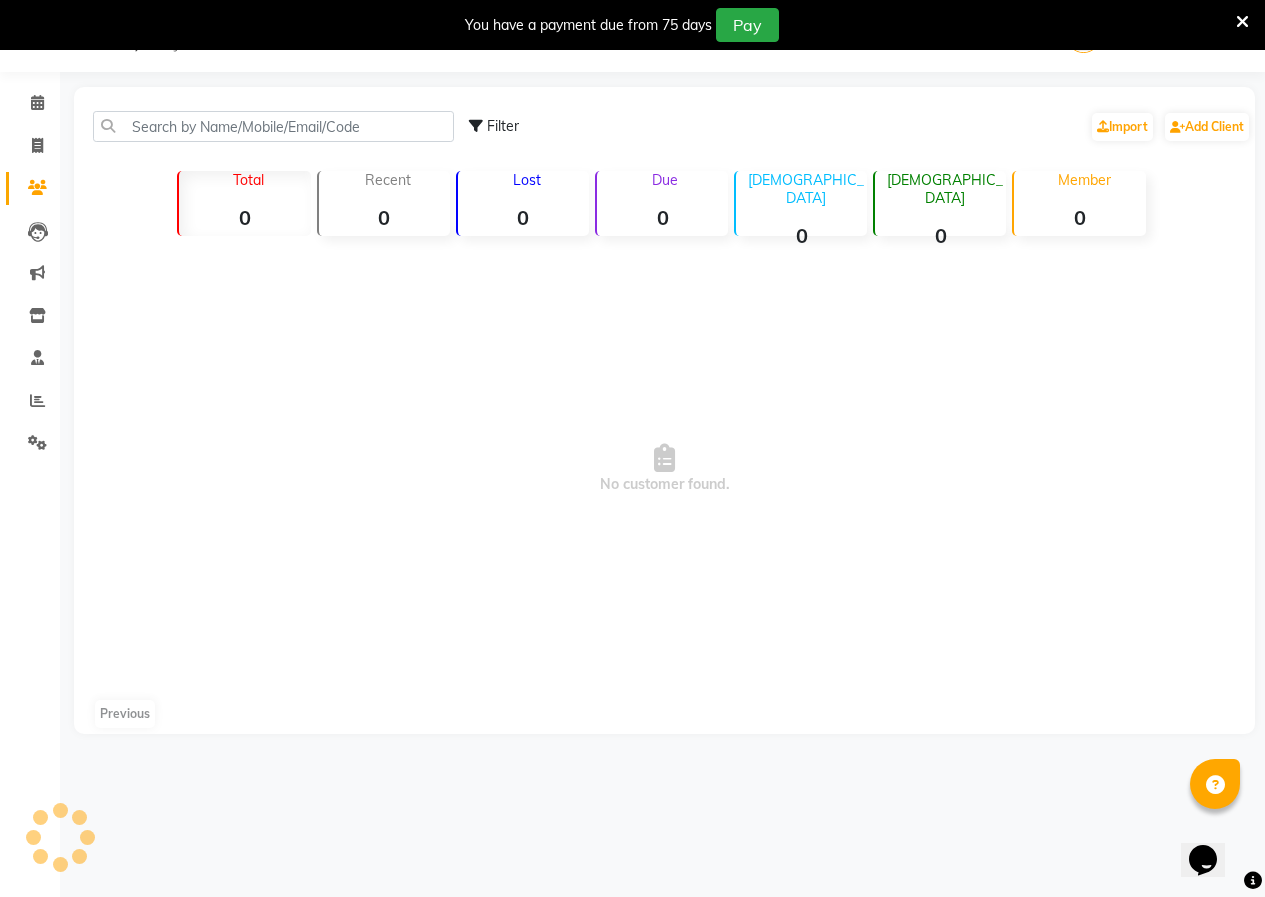 scroll, scrollTop: 50, scrollLeft: 0, axis: vertical 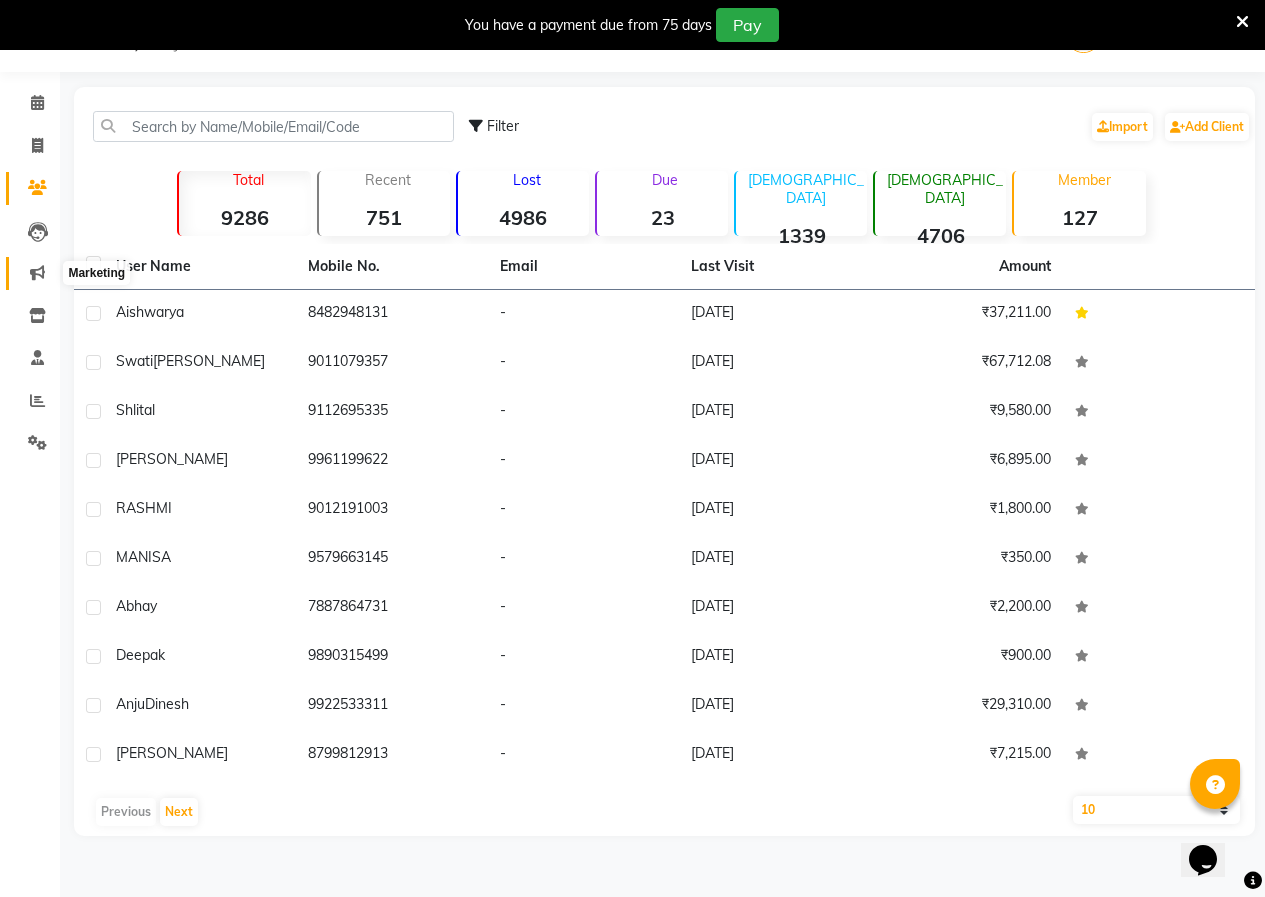 click 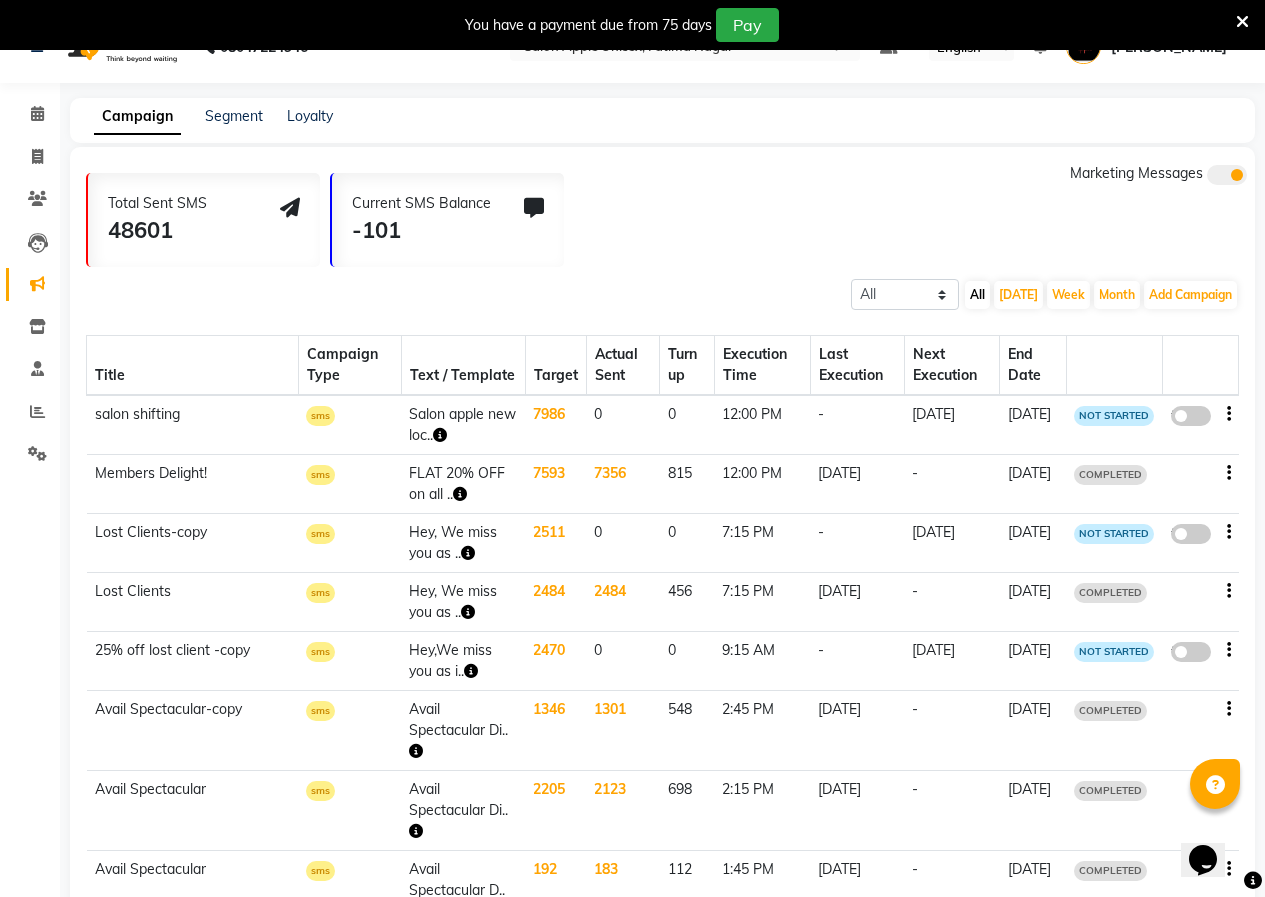 scroll, scrollTop: 0, scrollLeft: 0, axis: both 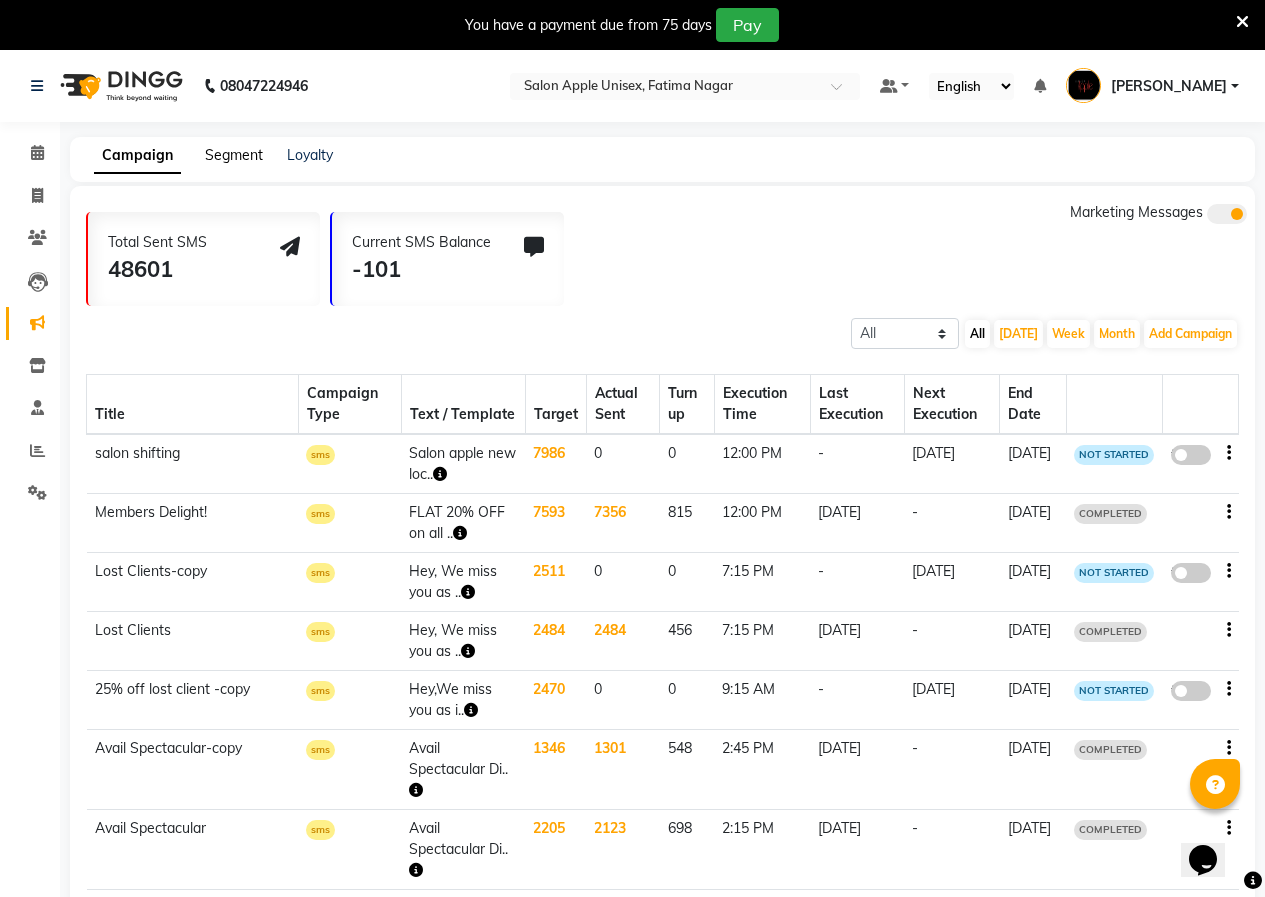 click on "Segment" 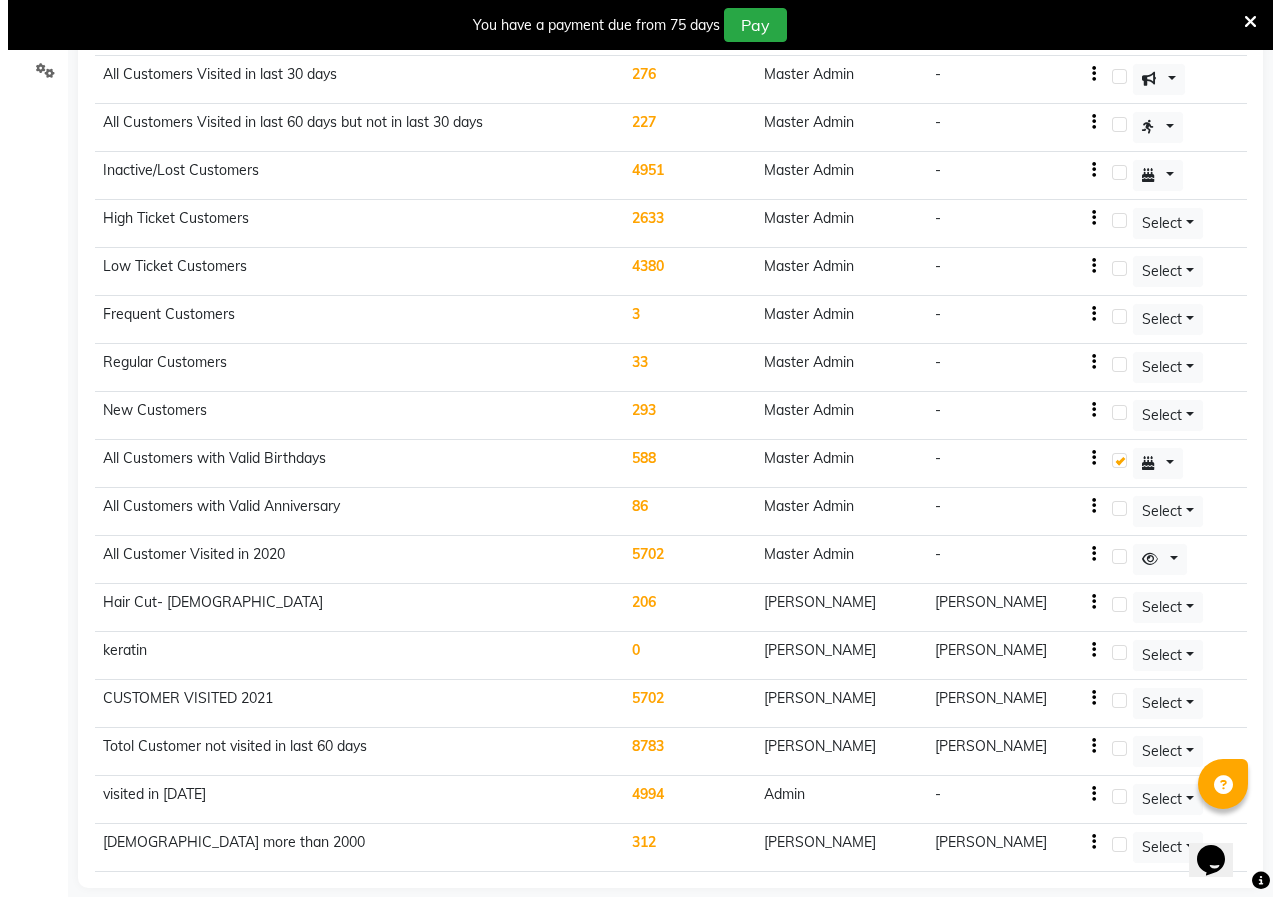 scroll, scrollTop: 443, scrollLeft: 0, axis: vertical 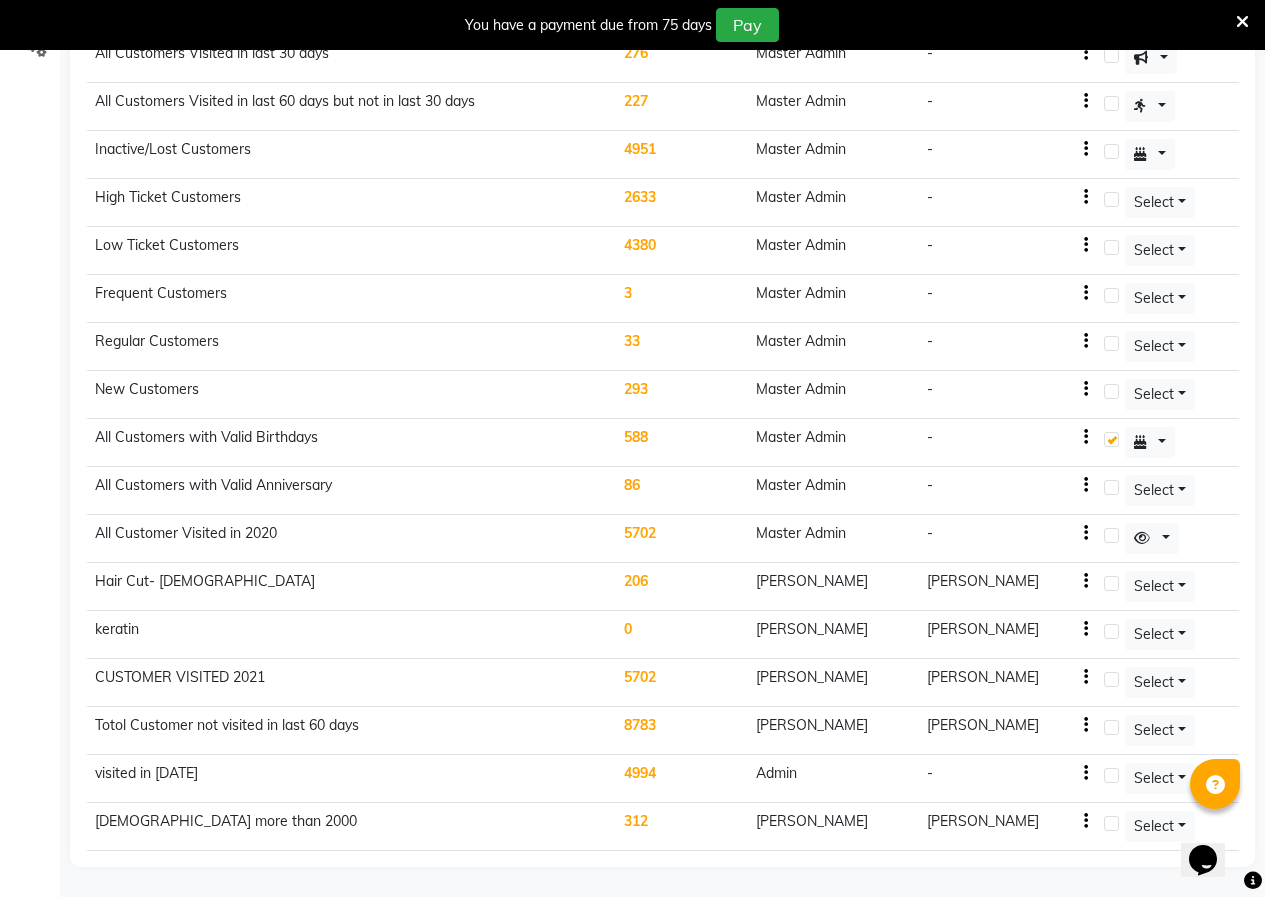 click on "male more than 2000" 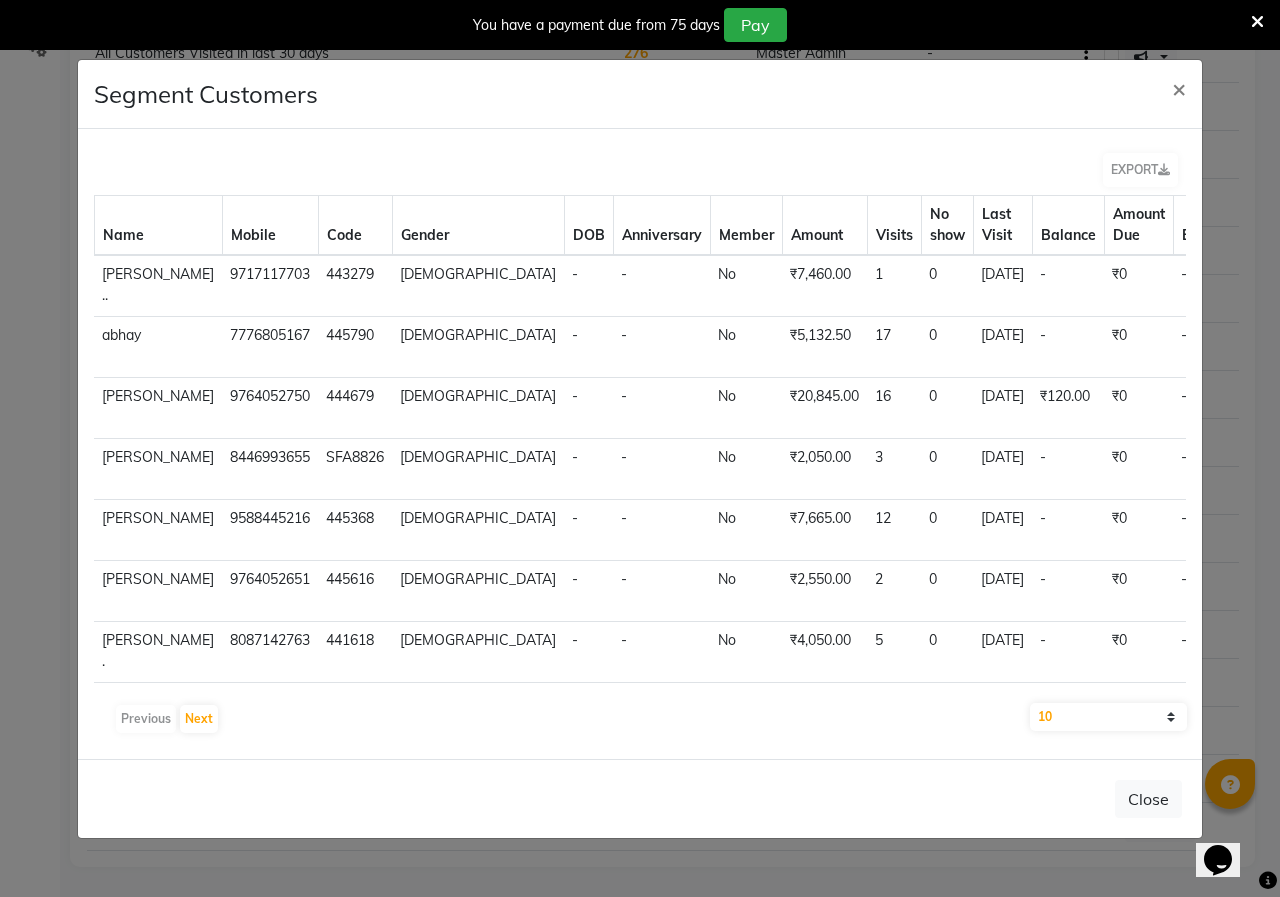 click on "10 50 100" 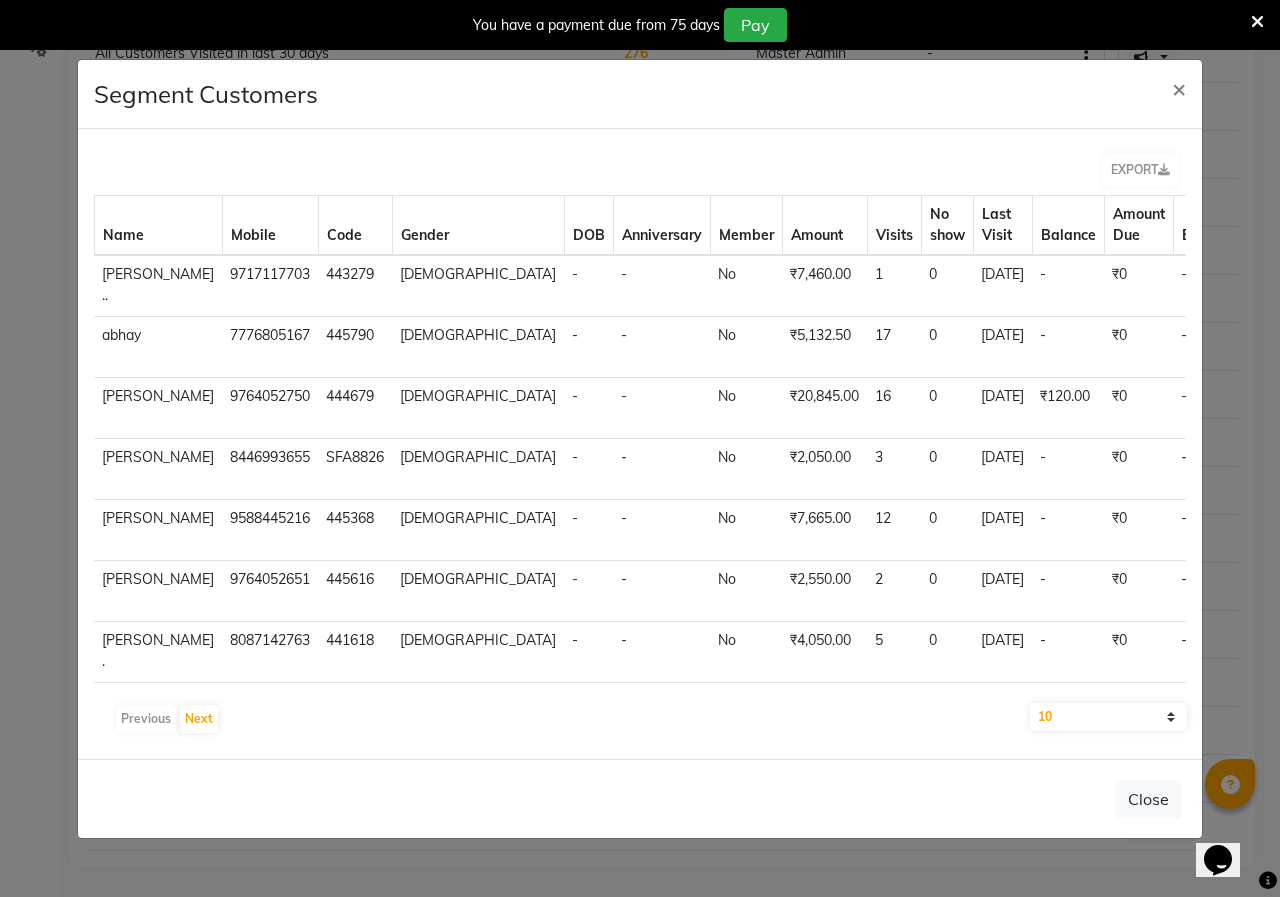 select on "100" 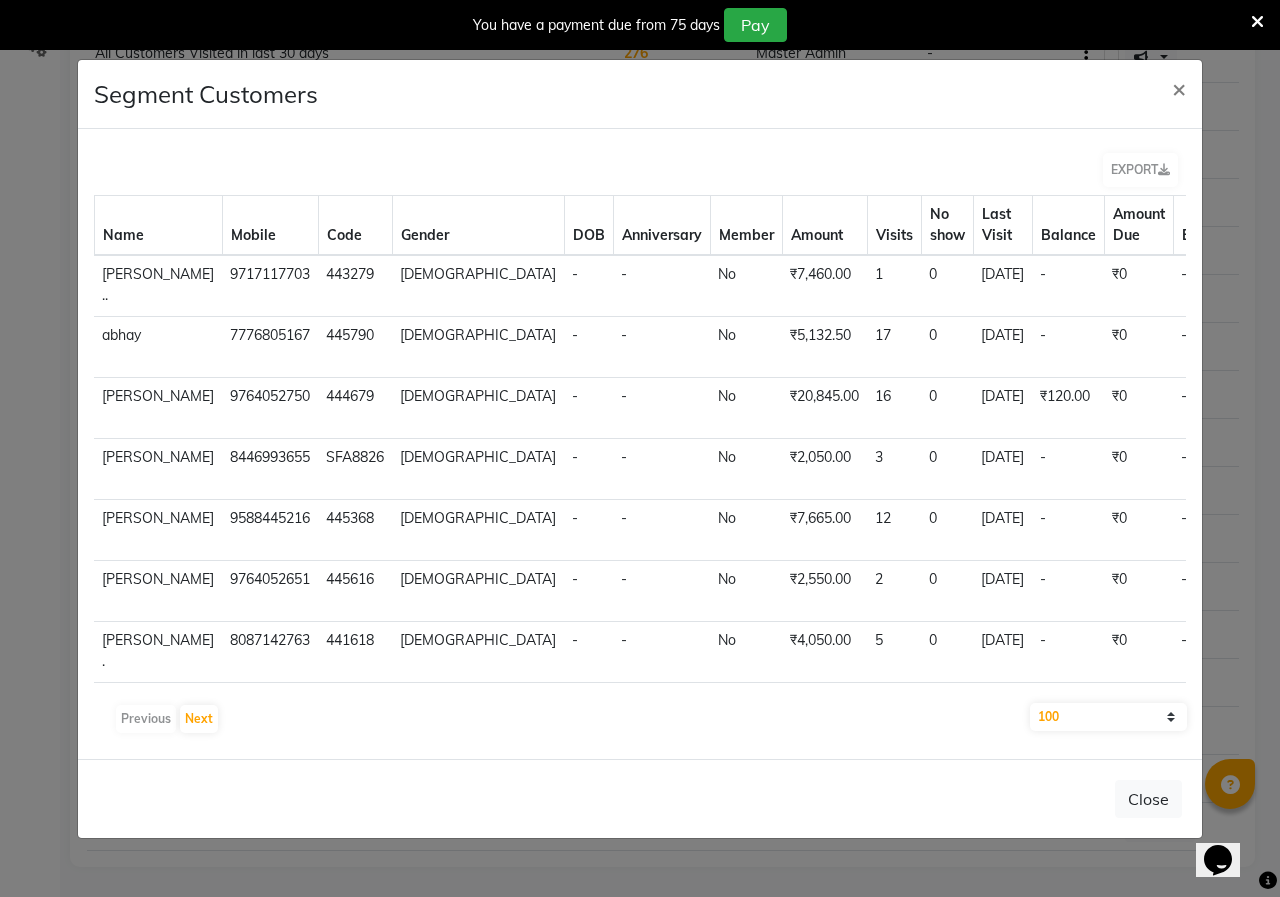 click on "10 50 100" 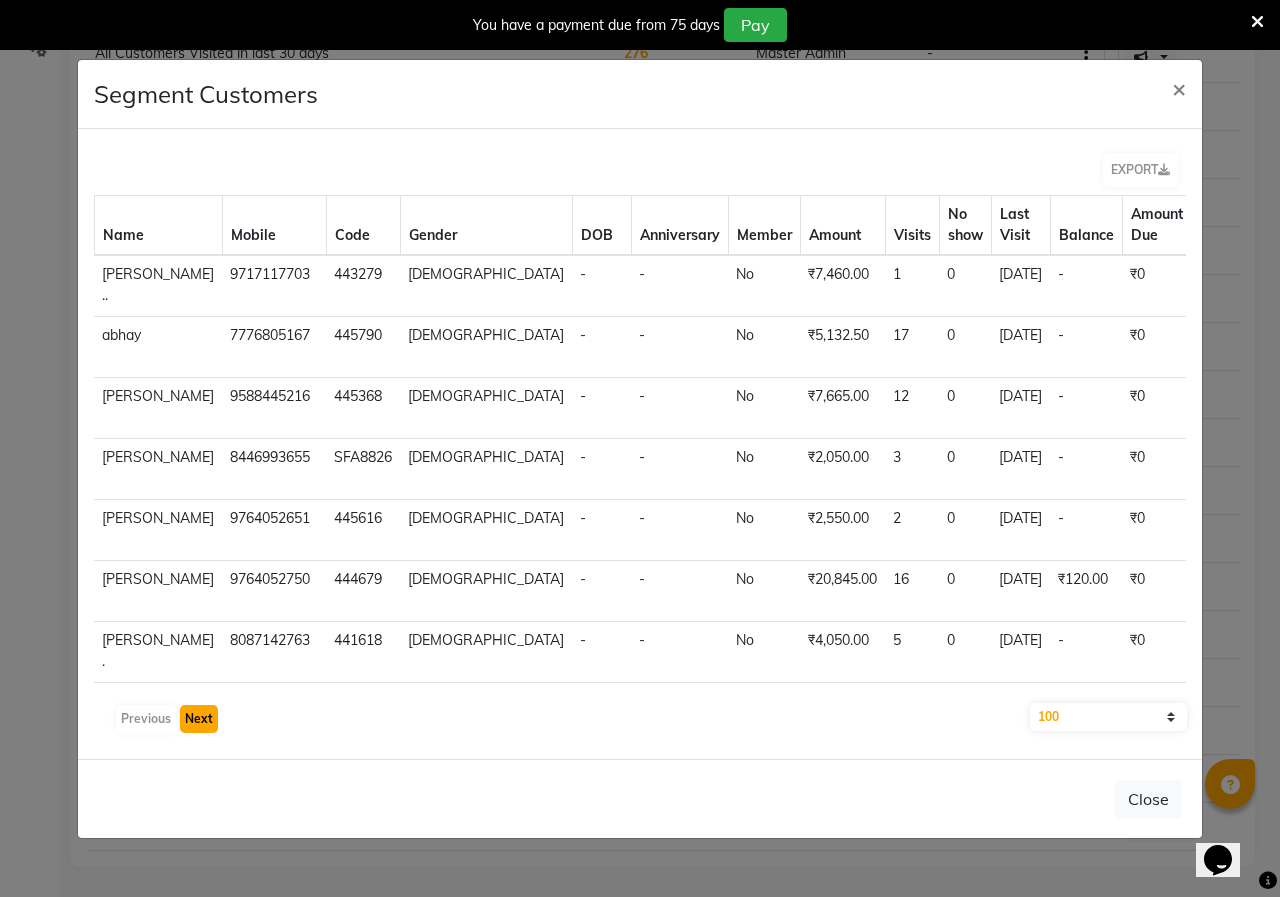 click on "Next" 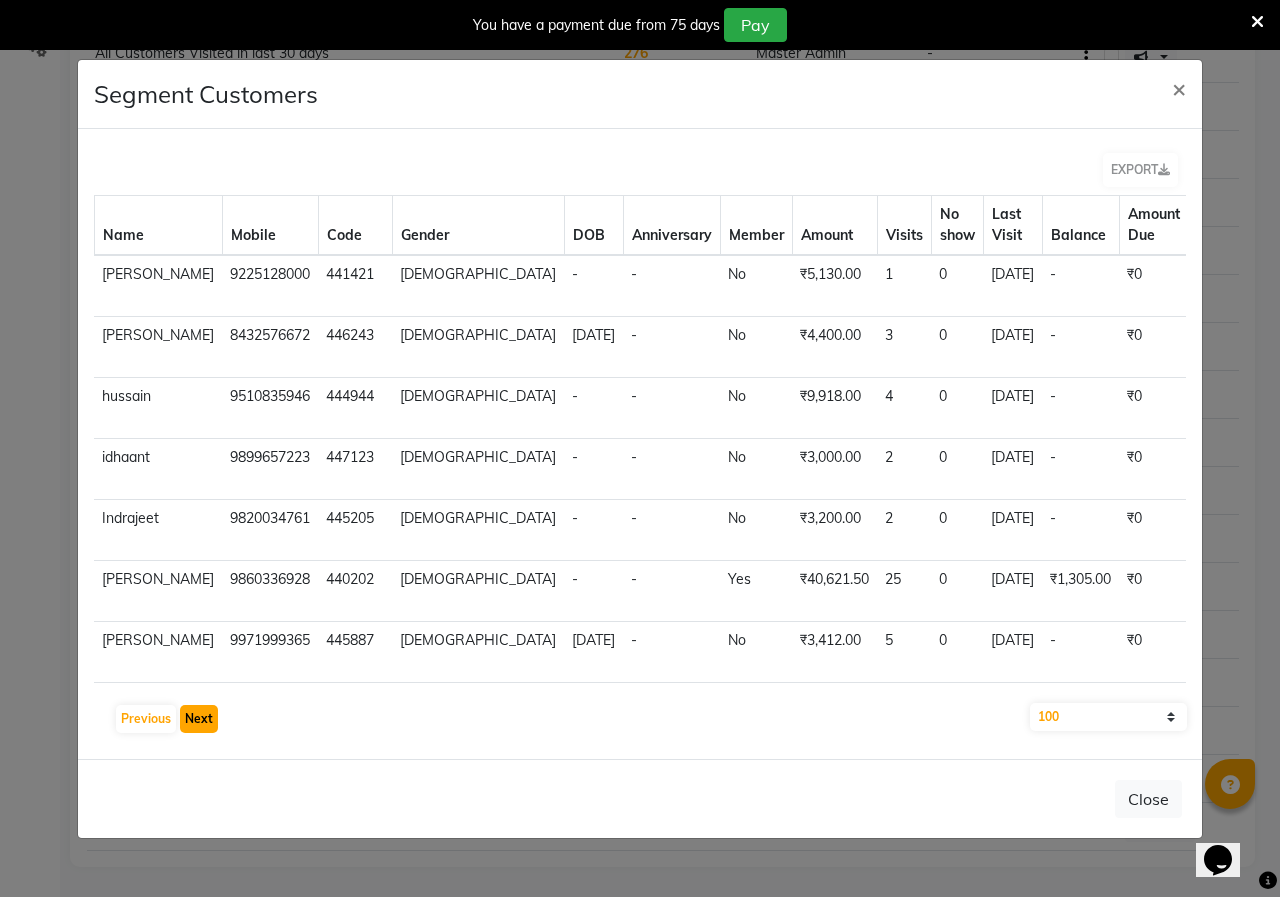 click on "Next" 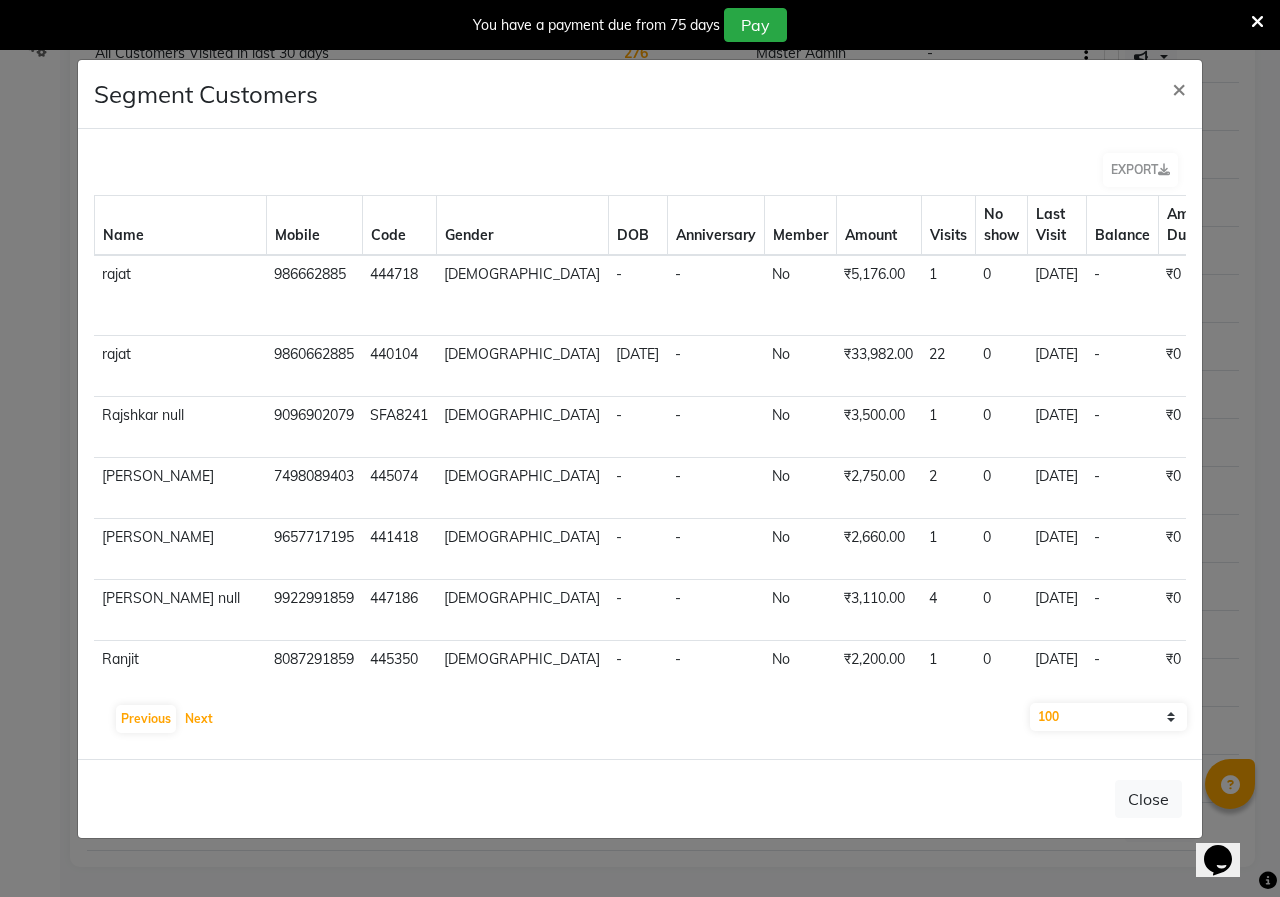 type 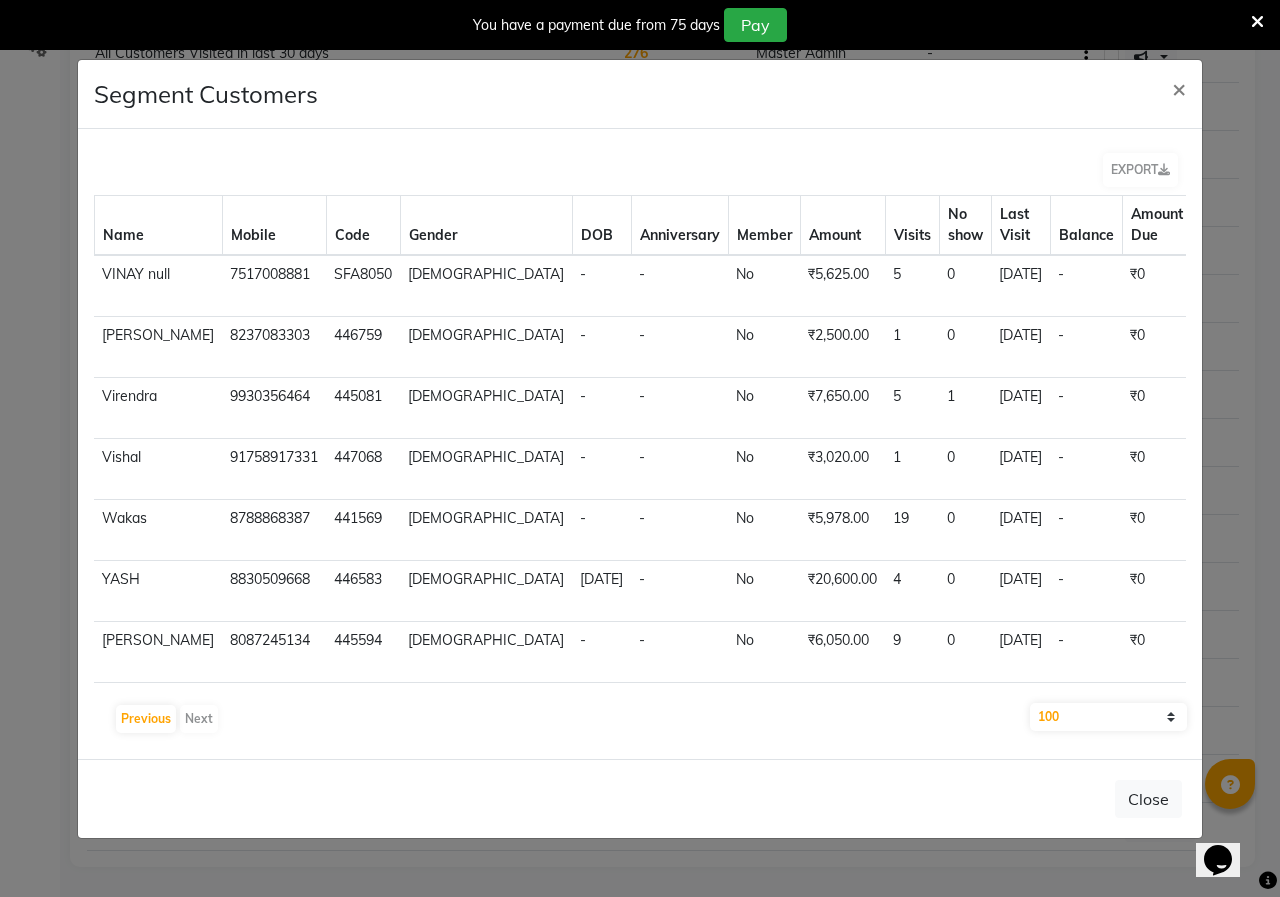drag, startPoint x: 1, startPoint y: 223, endPoint x: 14, endPoint y: 251, distance: 30.870699 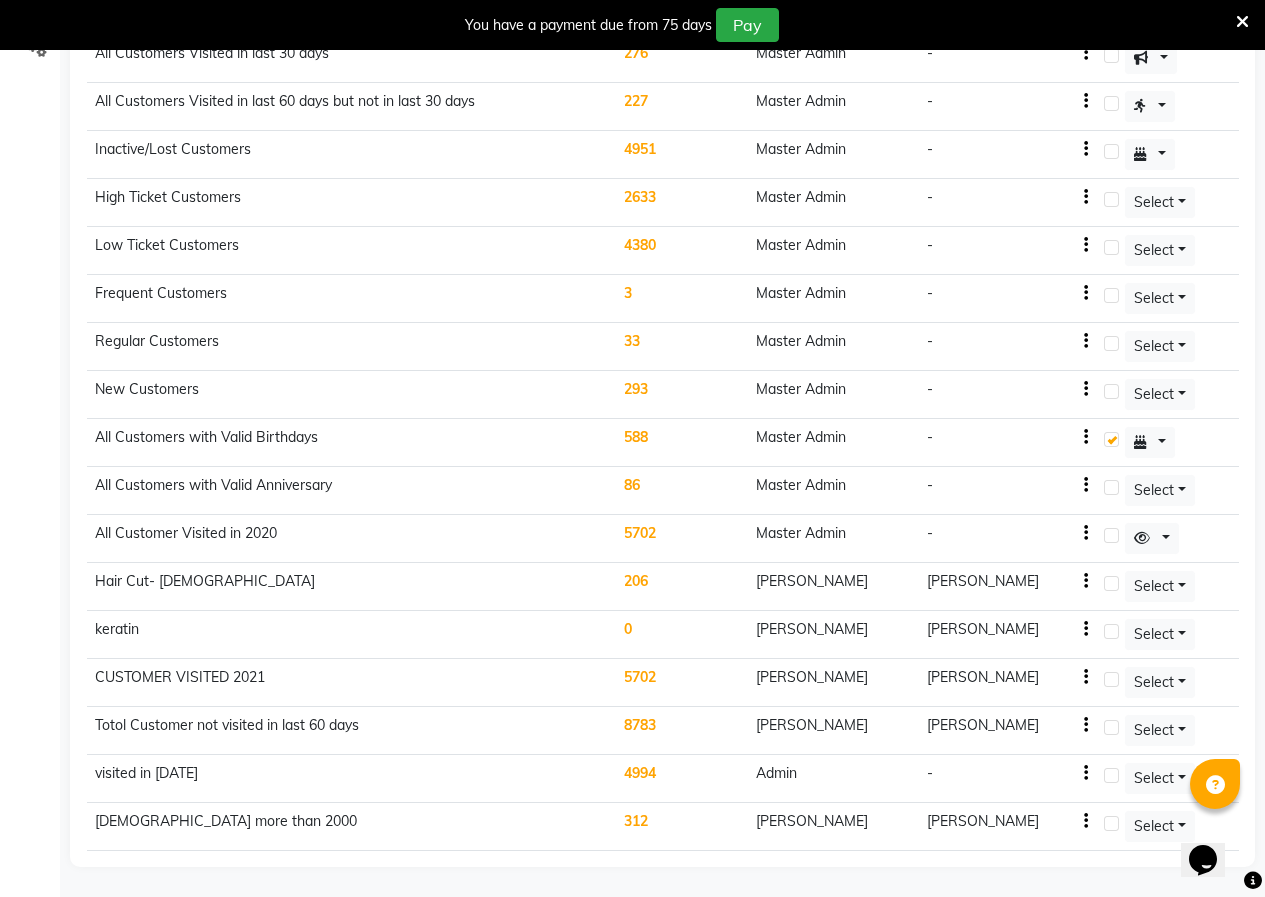drag, startPoint x: 182, startPoint y: 296, endPoint x: 126, endPoint y: 795, distance: 502.13245 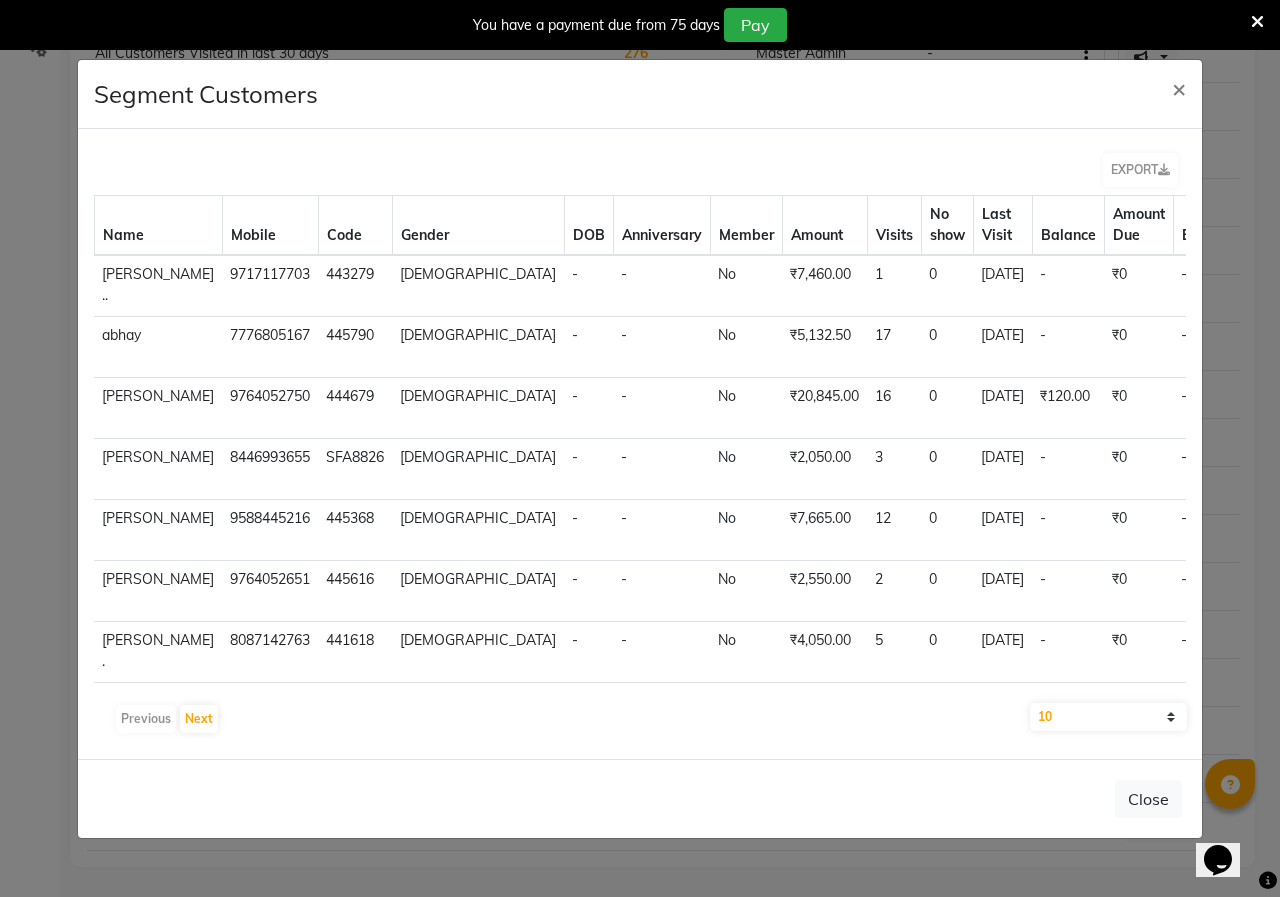 click on "10 50 100" 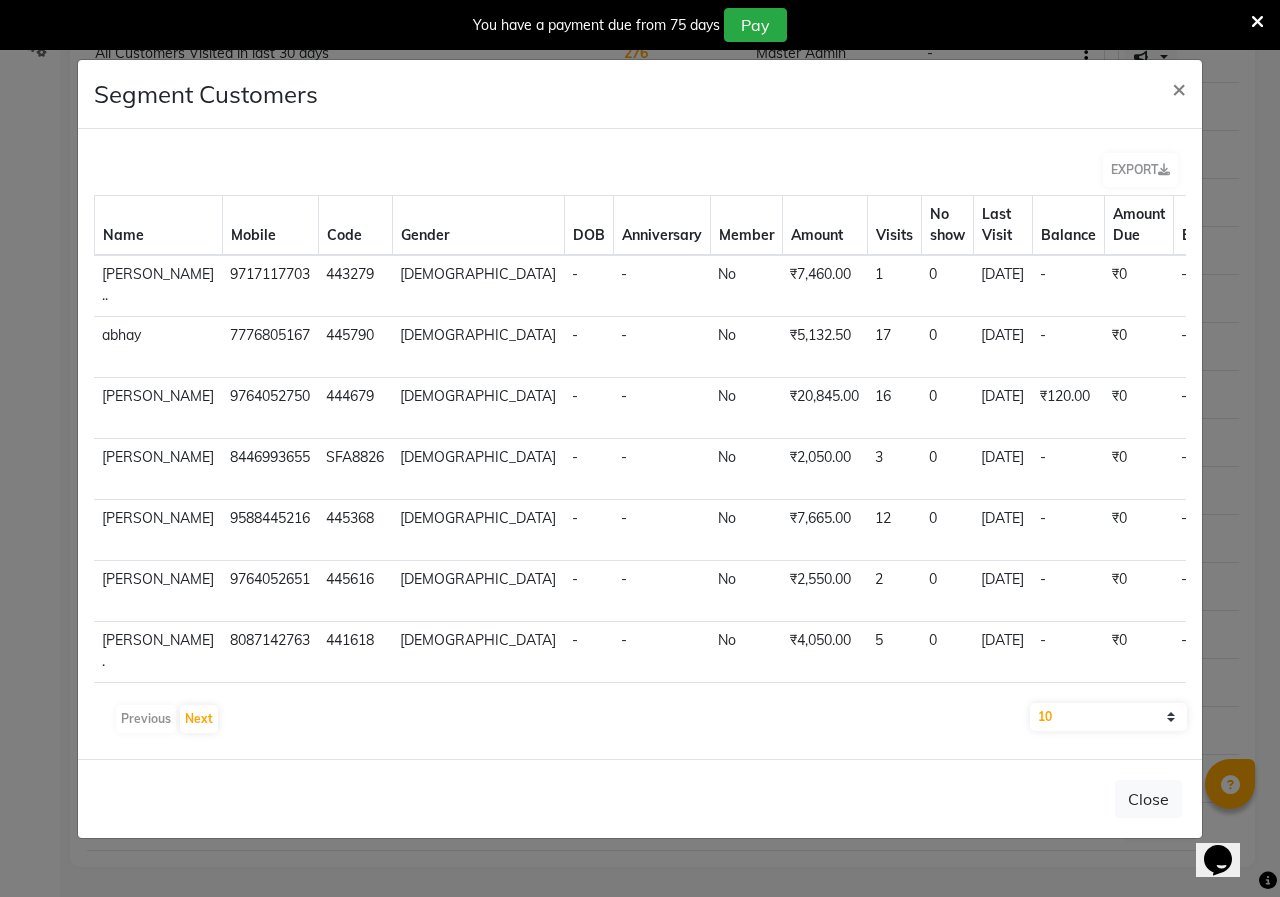 select on "100" 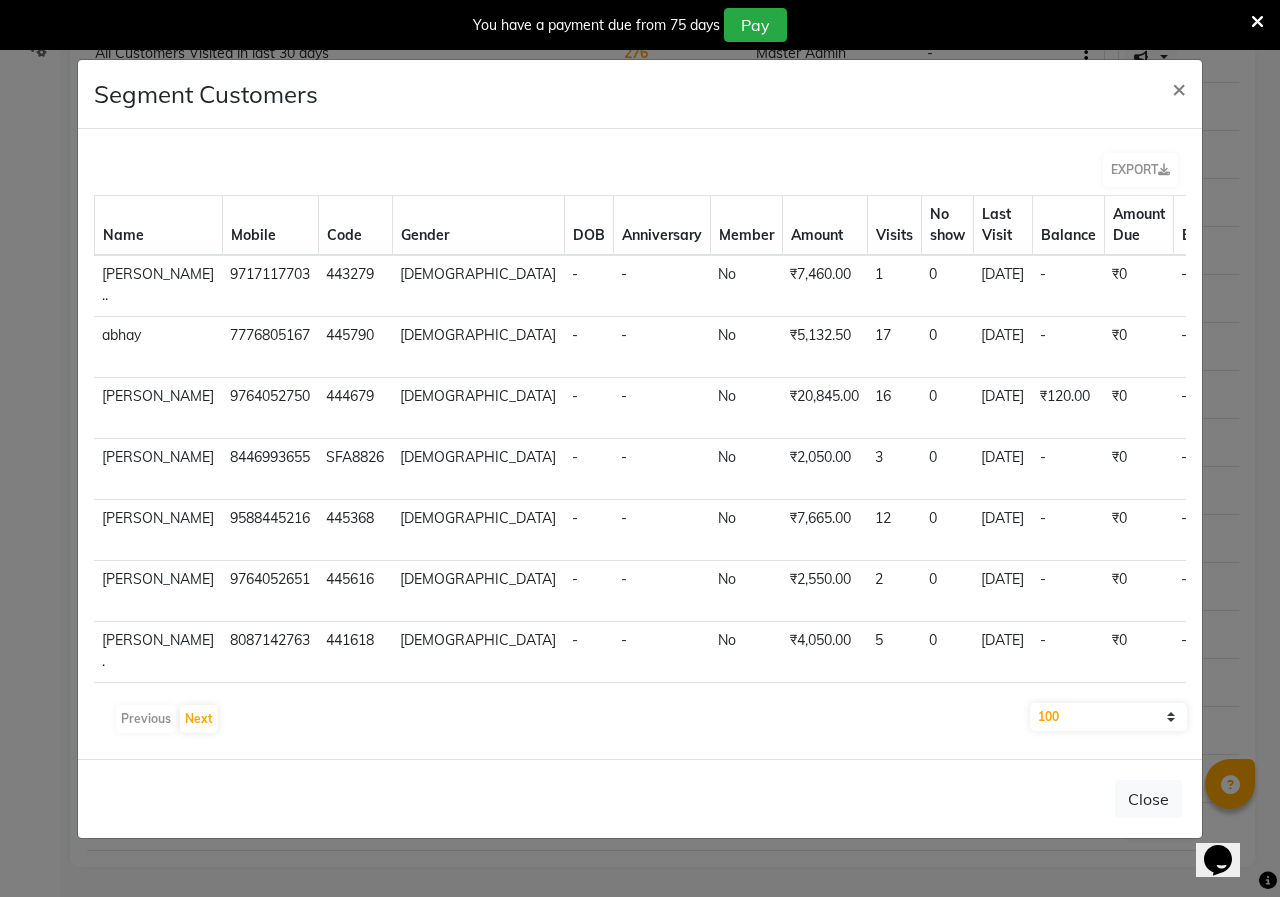 click on "10 50 100" 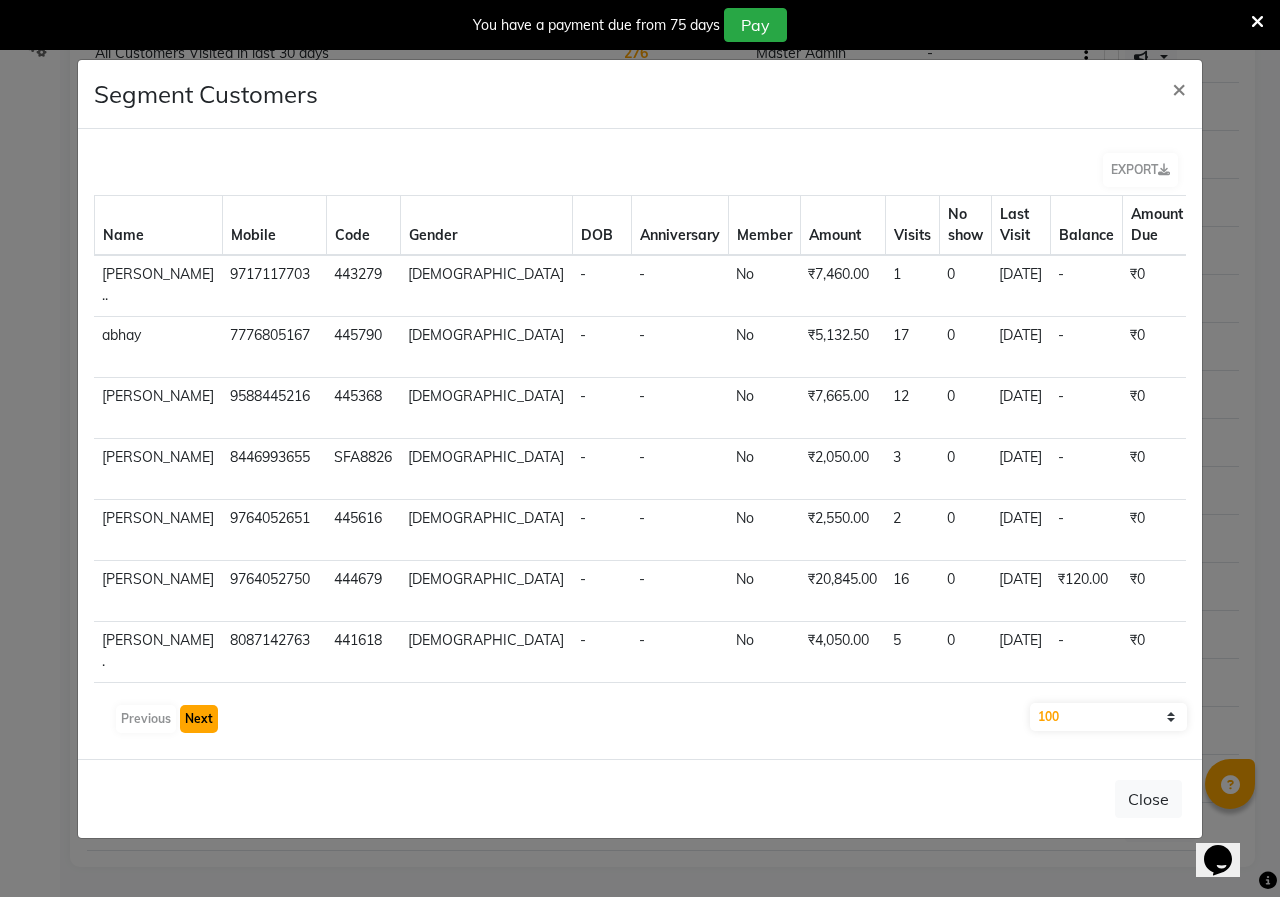 click on "Next" 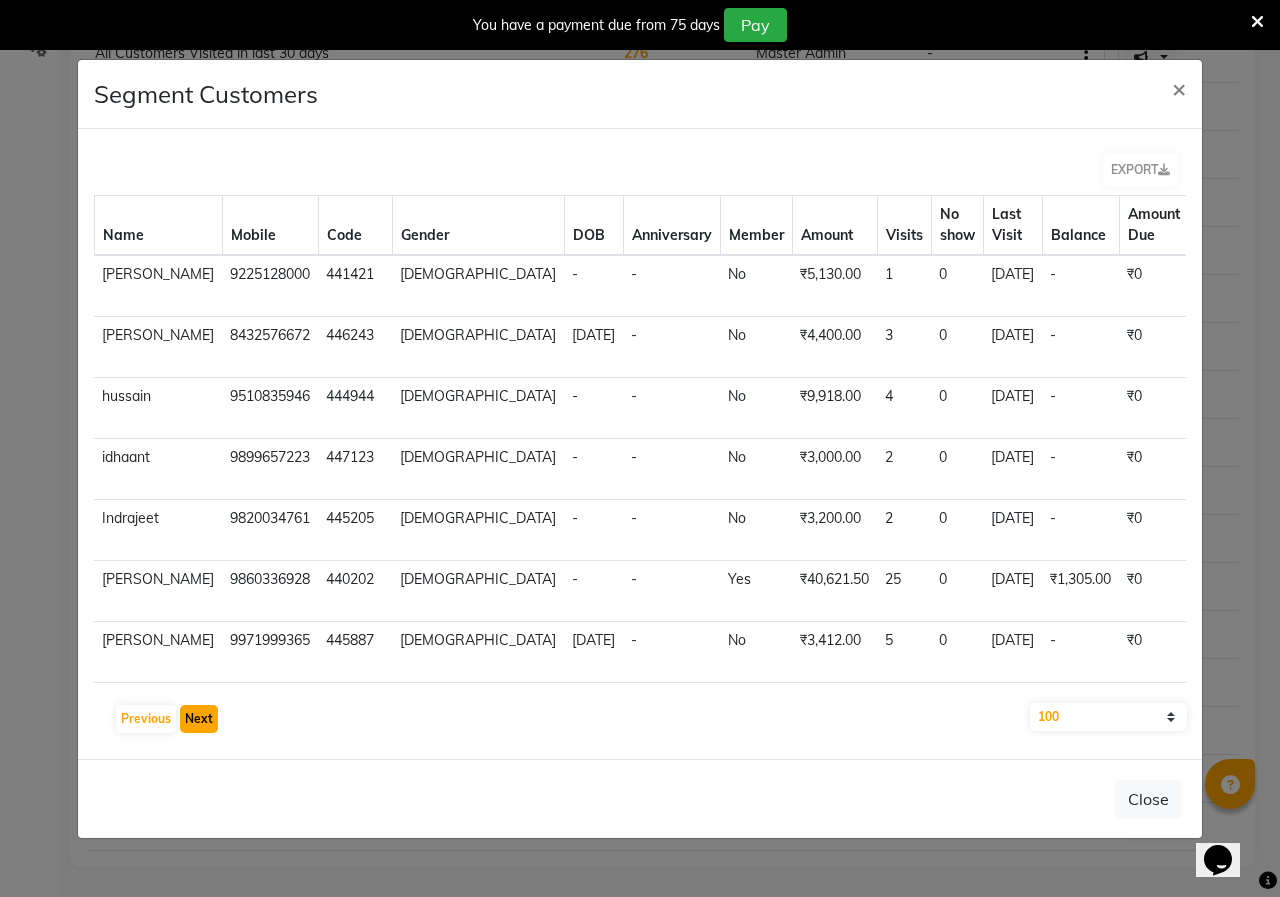 click on "Next" 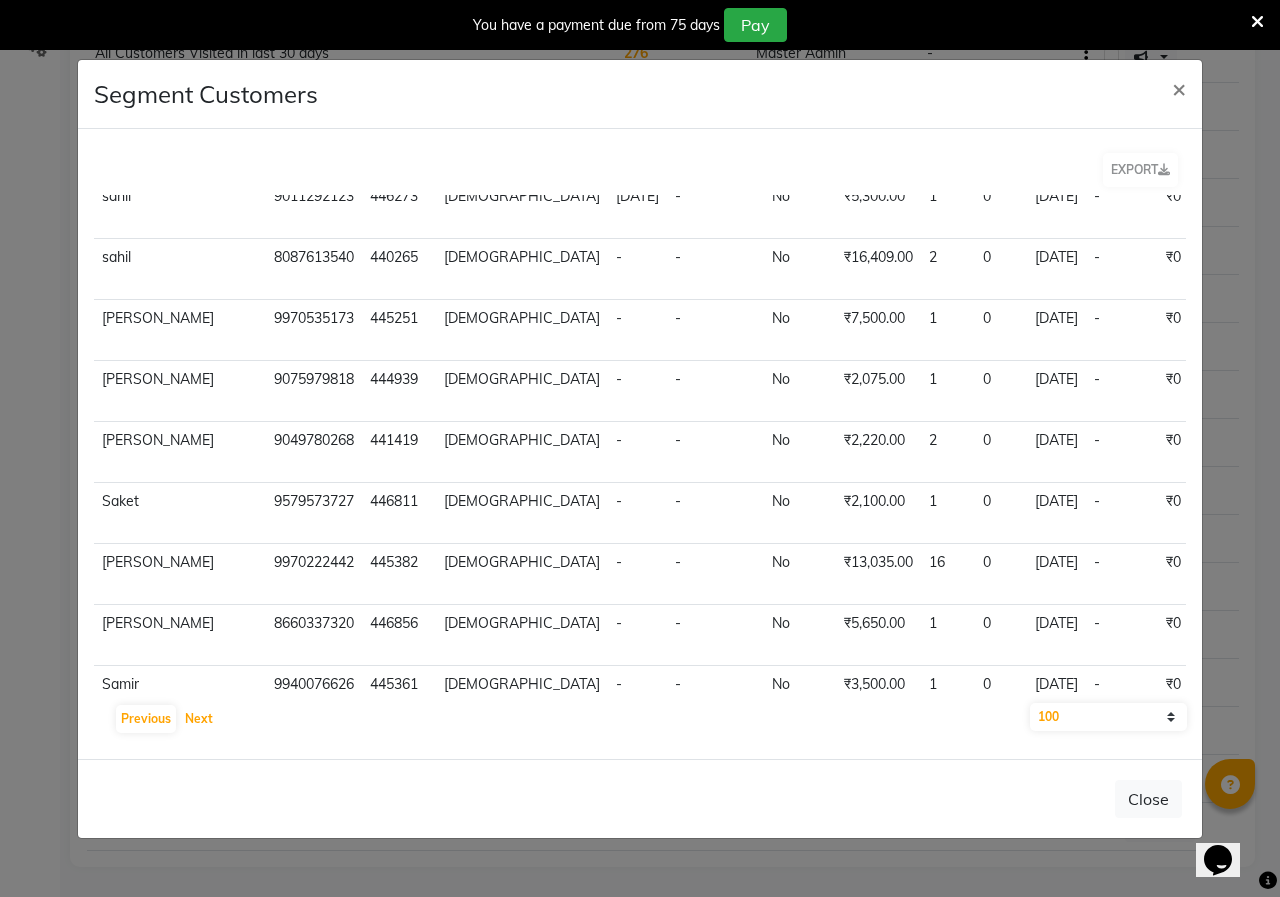 scroll, scrollTop: 1600, scrollLeft: 0, axis: vertical 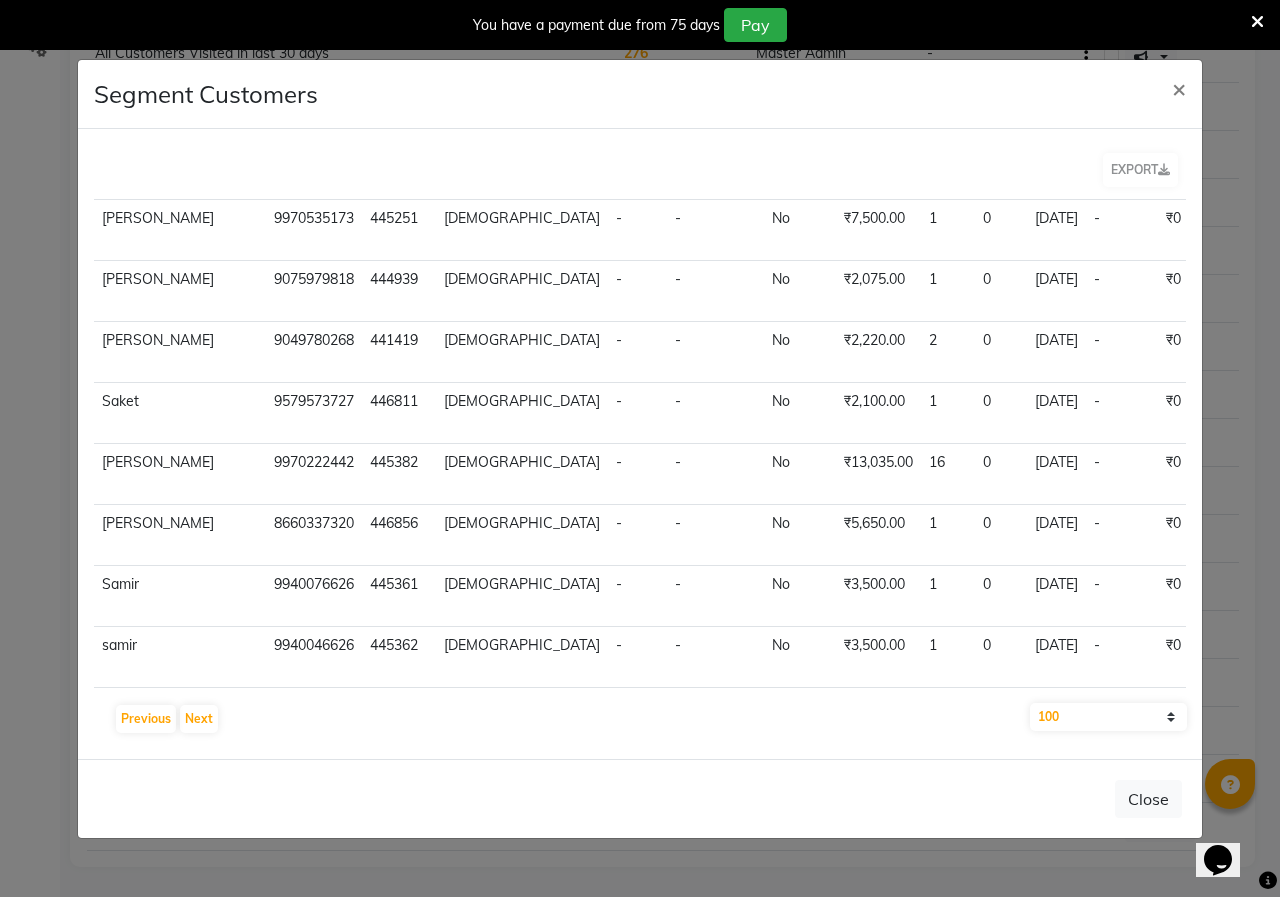 drag, startPoint x: 110, startPoint y: 935, endPoint x: 586, endPoint y: 806, distance: 493.17035 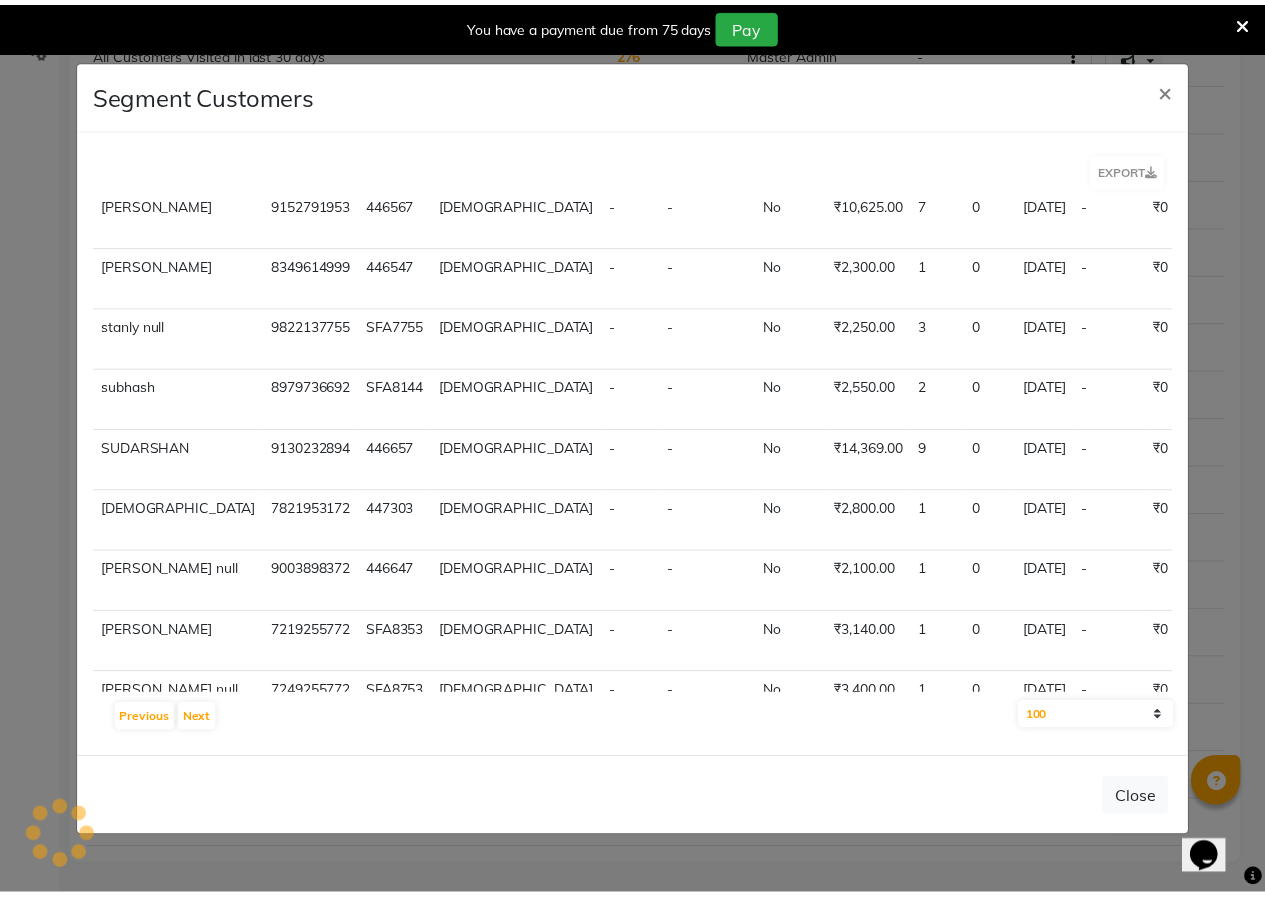 scroll, scrollTop: 4100, scrollLeft: 0, axis: vertical 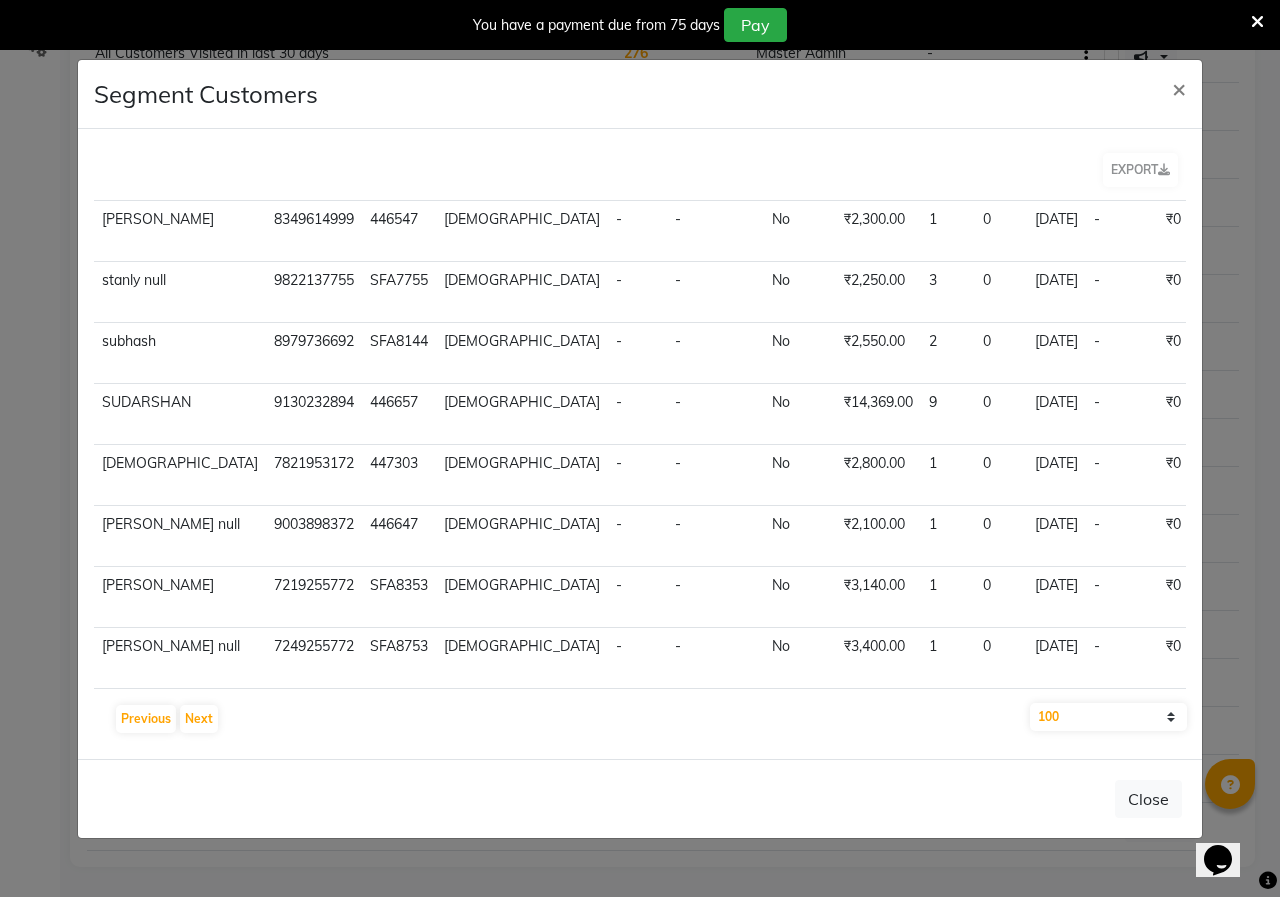 click on "Segment Customers × EXPORT Name Mobile Code Gender DOB Anniversary Member Amount Visits No show Last Visit Balance Amount Due Email Whatsapp No. Identifier No. rajat  986662885 444718 male - - No ₹5,176.00 1 0 23-10-2021  -   ₹0   bajoria.rajat786@gmail.com   No   -  view profile  rajat  9860662885 440104 male 1994-01-25 - No ₹33,982.00 22 0 06-06-2025  -   ₹0   -   No   -  view profile  Rajshkar null 9096902079 SFA8241 male - - No ₹3,500.00 1 0 16-08-2024  -   ₹0   -   Yes   -  view profile  rajveer   7498089403 445074 male - - No ₹2,750.00 2 0 15-07-2022  -   ₹0   -   No   -  view profile  Ramakant  9657717195 441418 male - - No ₹2,660.00 1 0 18-06-2021  -   ₹0   -   Yes   -  view profile  ramamurthy null 9922991859 447186 male - - No ₹3,110.00 4 0 20-01-2024  -   ₹0   -   Yes   -  view profile  Ranjit  8087291859 445350 male - - No ₹2,200.00 1 0 27-04-2022  -   ₹0   -   No   -  view profile  Ravi  9881317835 441500 male - - No ₹13,853.00 13 0 21-10-2023  -   ₹0   -   No  -" 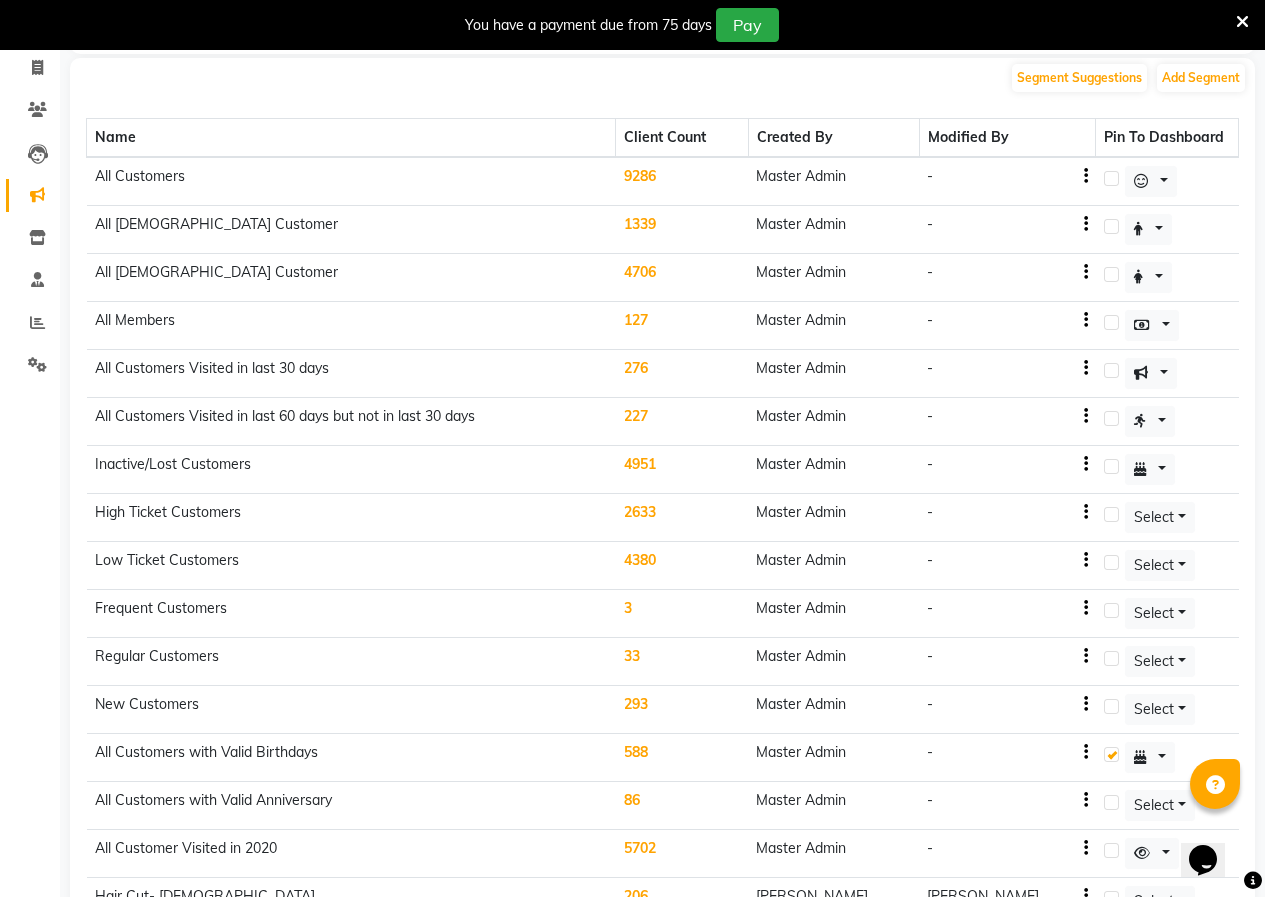 scroll, scrollTop: 0, scrollLeft: 0, axis: both 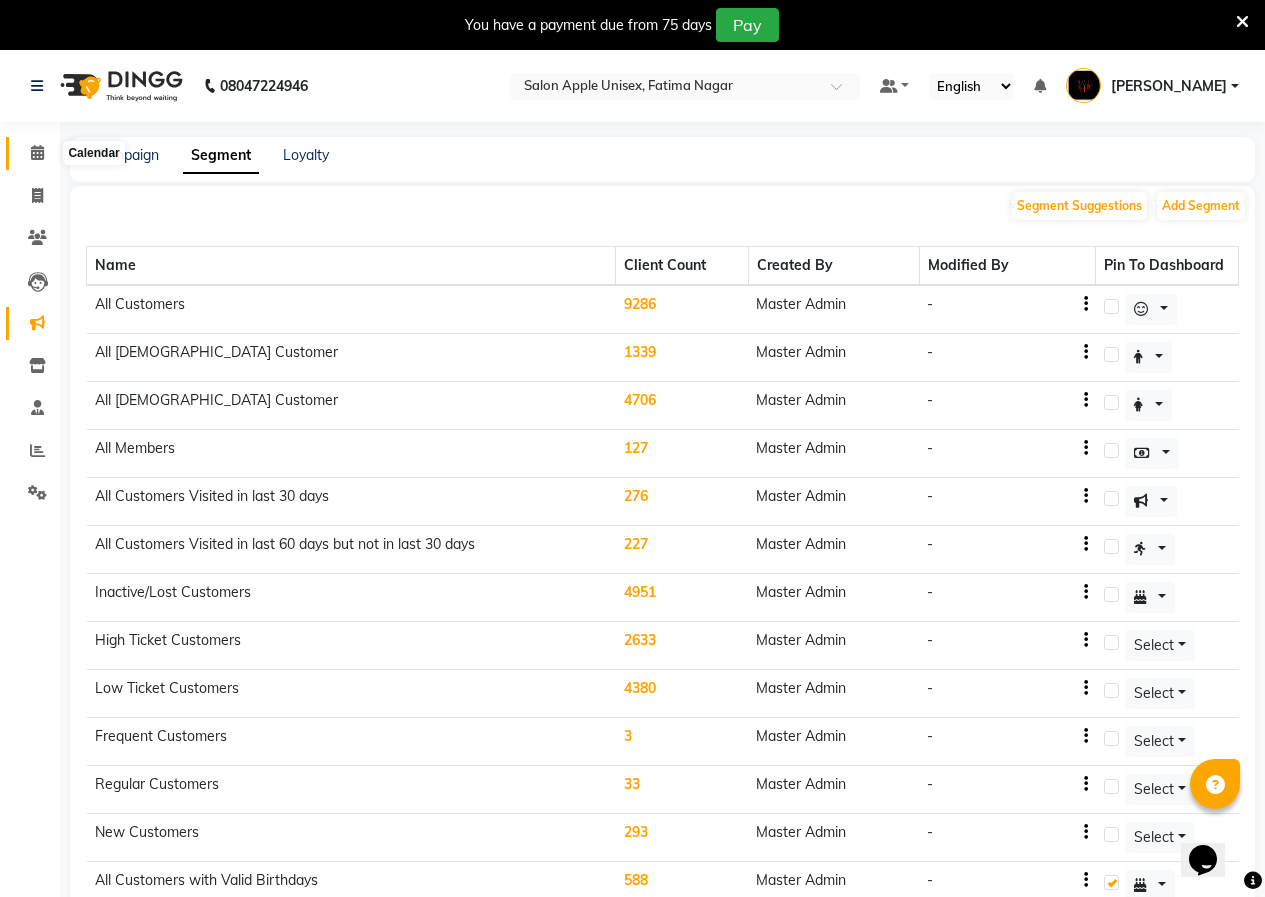 click 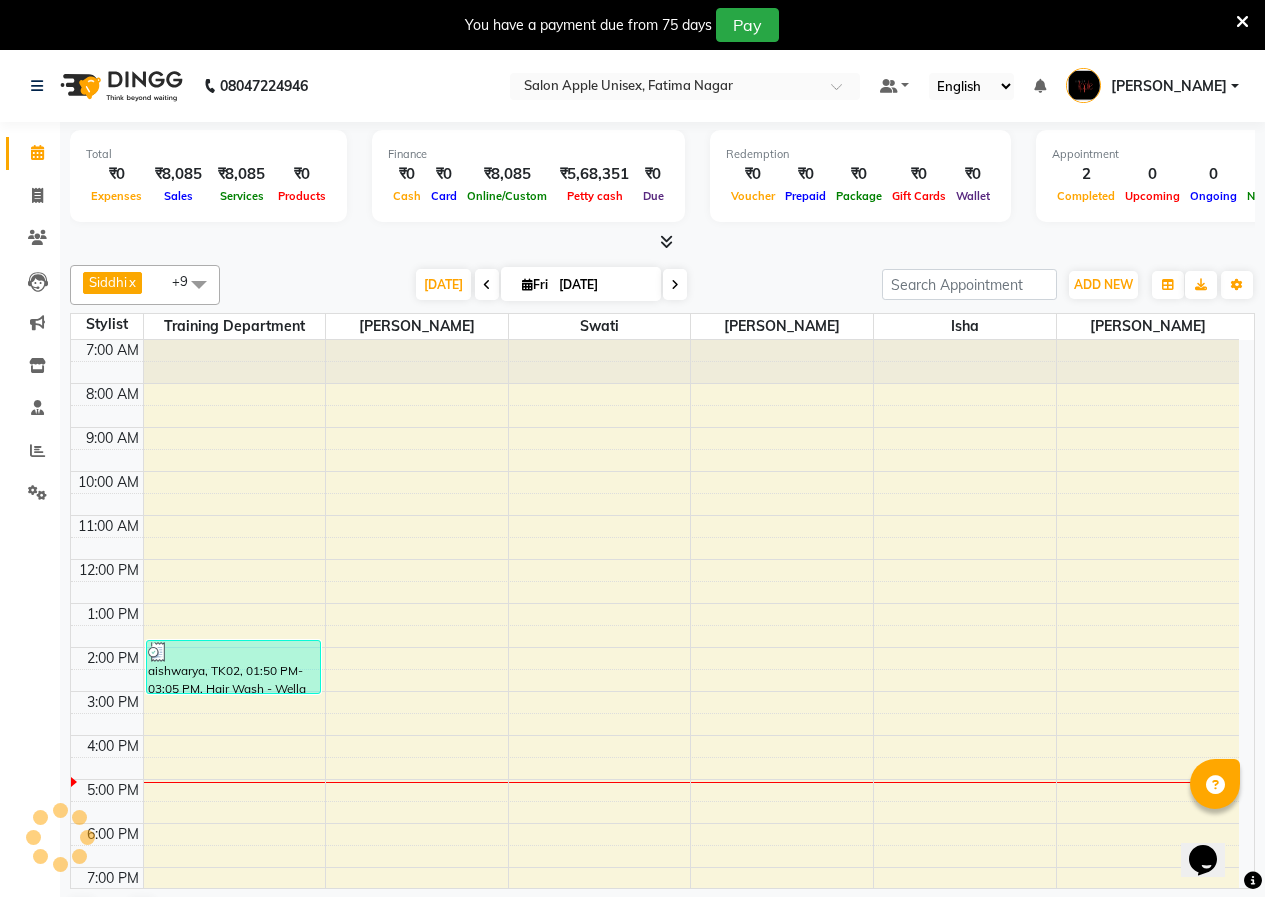 scroll, scrollTop: 0, scrollLeft: 0, axis: both 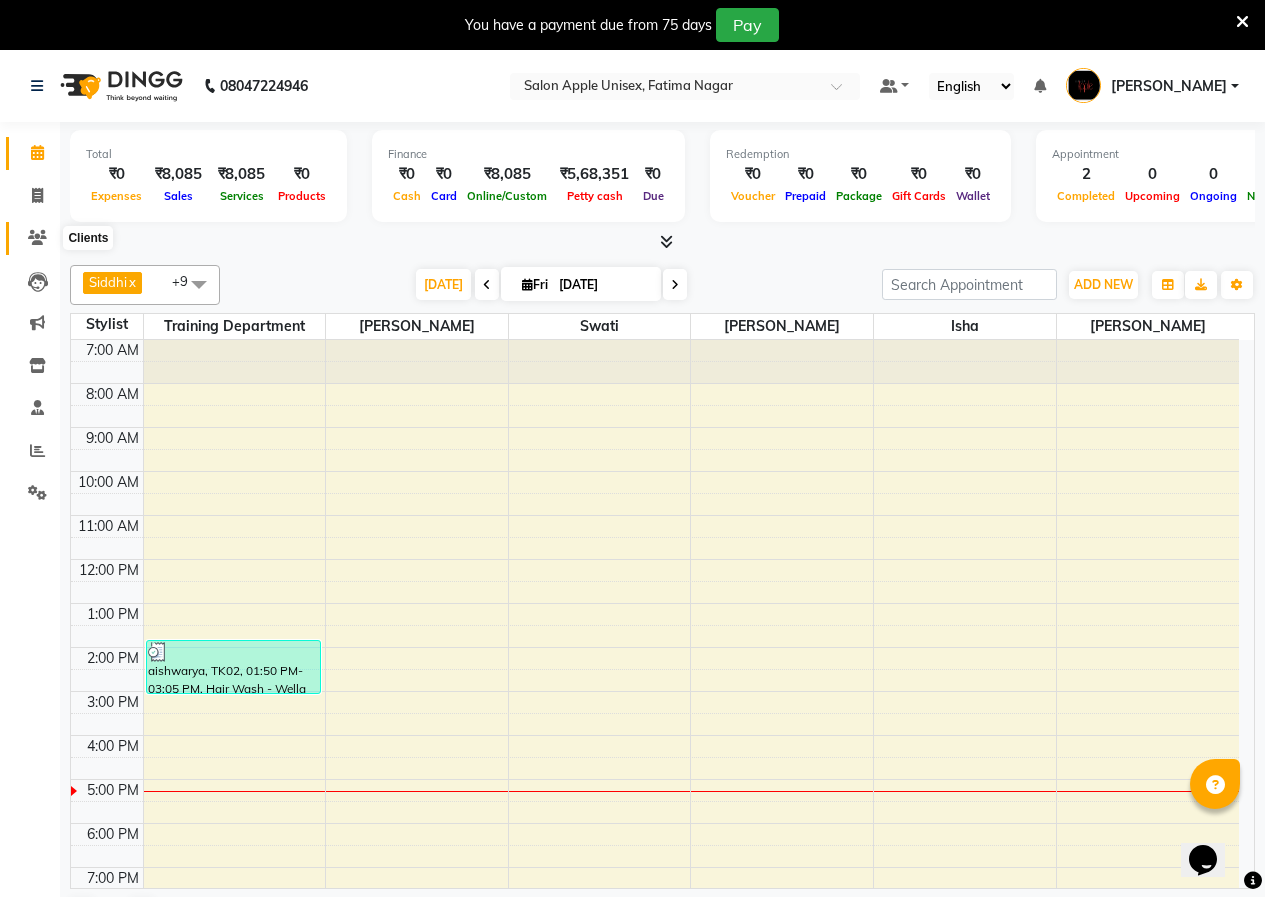 click 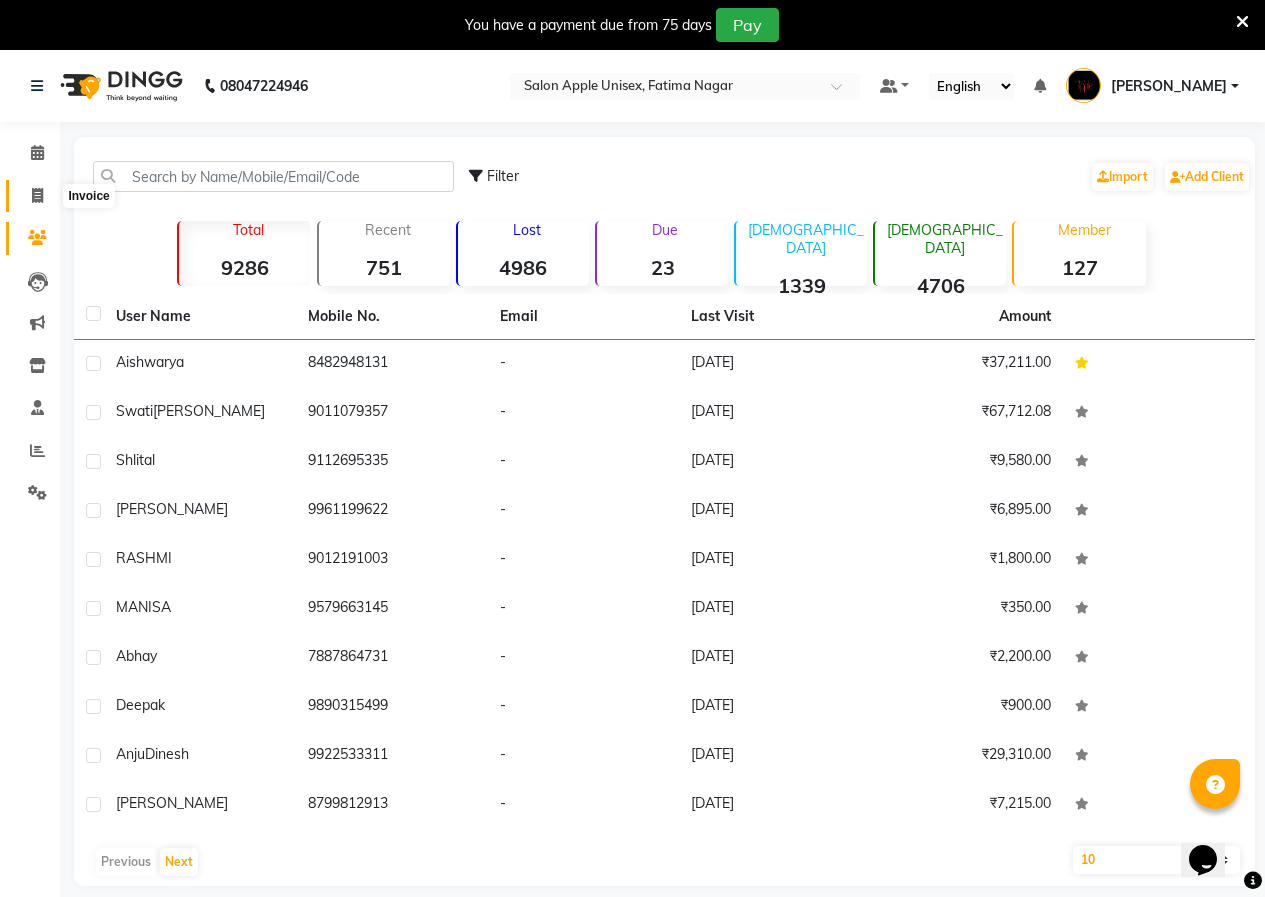 click 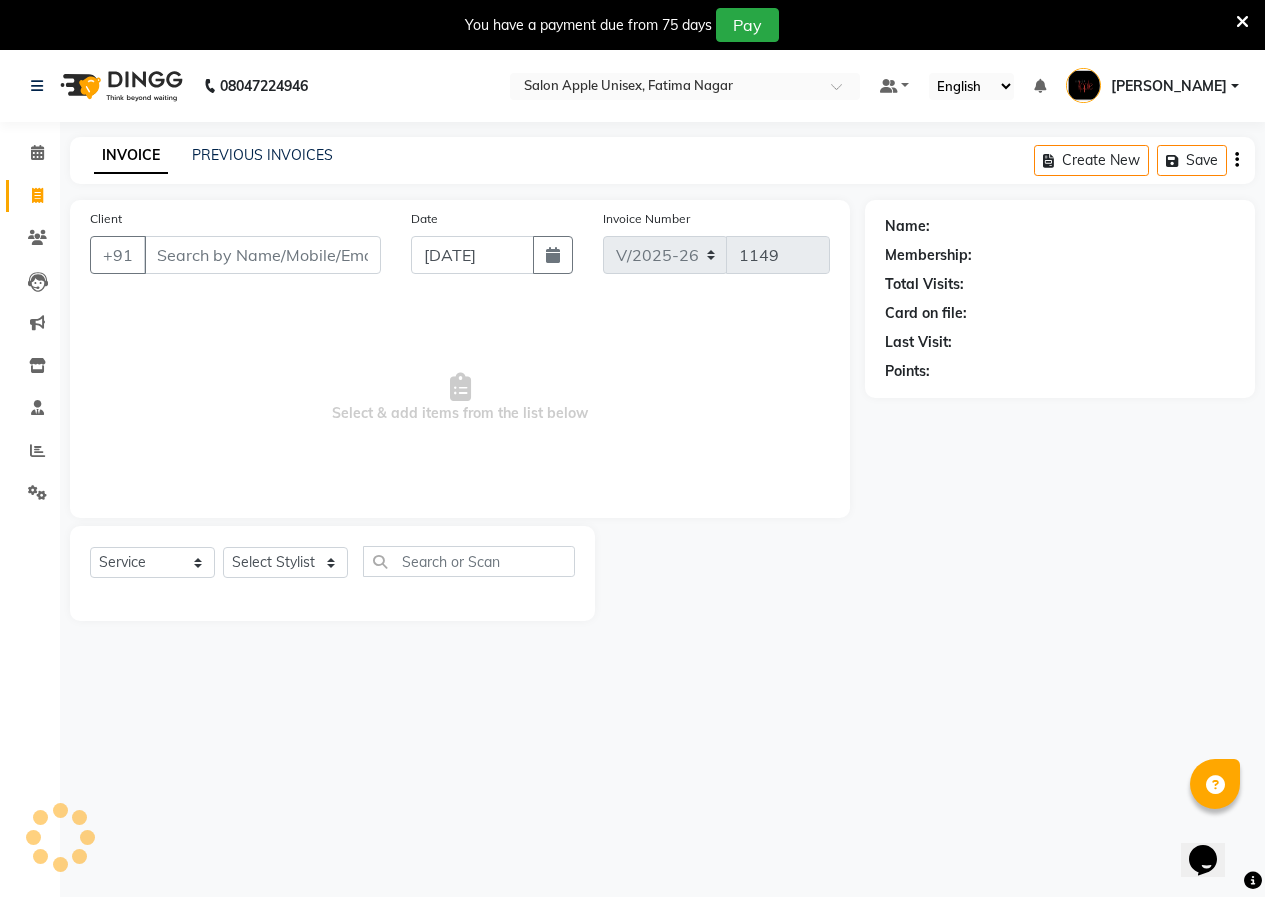 scroll, scrollTop: 50, scrollLeft: 0, axis: vertical 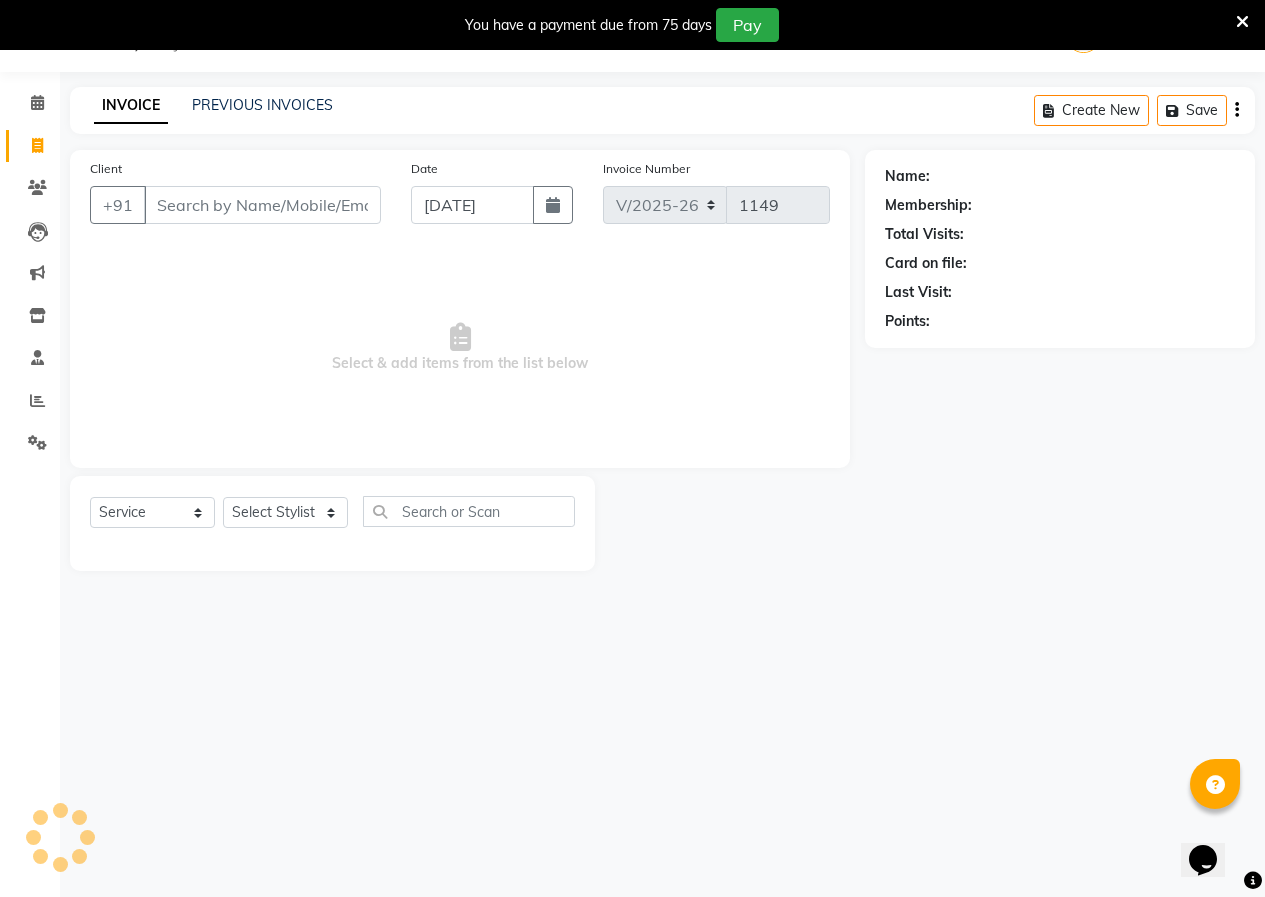 click on "Client" at bounding box center (262, 205) 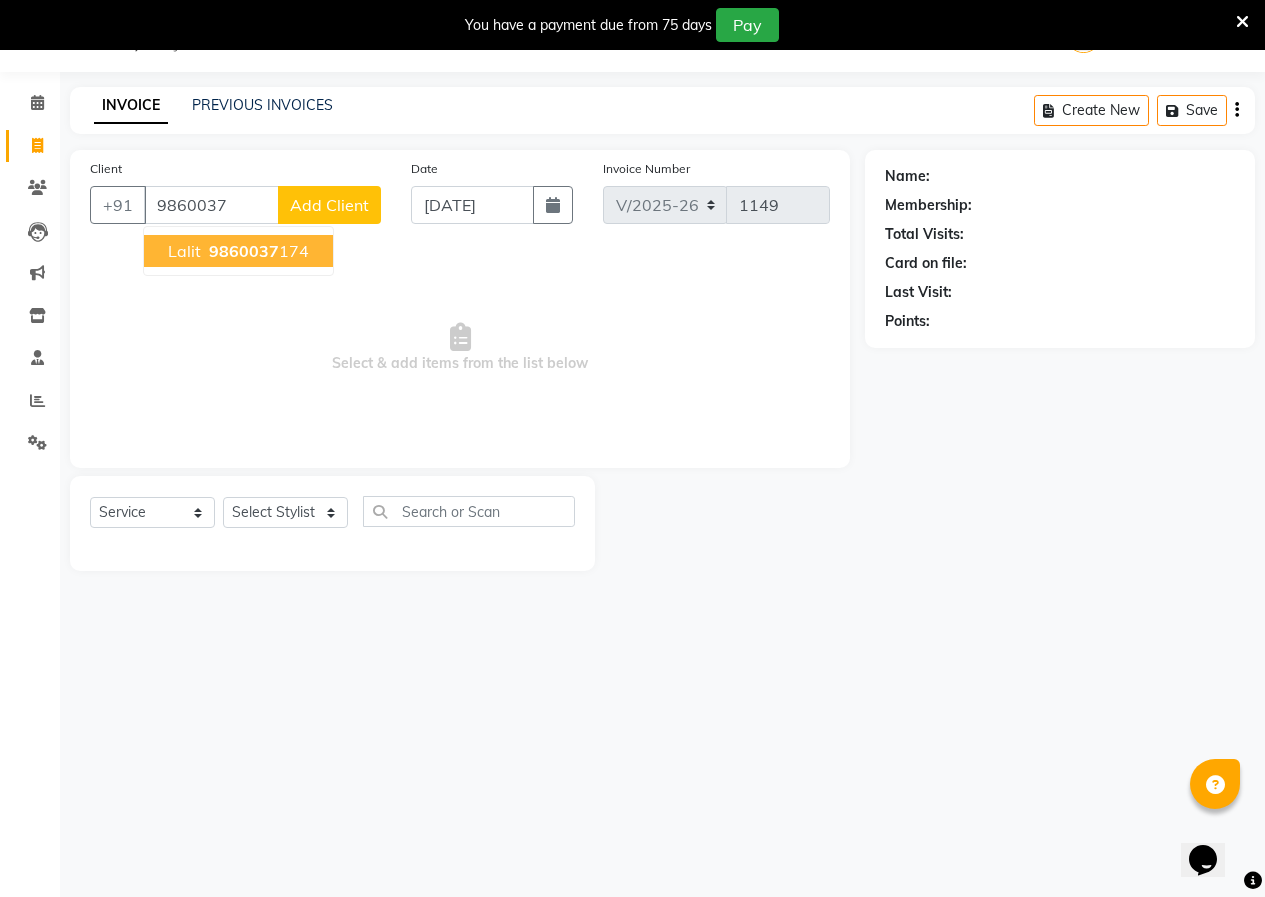 click on "9860037" at bounding box center [244, 251] 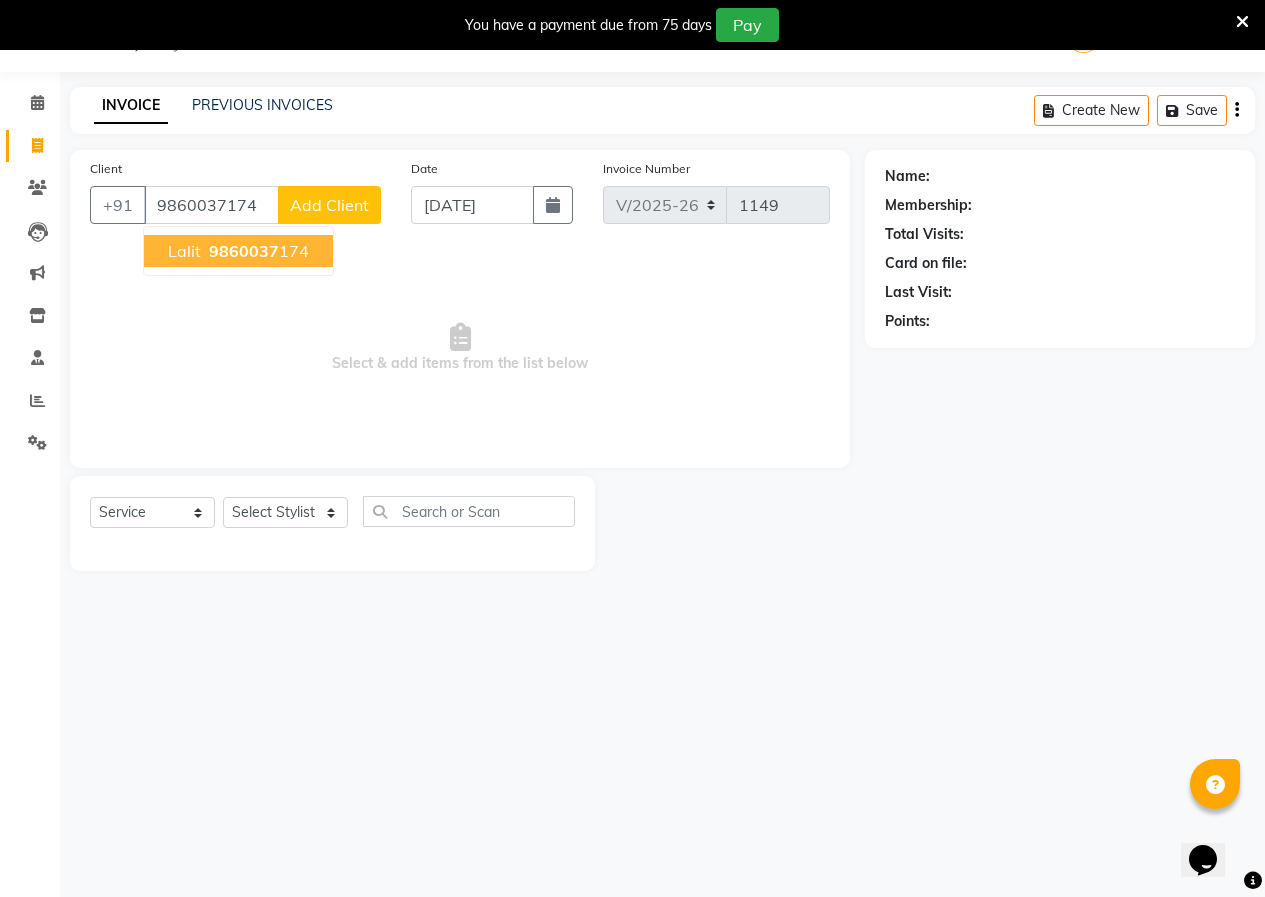 type on "9860037174" 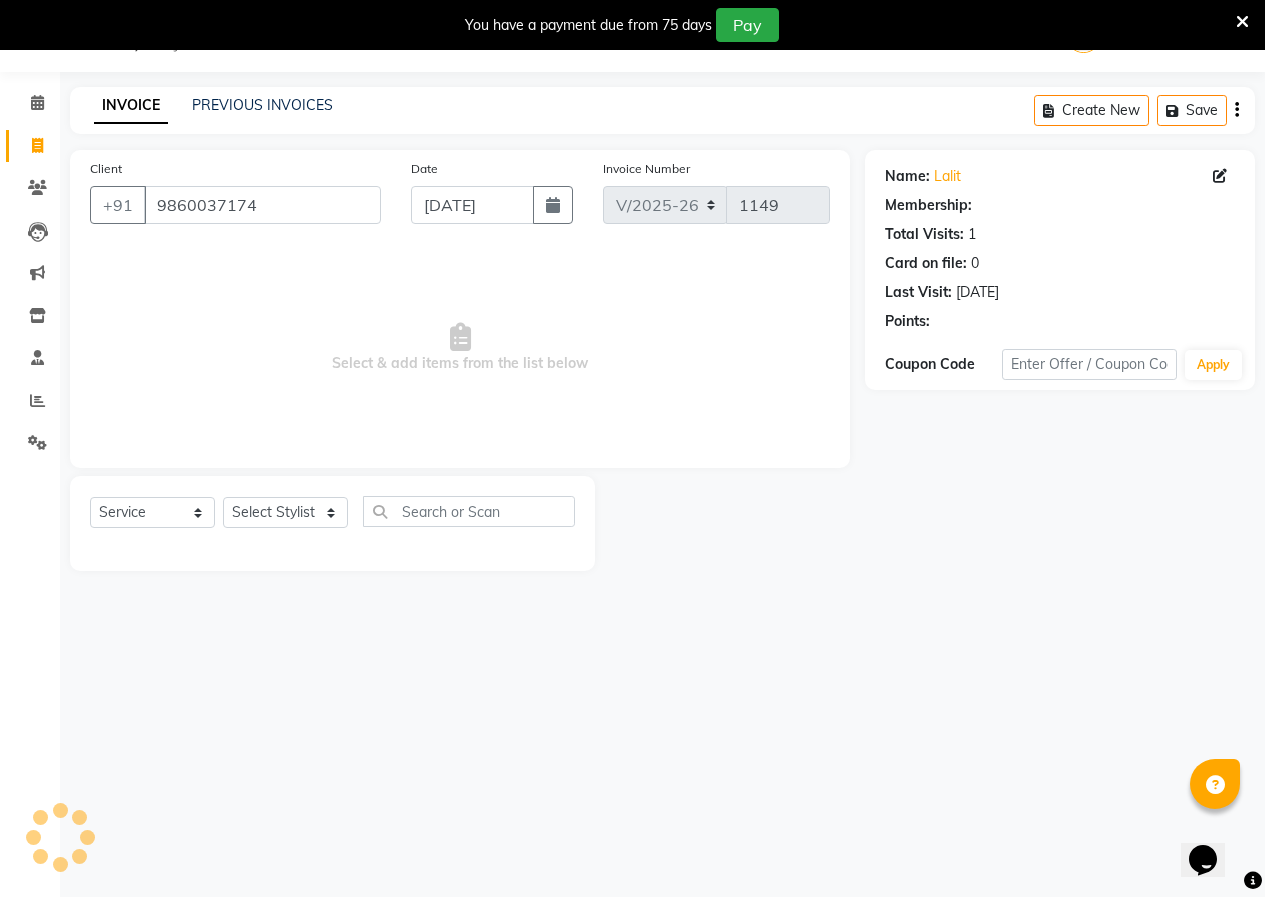 select on "1: Object" 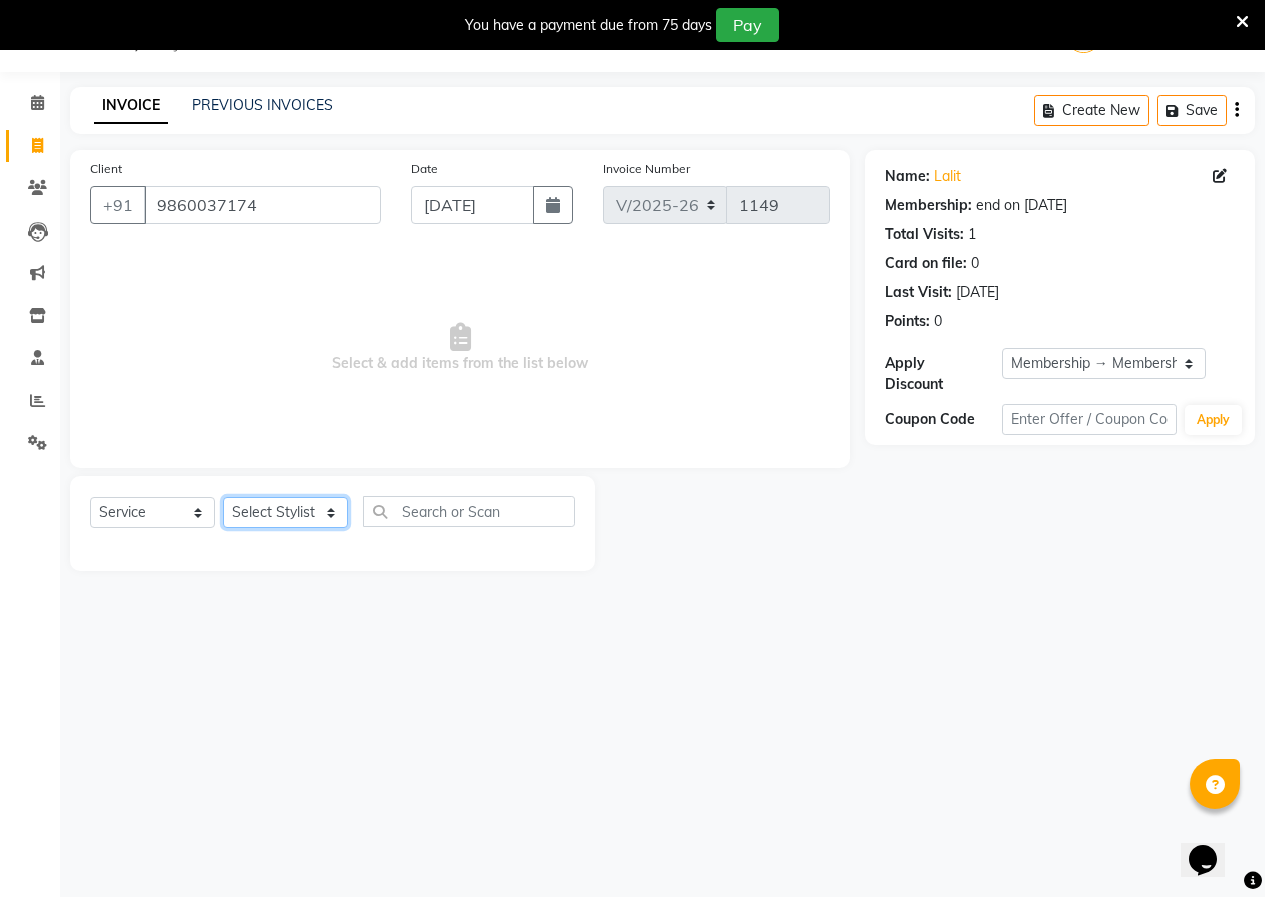 click on "Select Stylist [PERSON_NAME]  [PERSON_NAME] [PERSON_NAME] [PERSON_NAME]  Training Department [GEOGRAPHIC_DATA]" 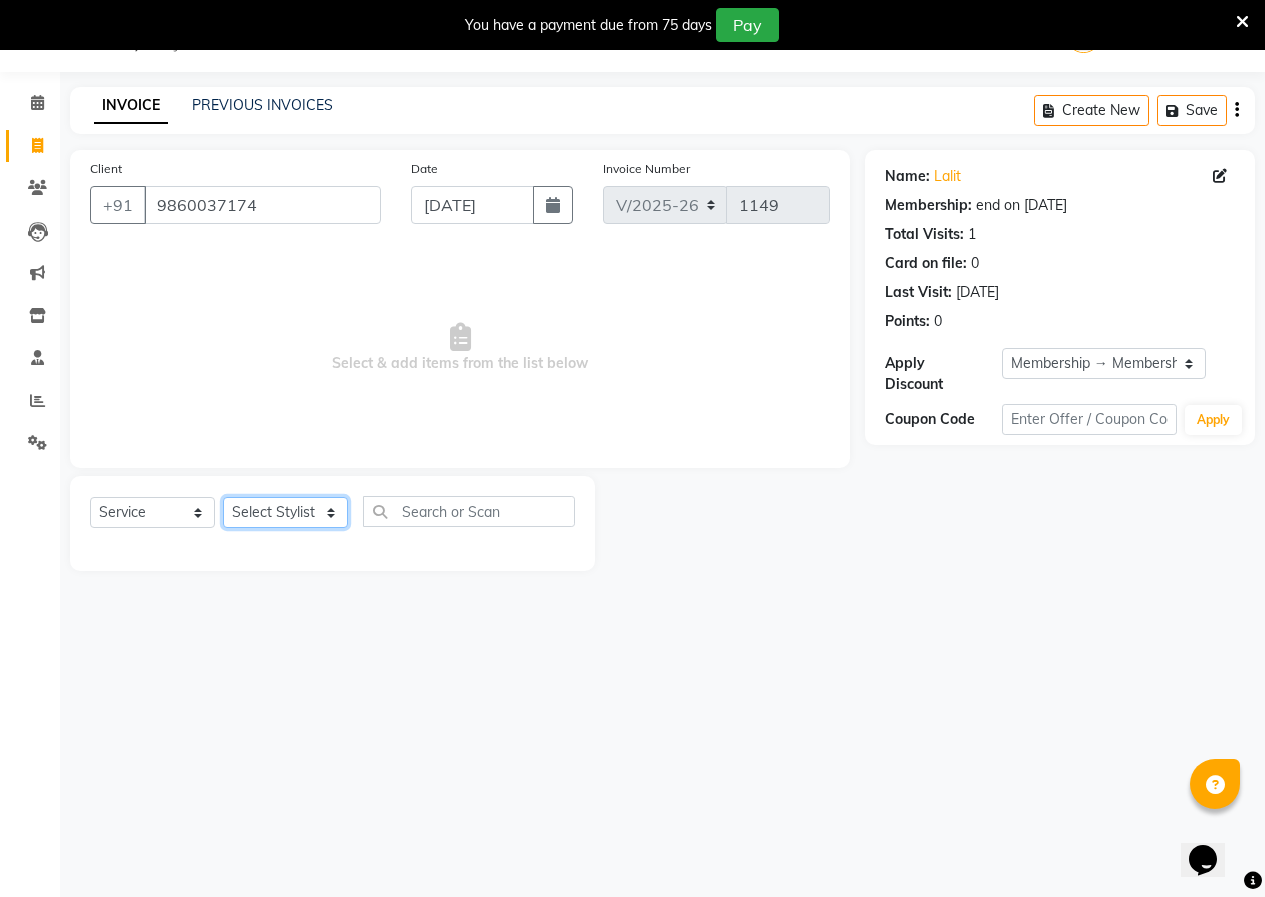 select on "83915" 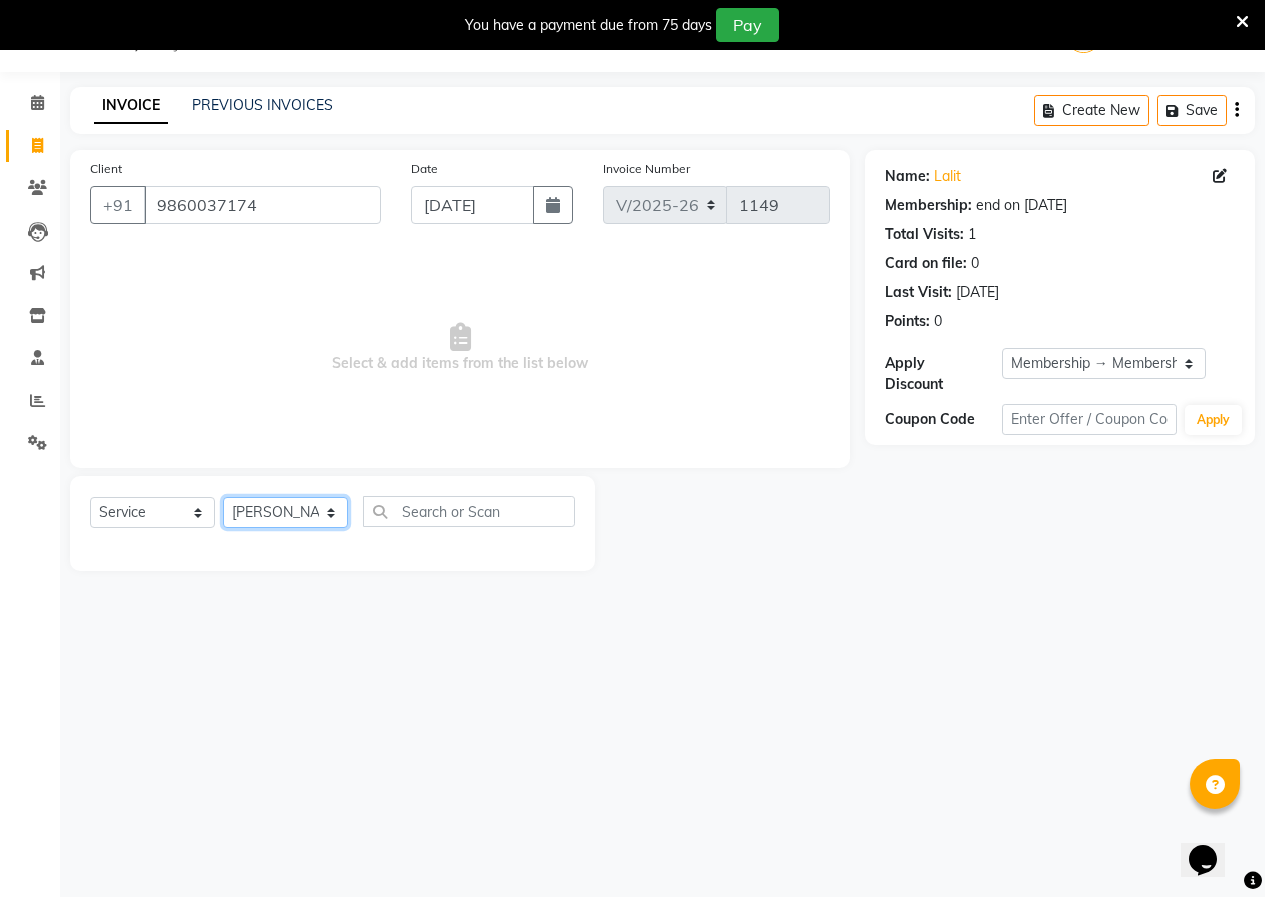 click on "Select Stylist [PERSON_NAME]  [PERSON_NAME] [PERSON_NAME] [PERSON_NAME]  Training Department [GEOGRAPHIC_DATA]" 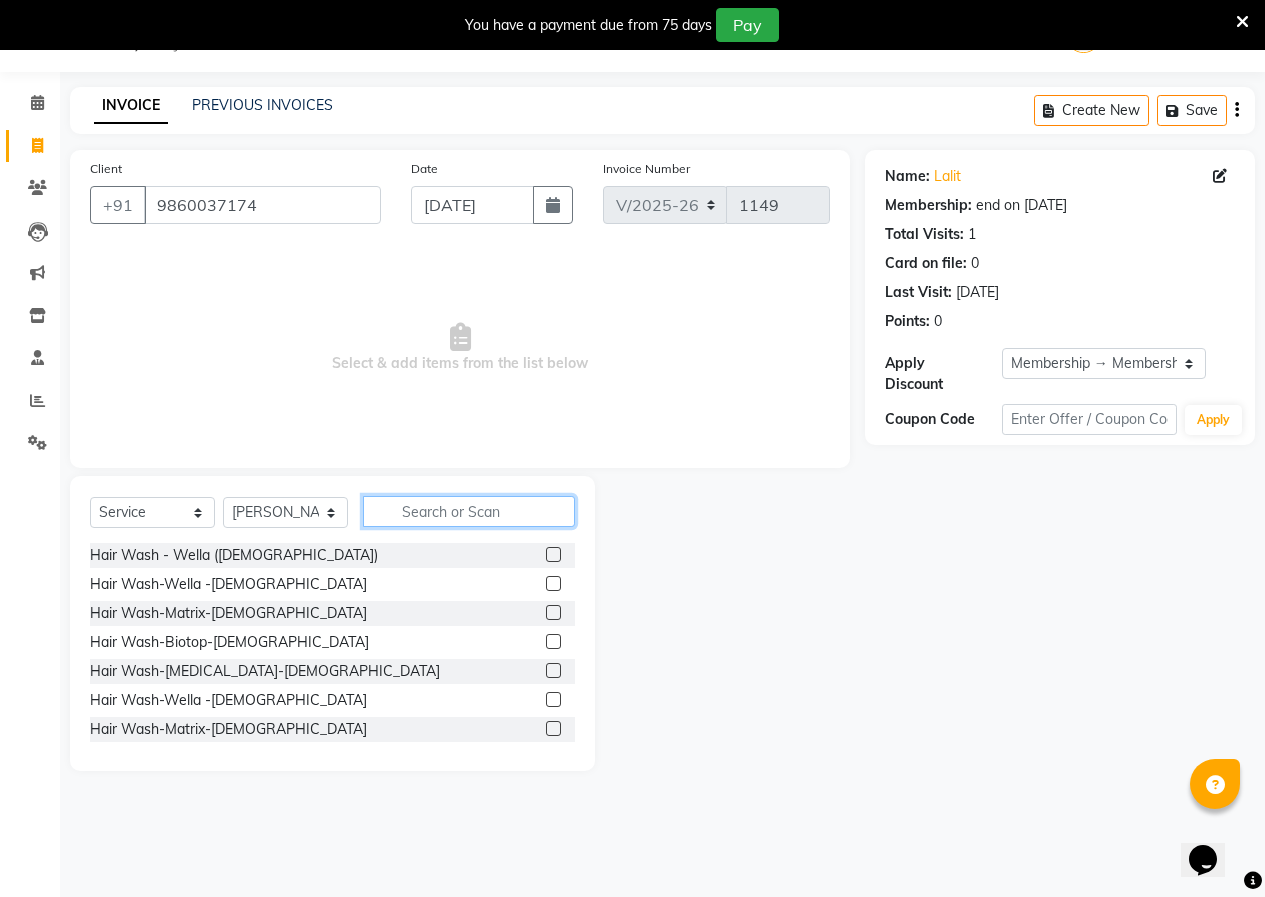 click 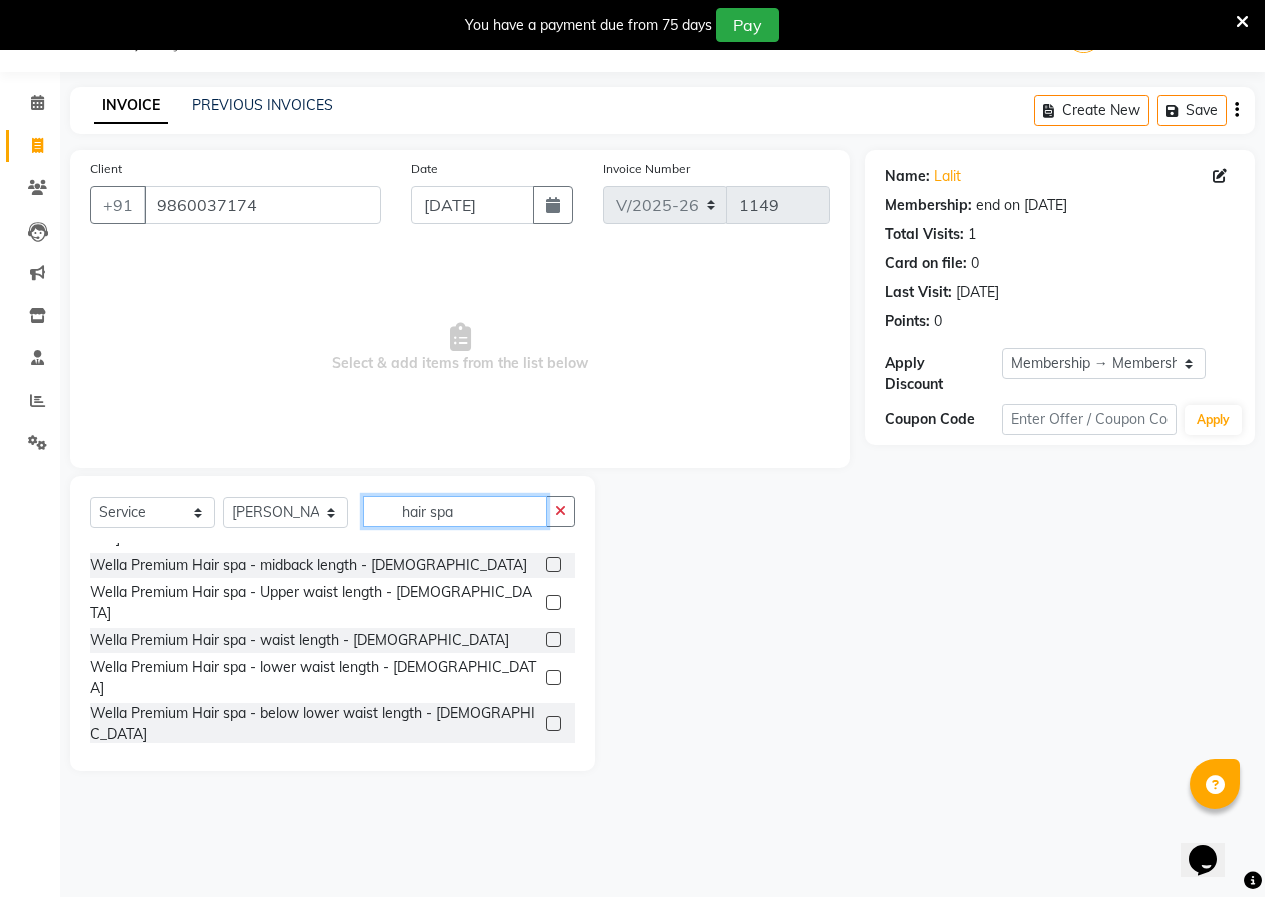 scroll, scrollTop: 264, scrollLeft: 0, axis: vertical 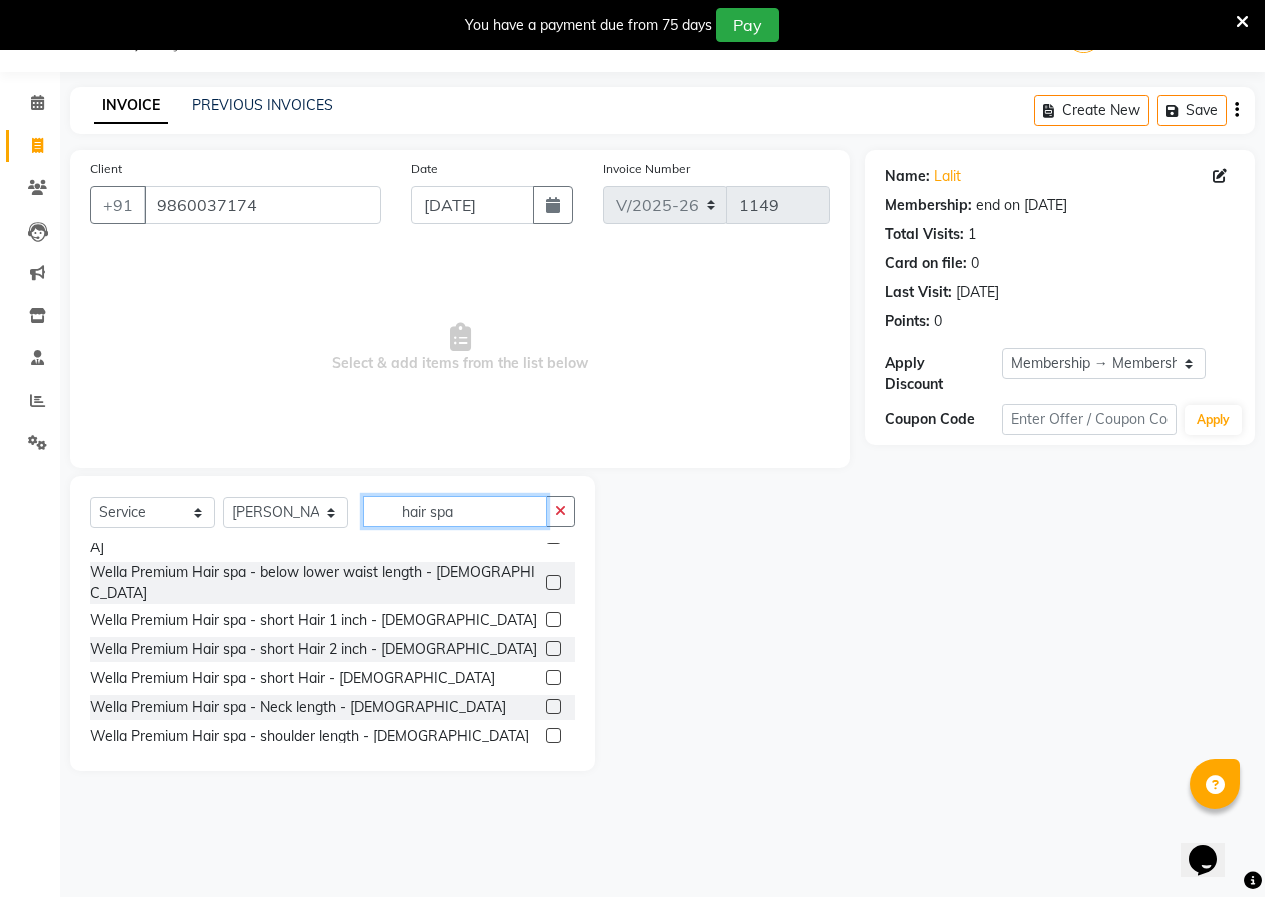 type on "hair spa" 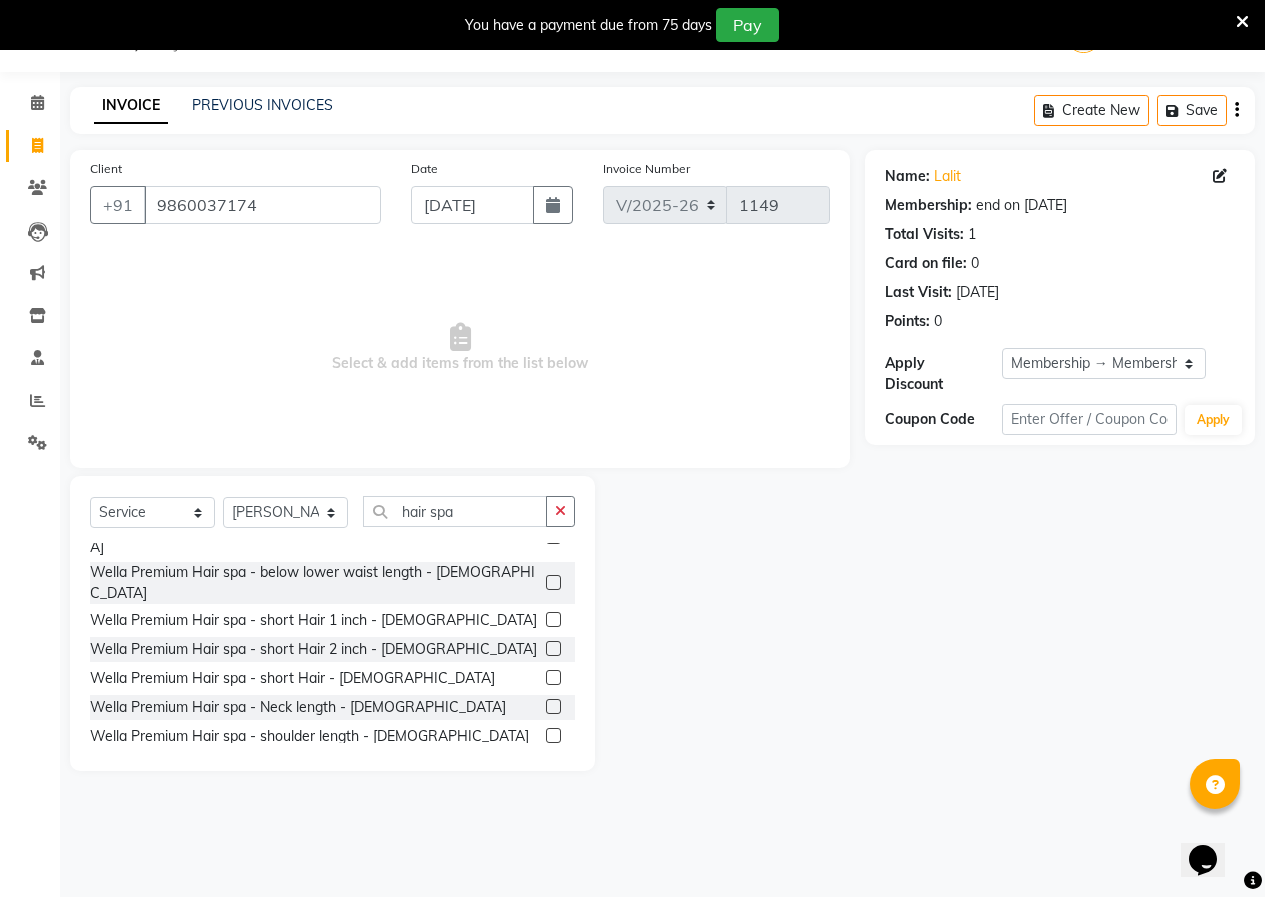click 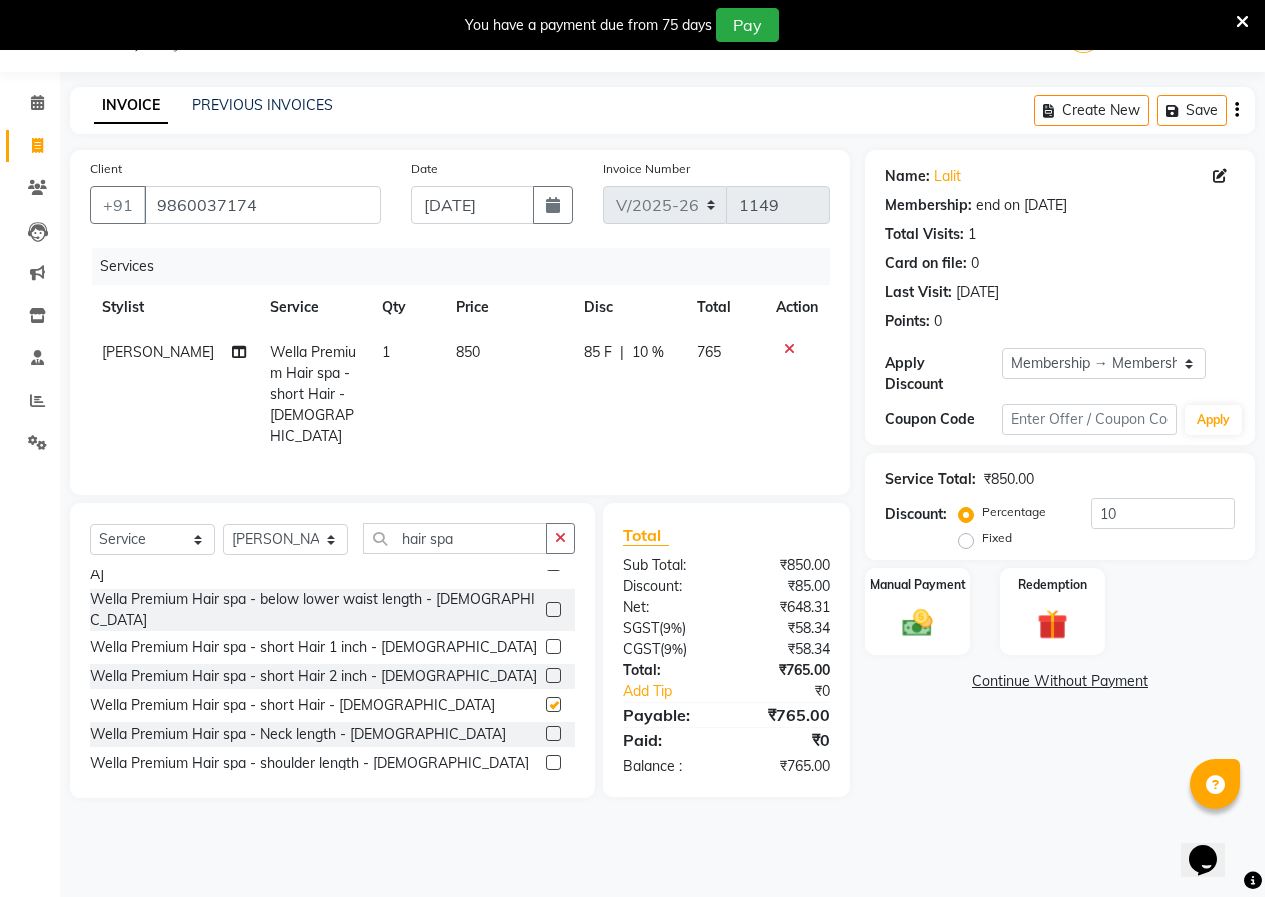 checkbox on "false" 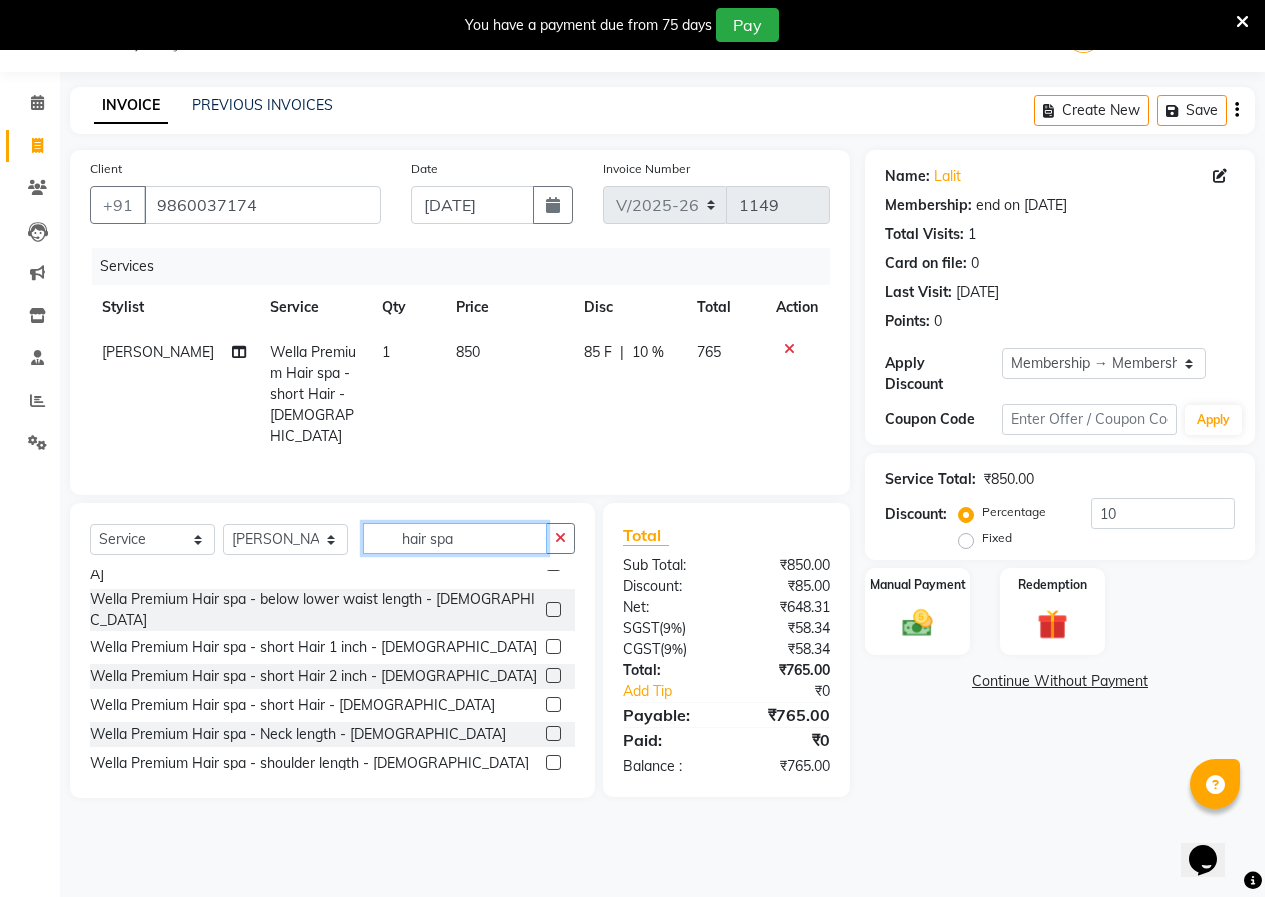 click on "hair spa" 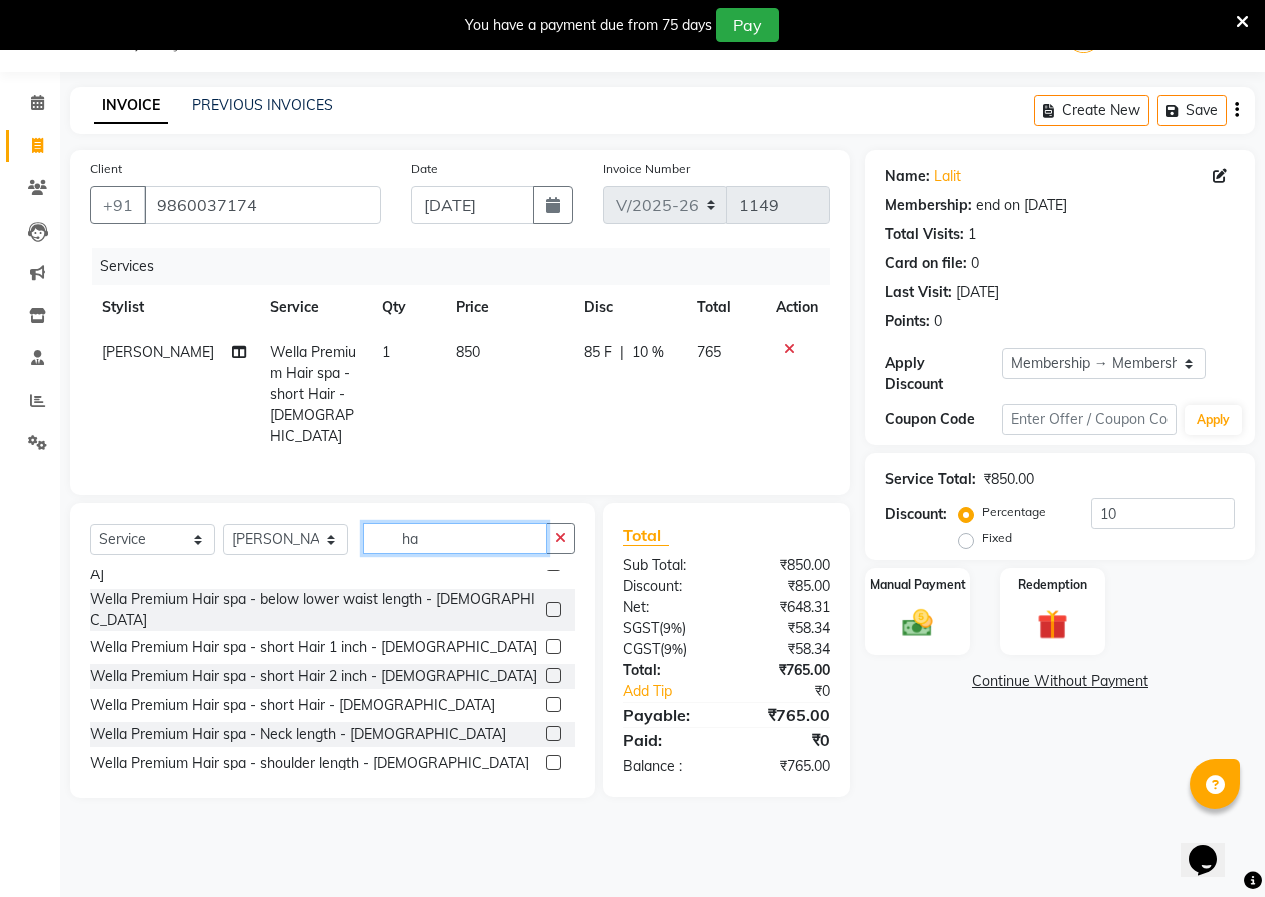 type on "h" 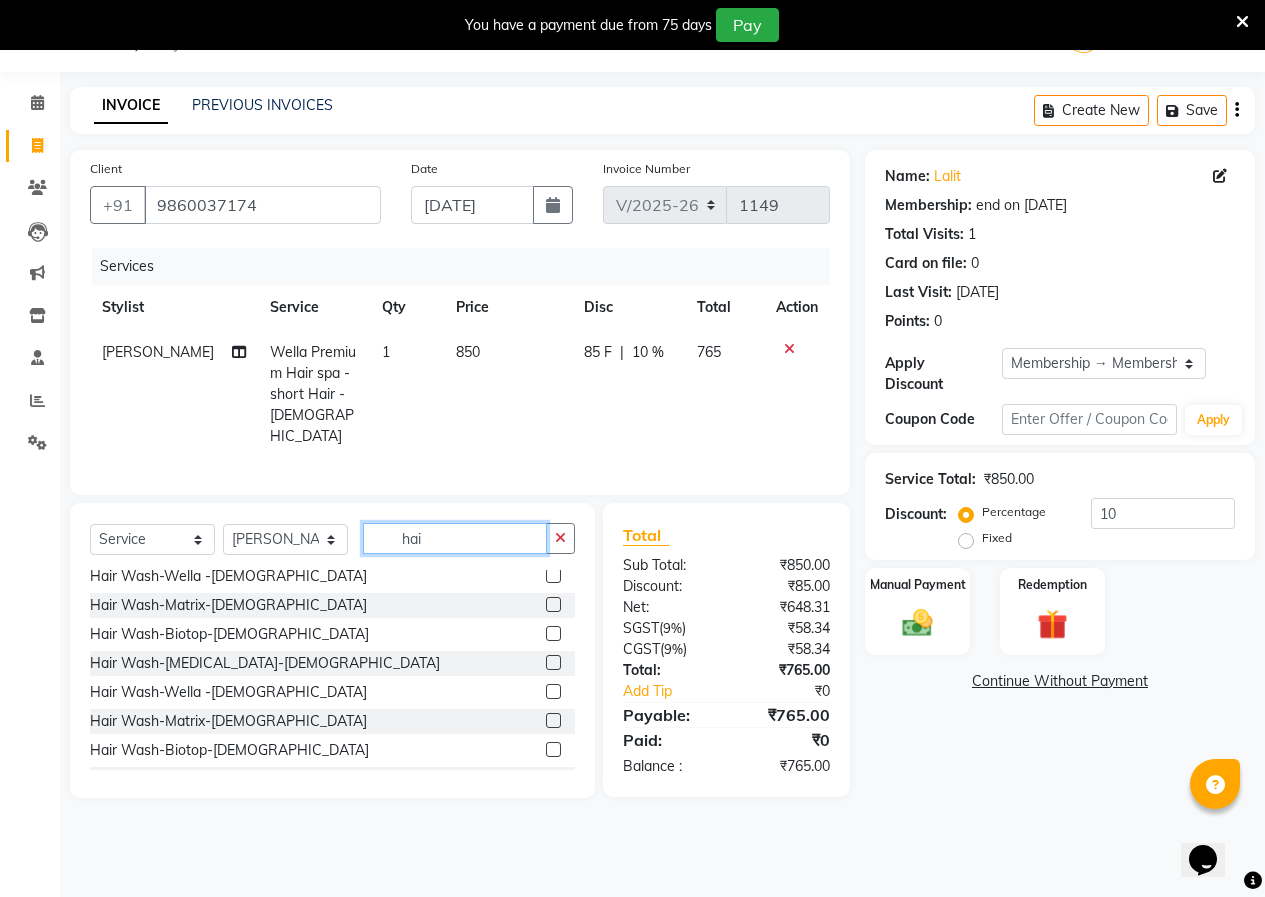 scroll, scrollTop: 0, scrollLeft: 0, axis: both 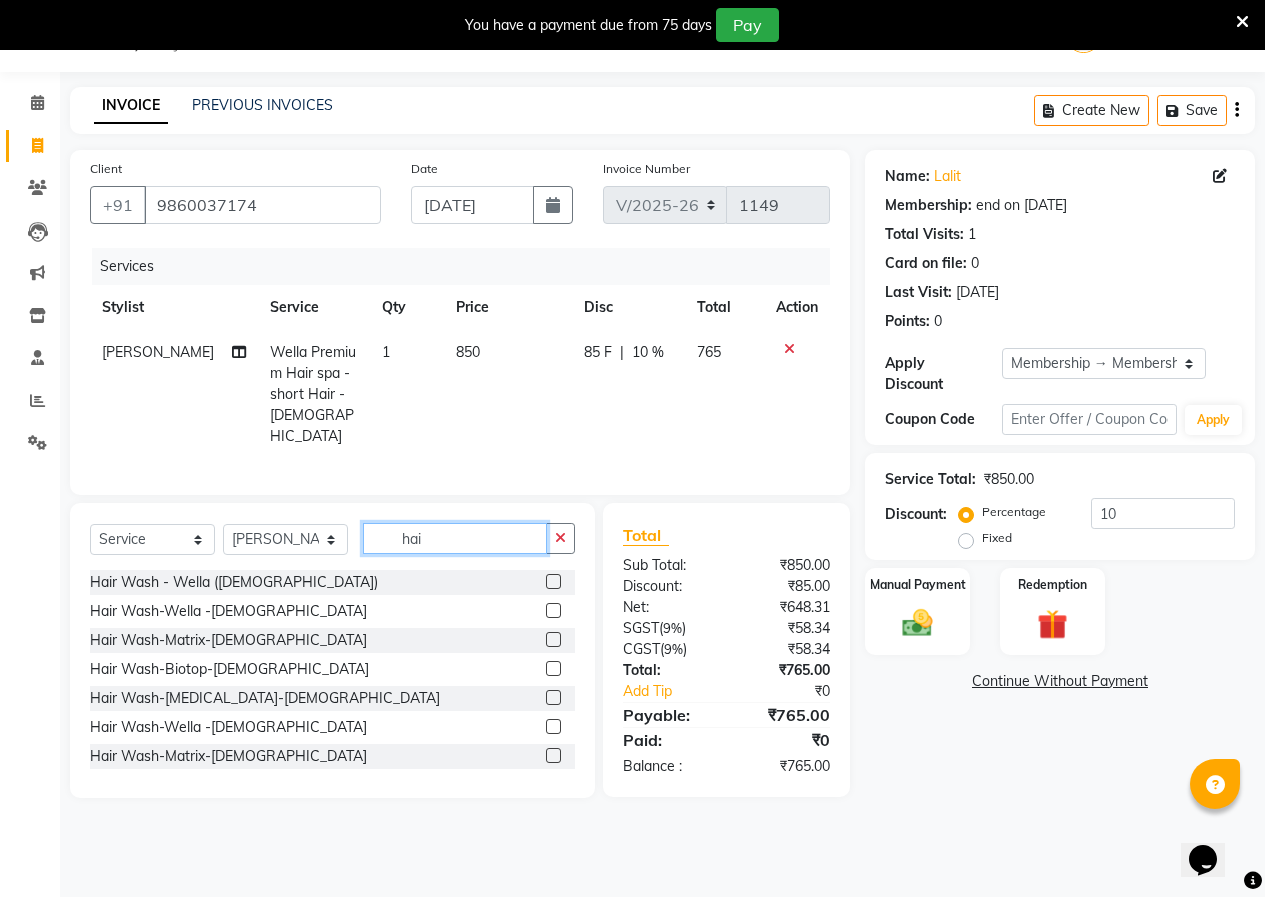 type on "hai" 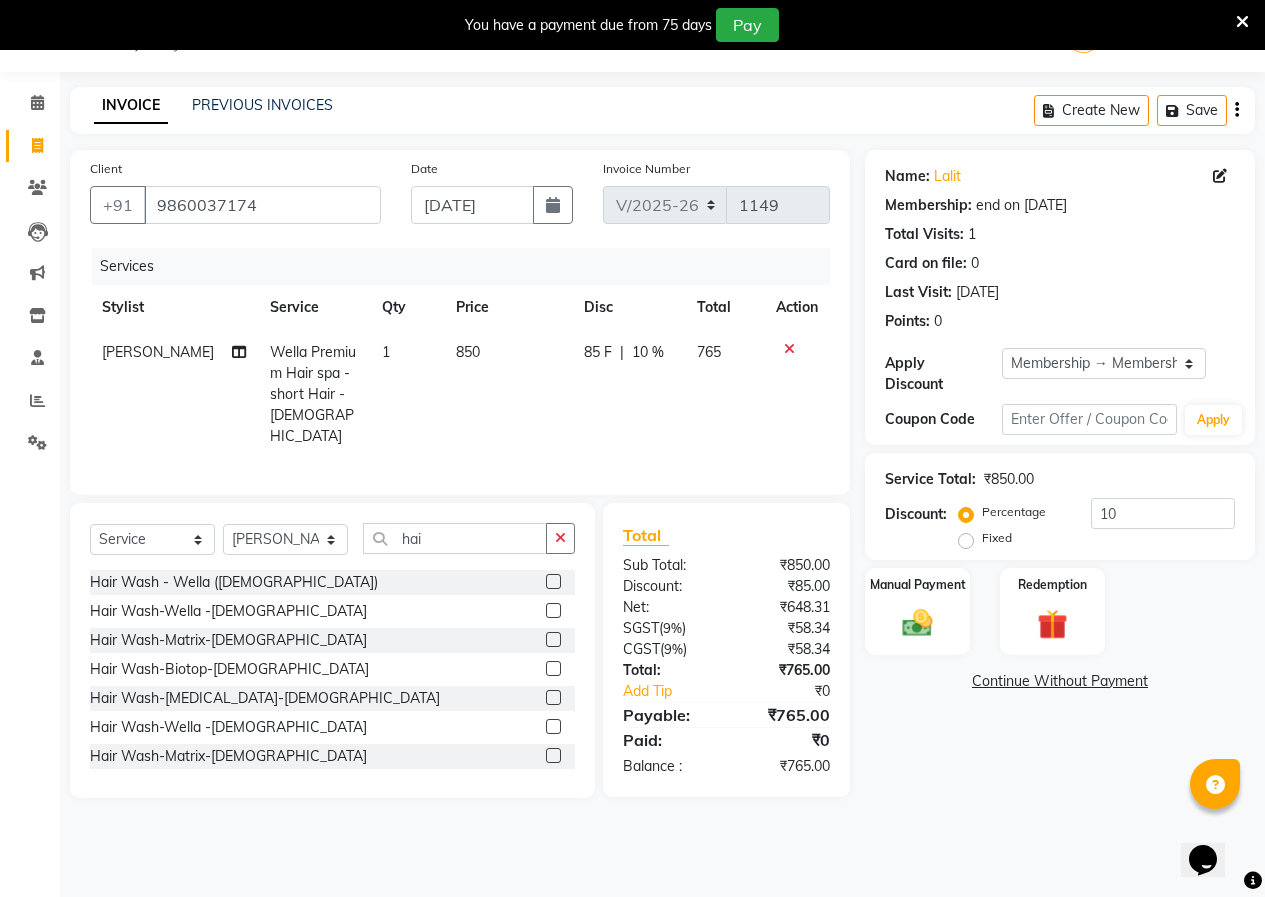 click 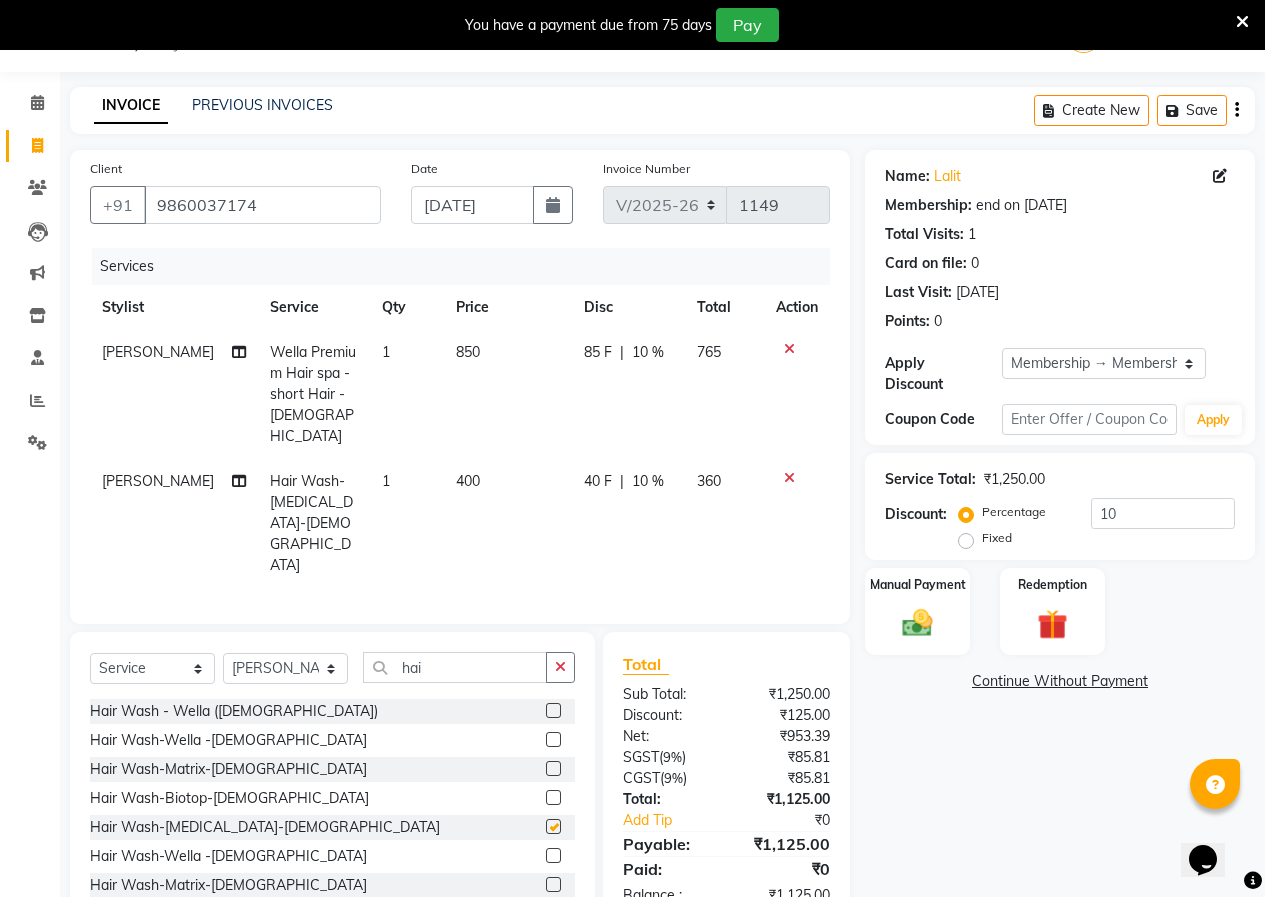 checkbox on "false" 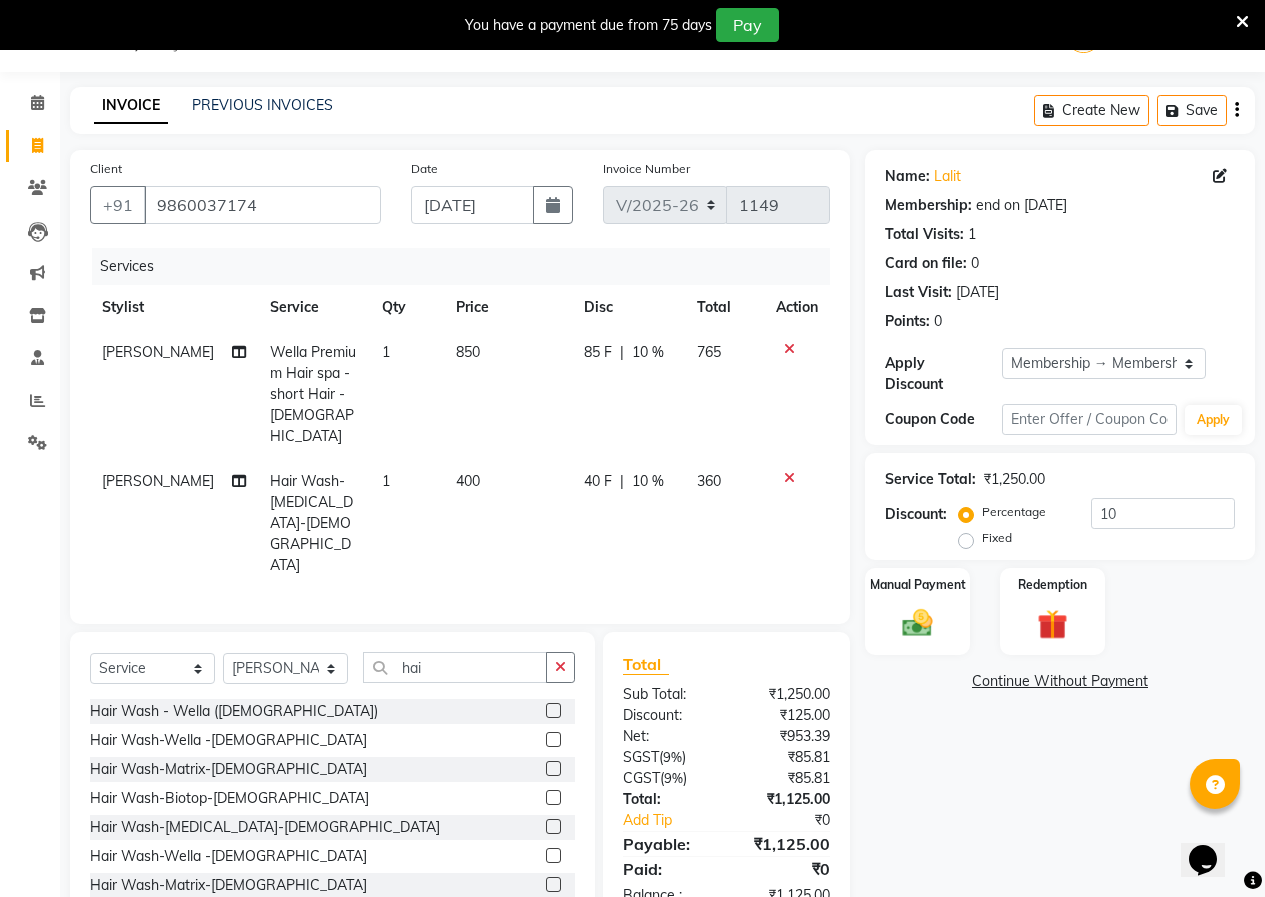 scroll, scrollTop: 0, scrollLeft: 0, axis: both 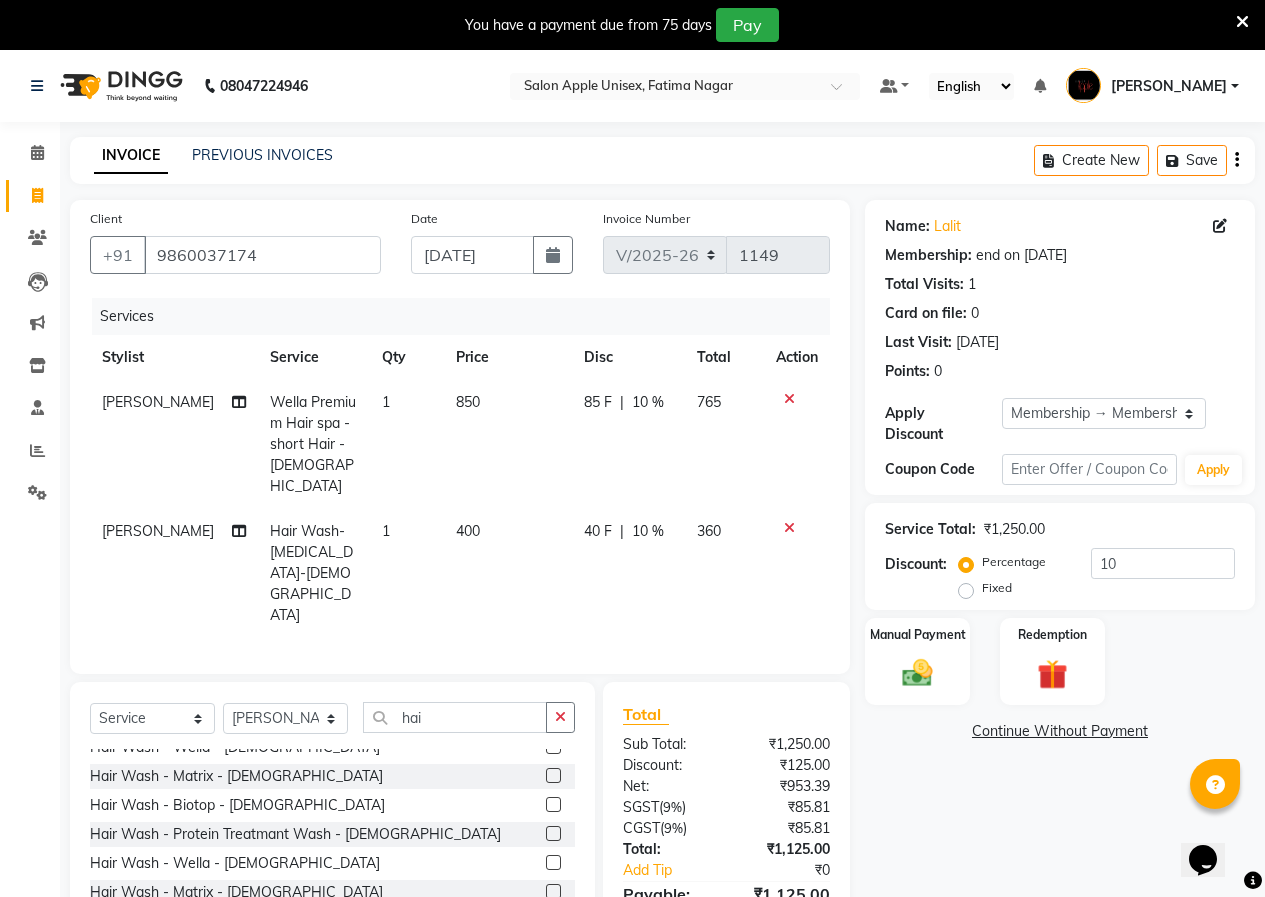 click 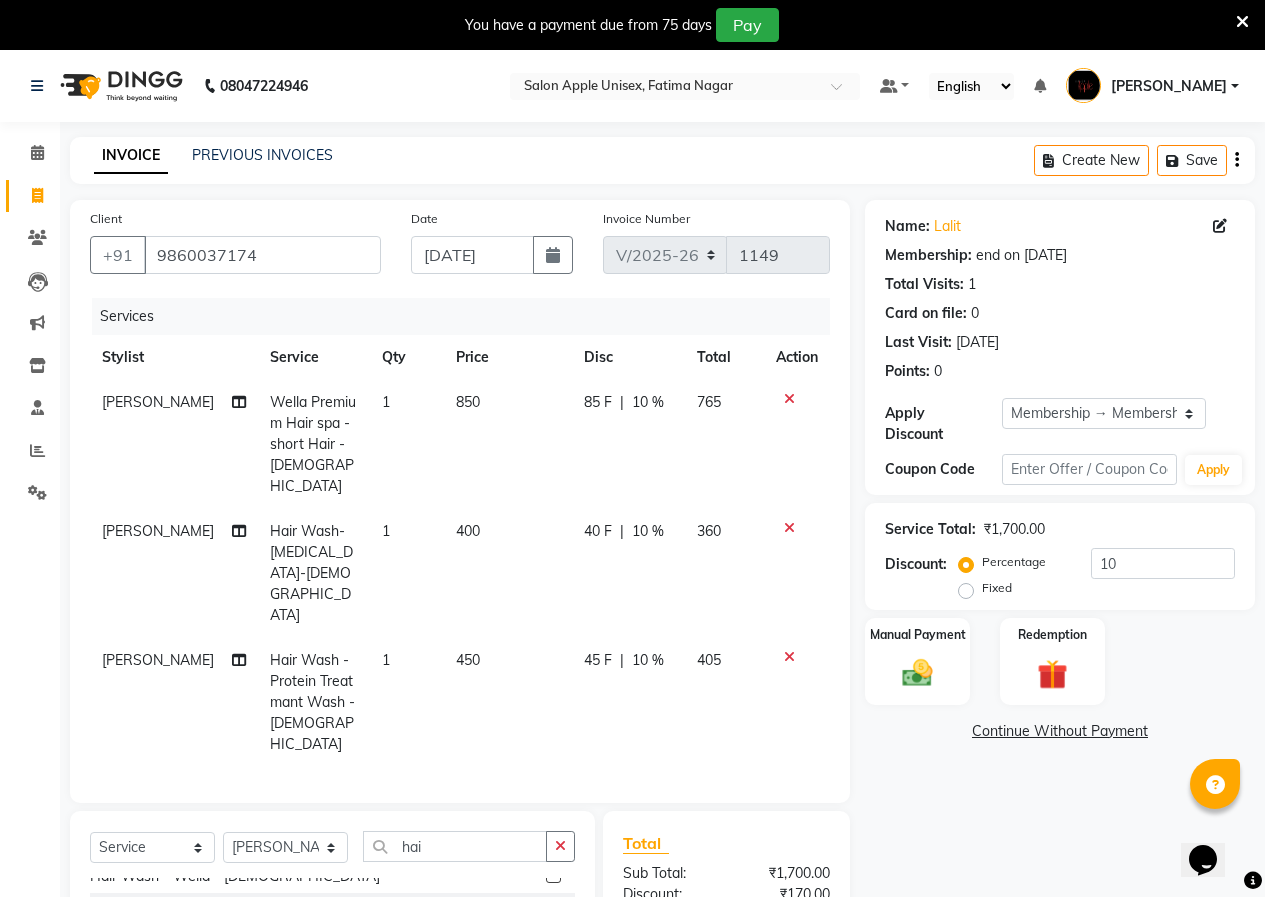 checkbox on "false" 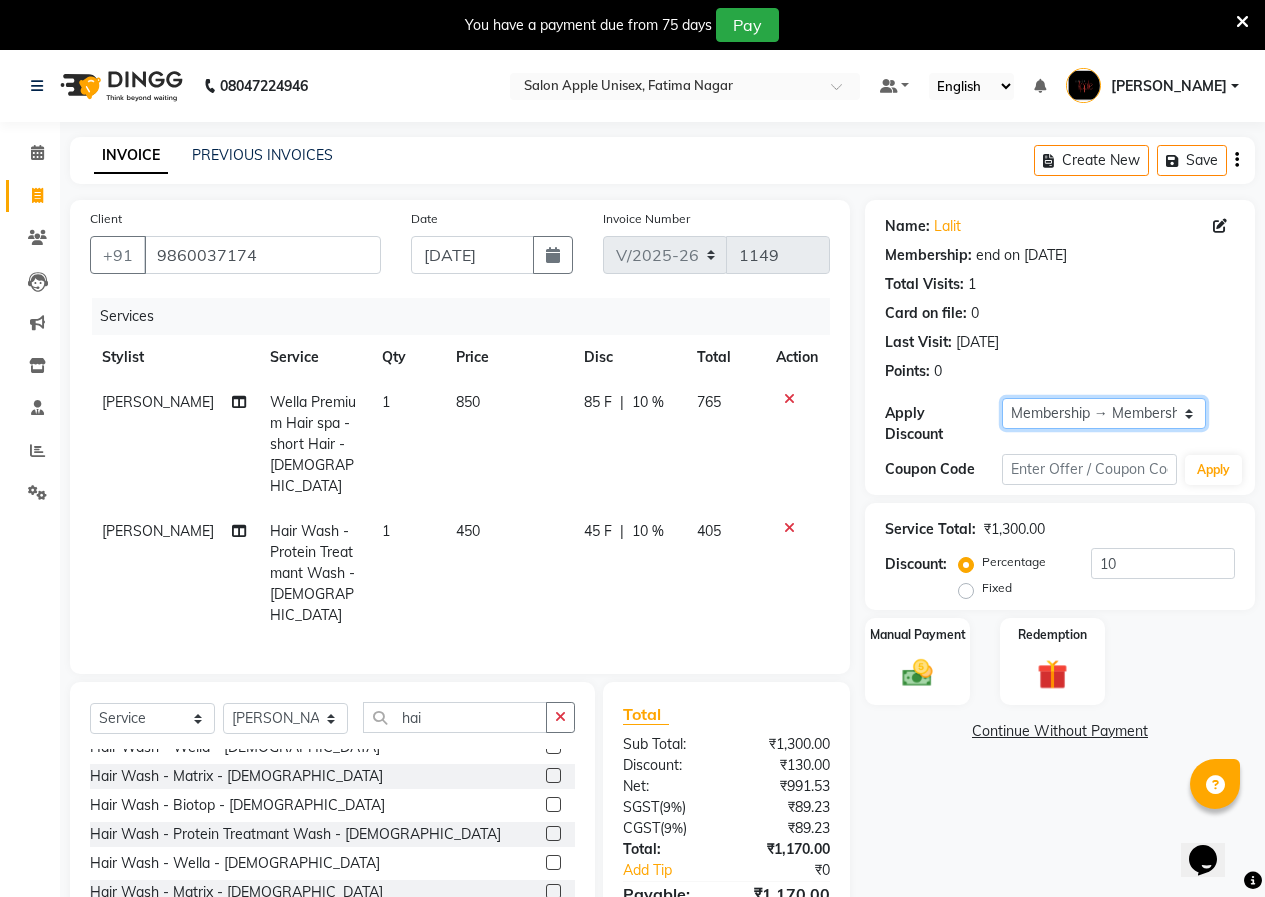 click on "Select Membership → Membership card 500" 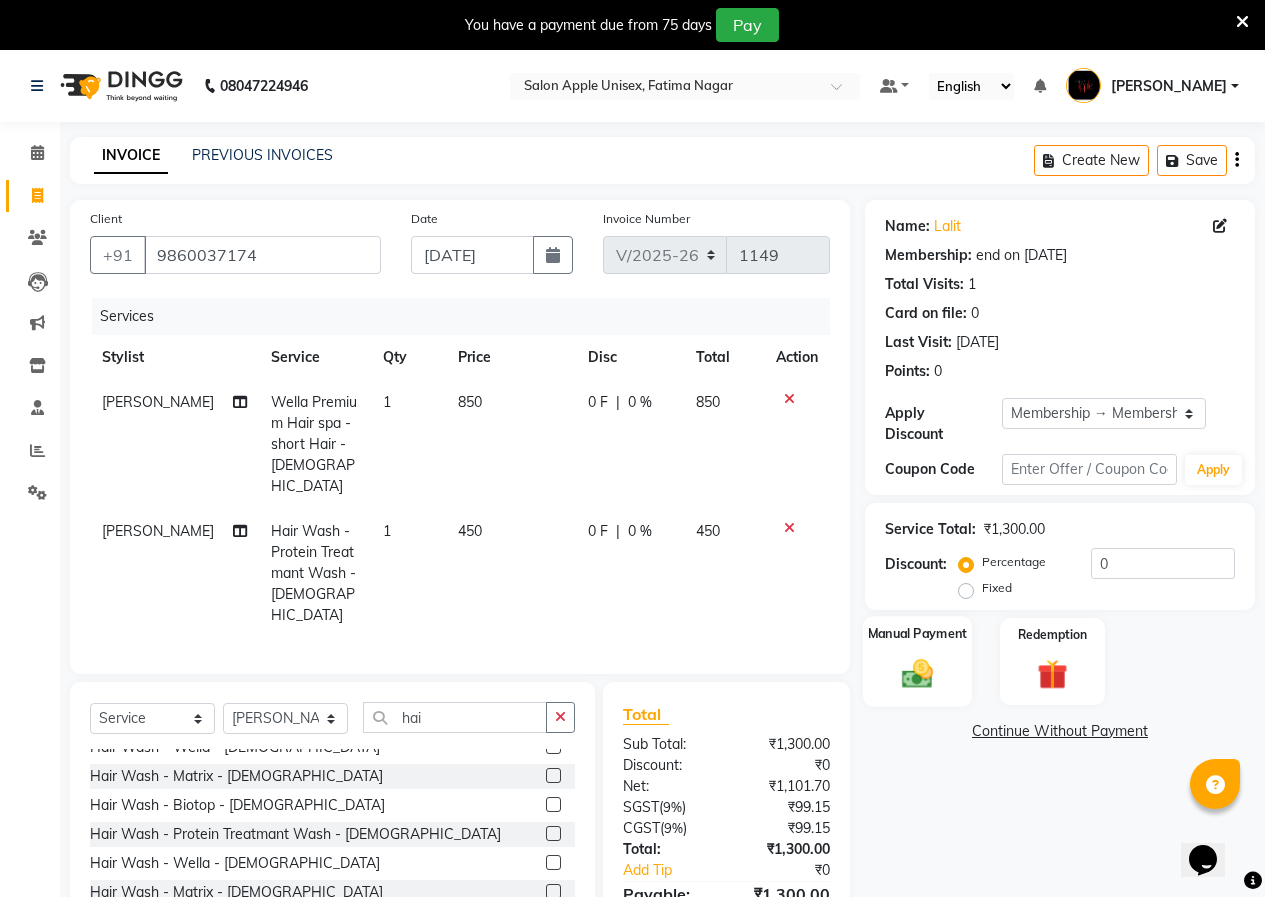 click 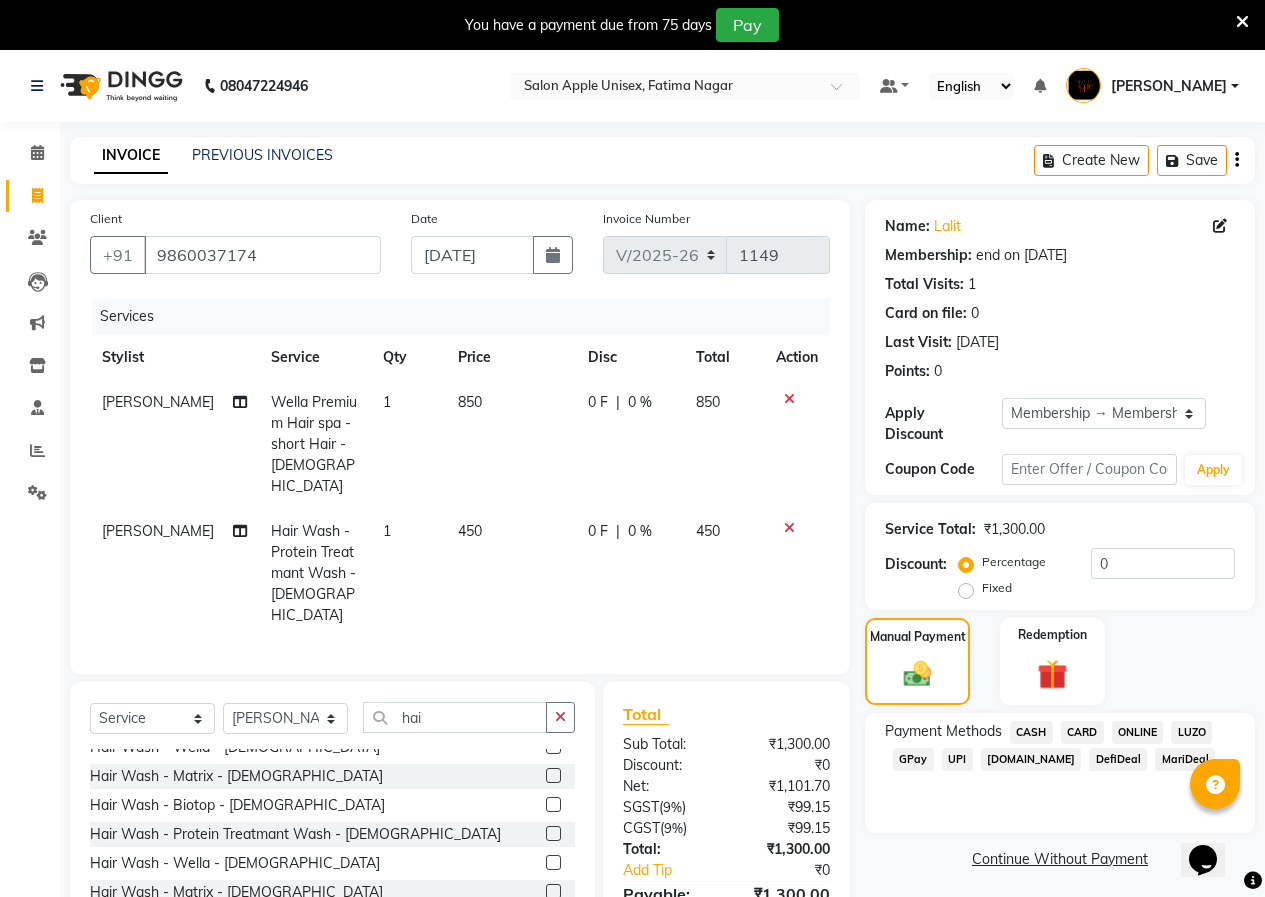 click on "ONLINE" 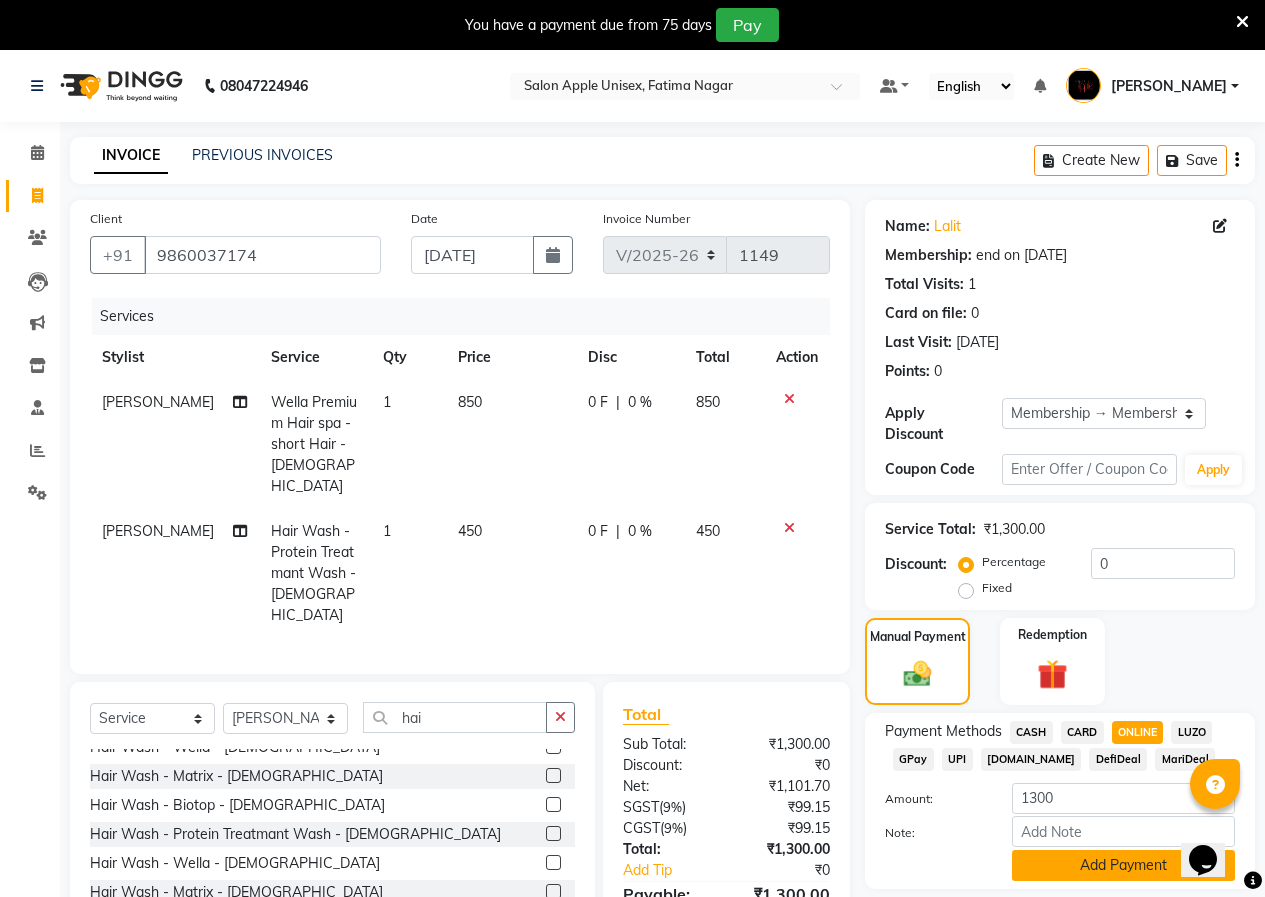click on "Add Payment" 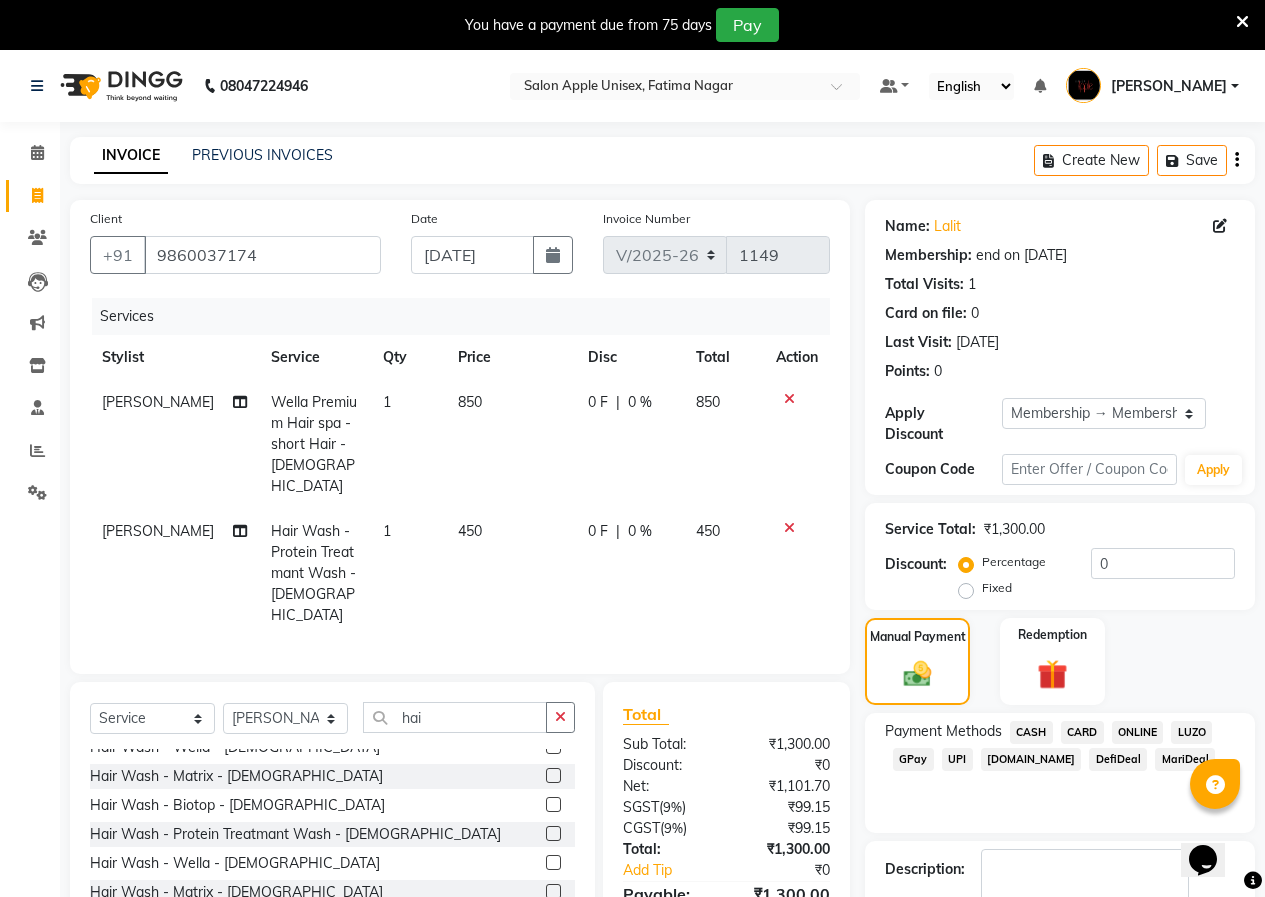 scroll, scrollTop: 124, scrollLeft: 0, axis: vertical 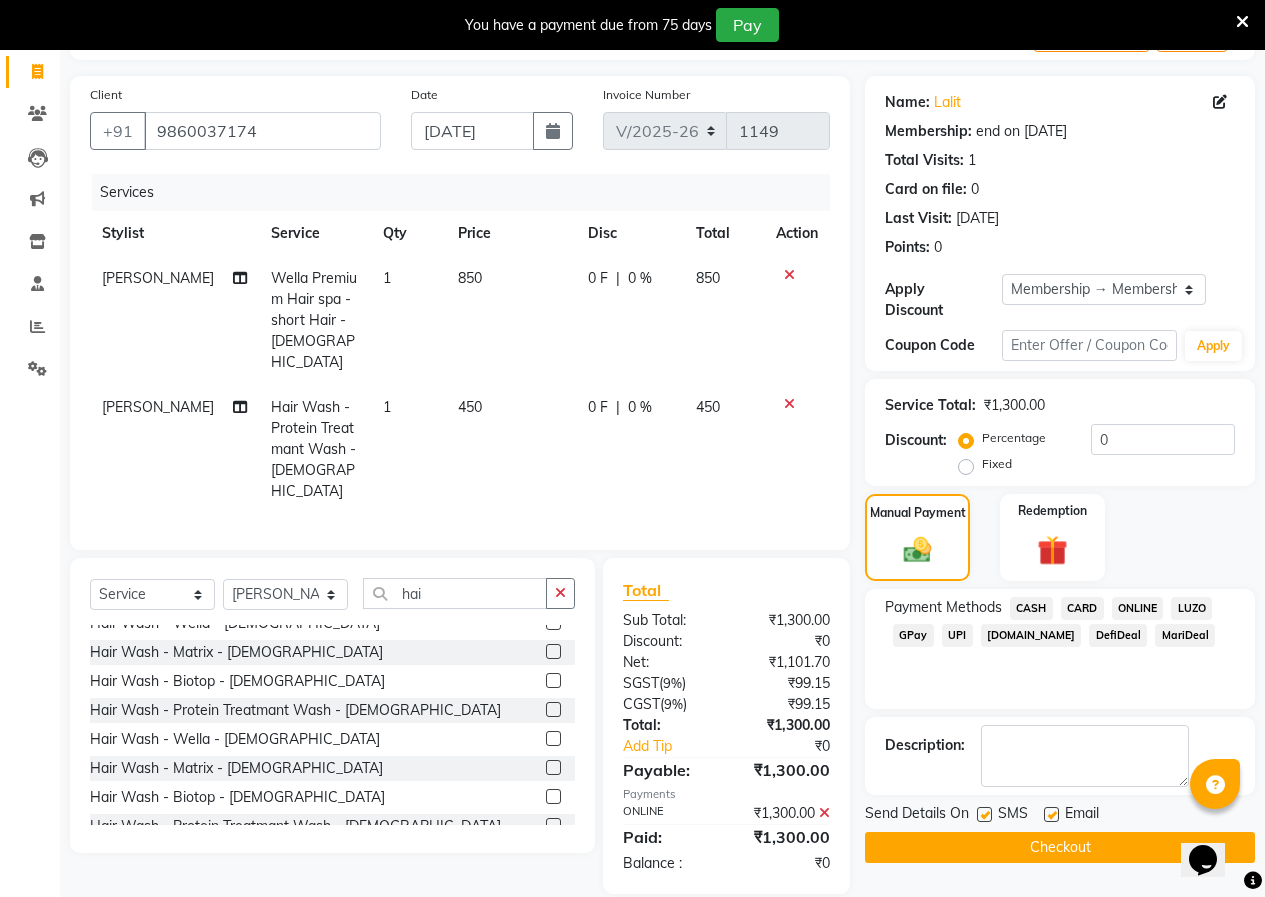 click on "Checkout" 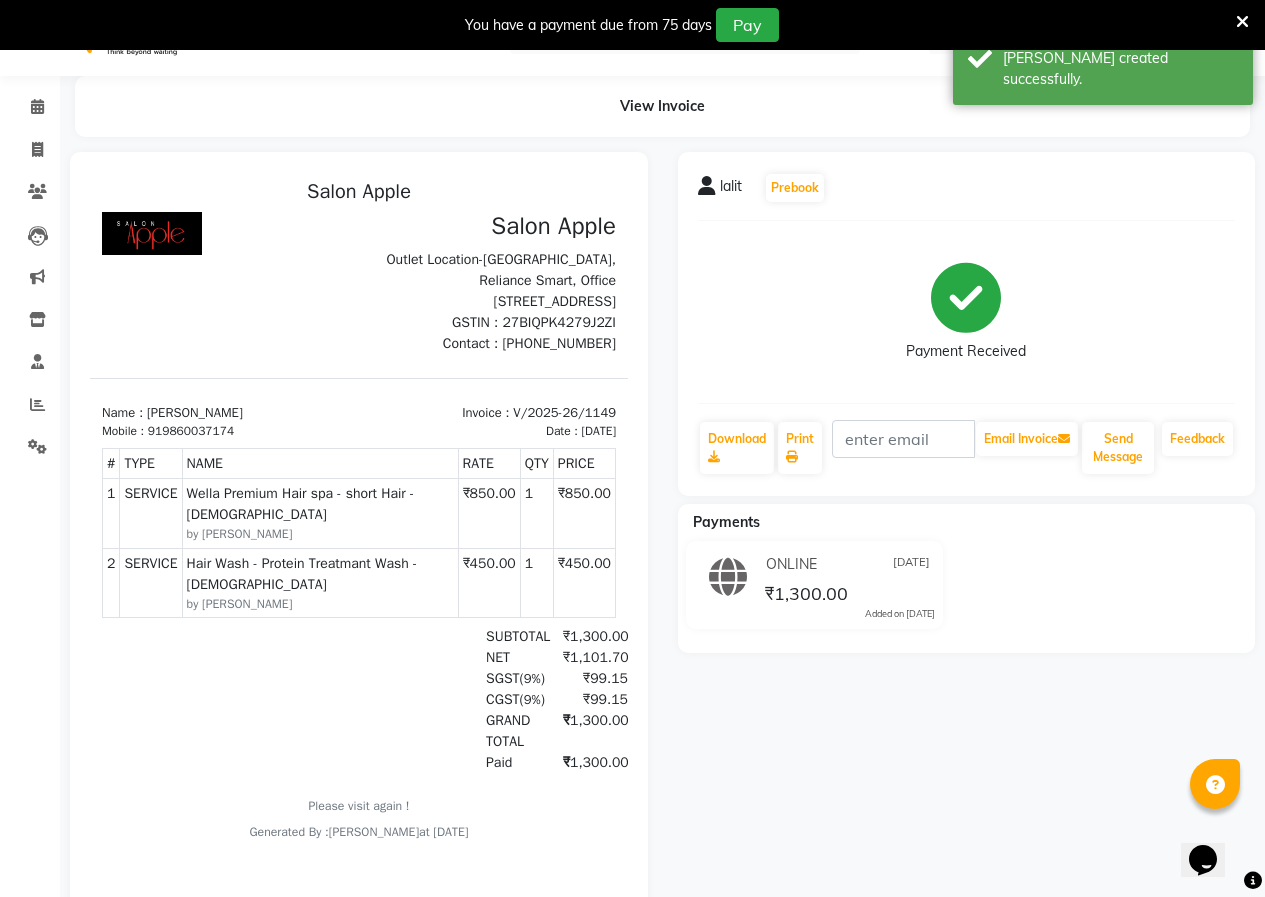 scroll, scrollTop: 0, scrollLeft: 0, axis: both 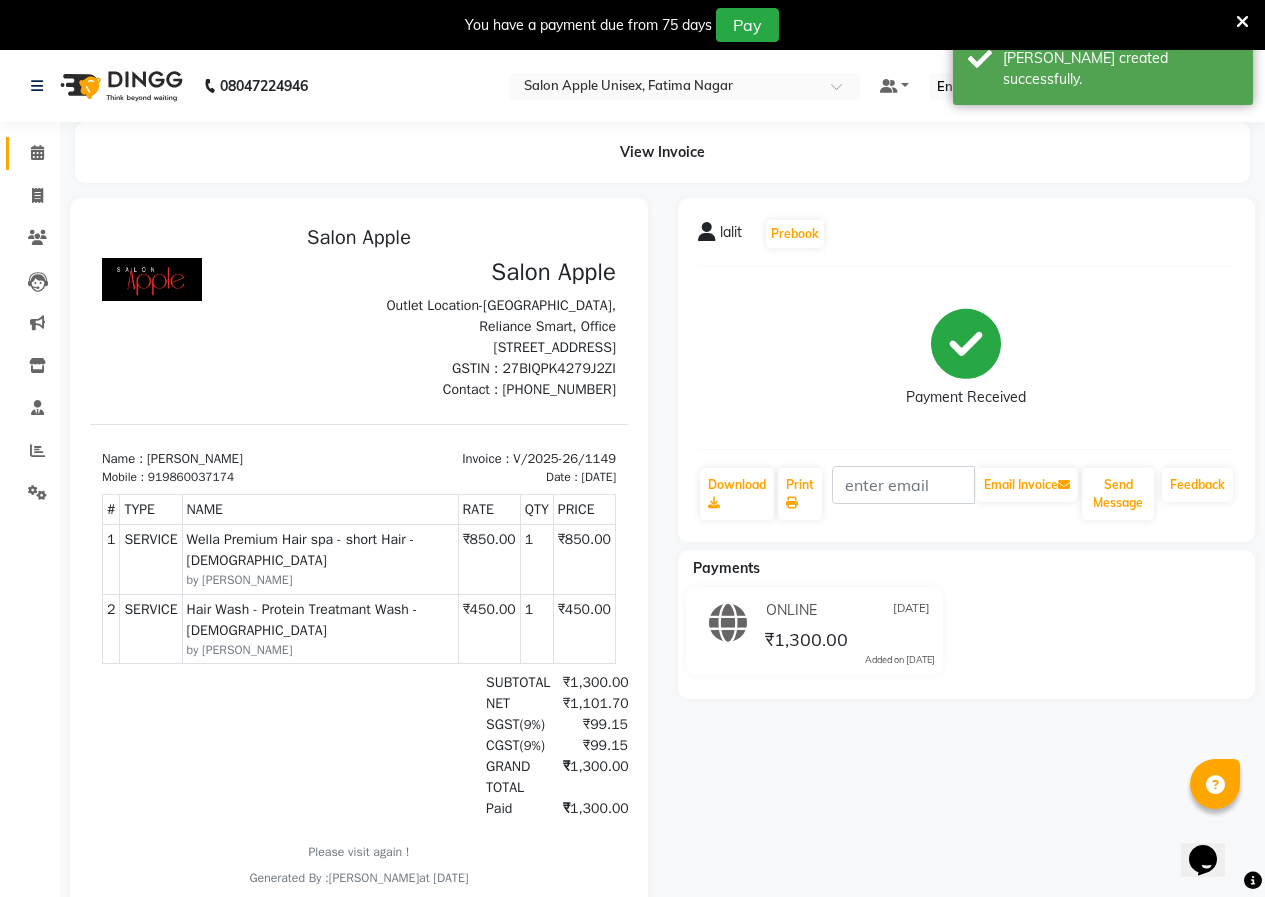 click 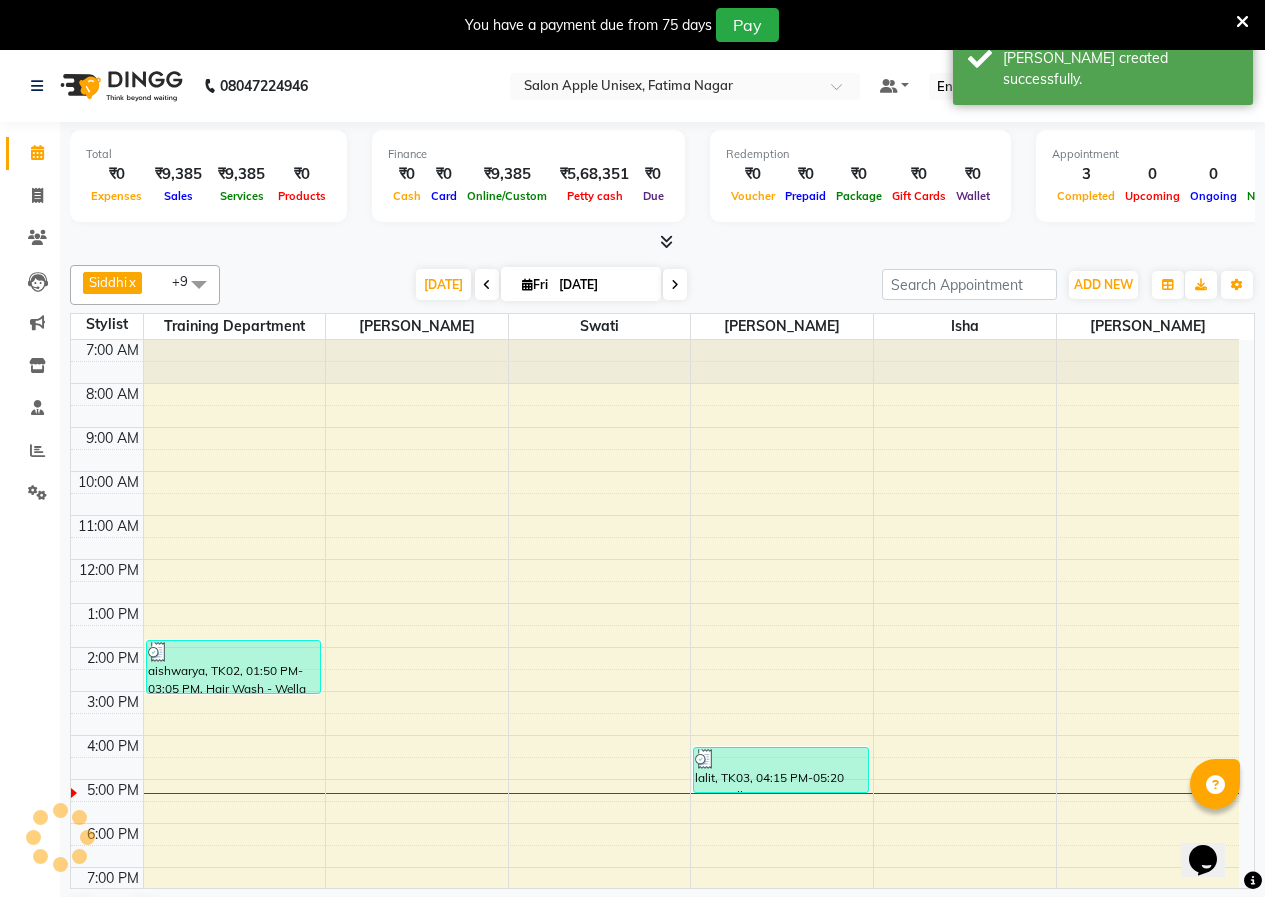 scroll, scrollTop: 111, scrollLeft: 0, axis: vertical 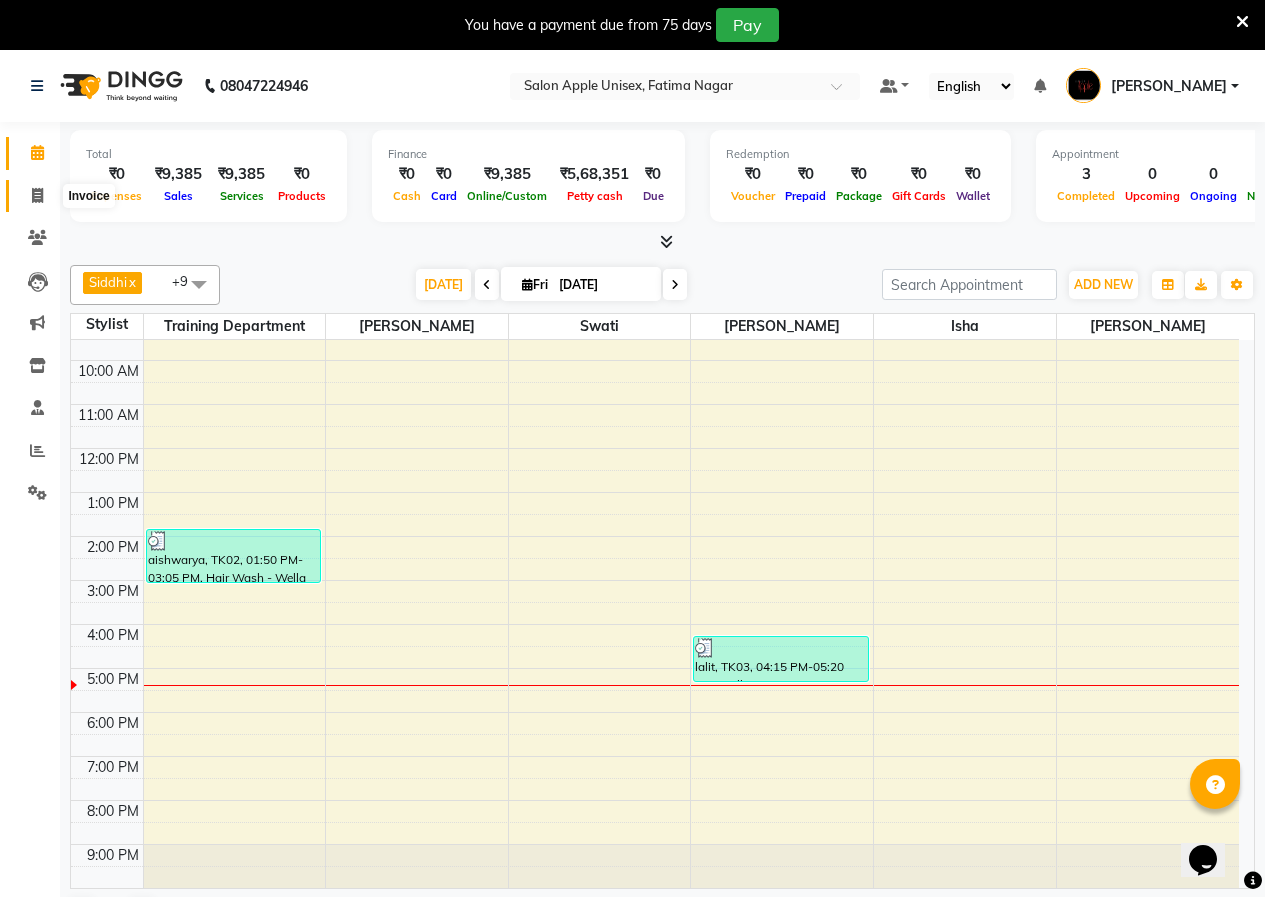 click 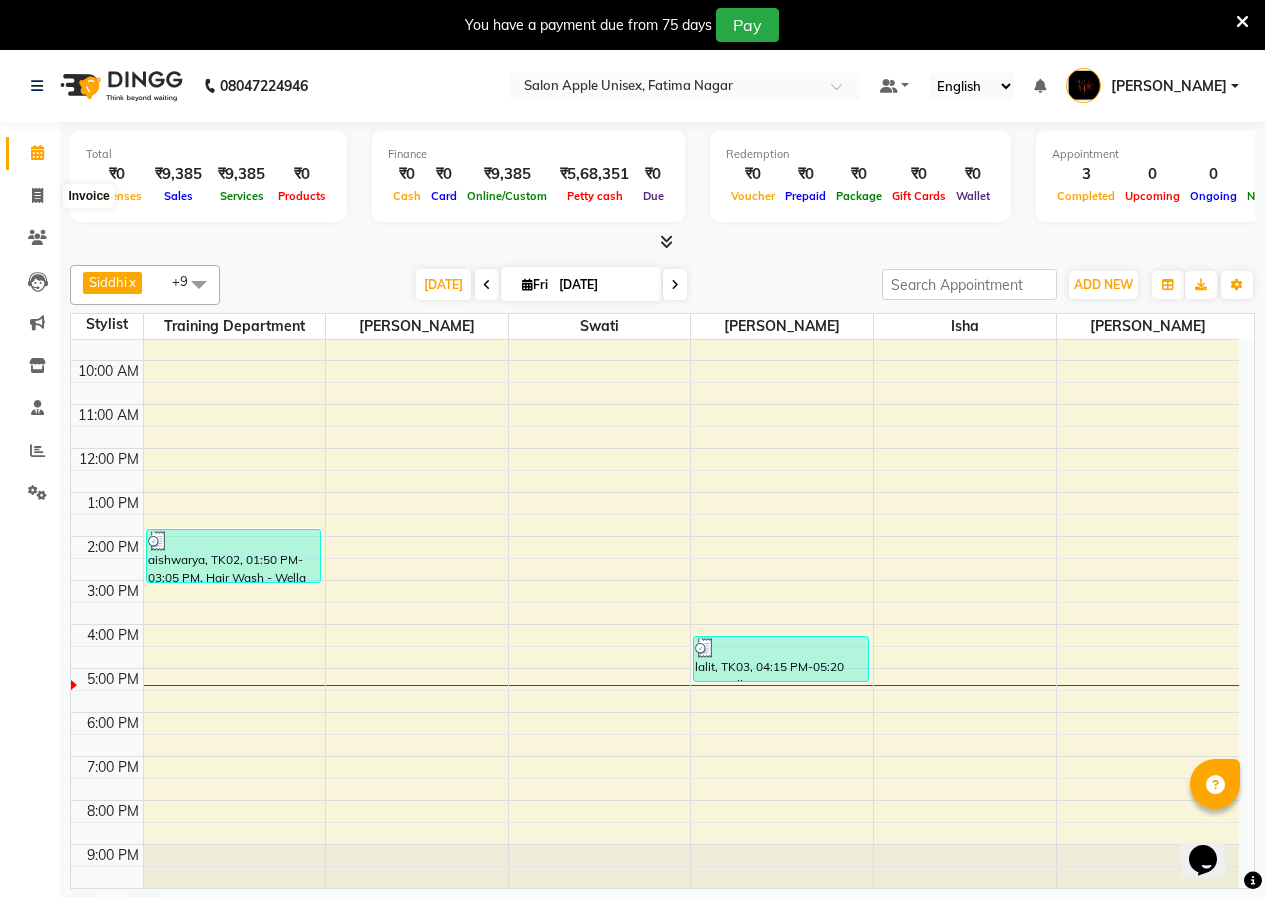 select on "118" 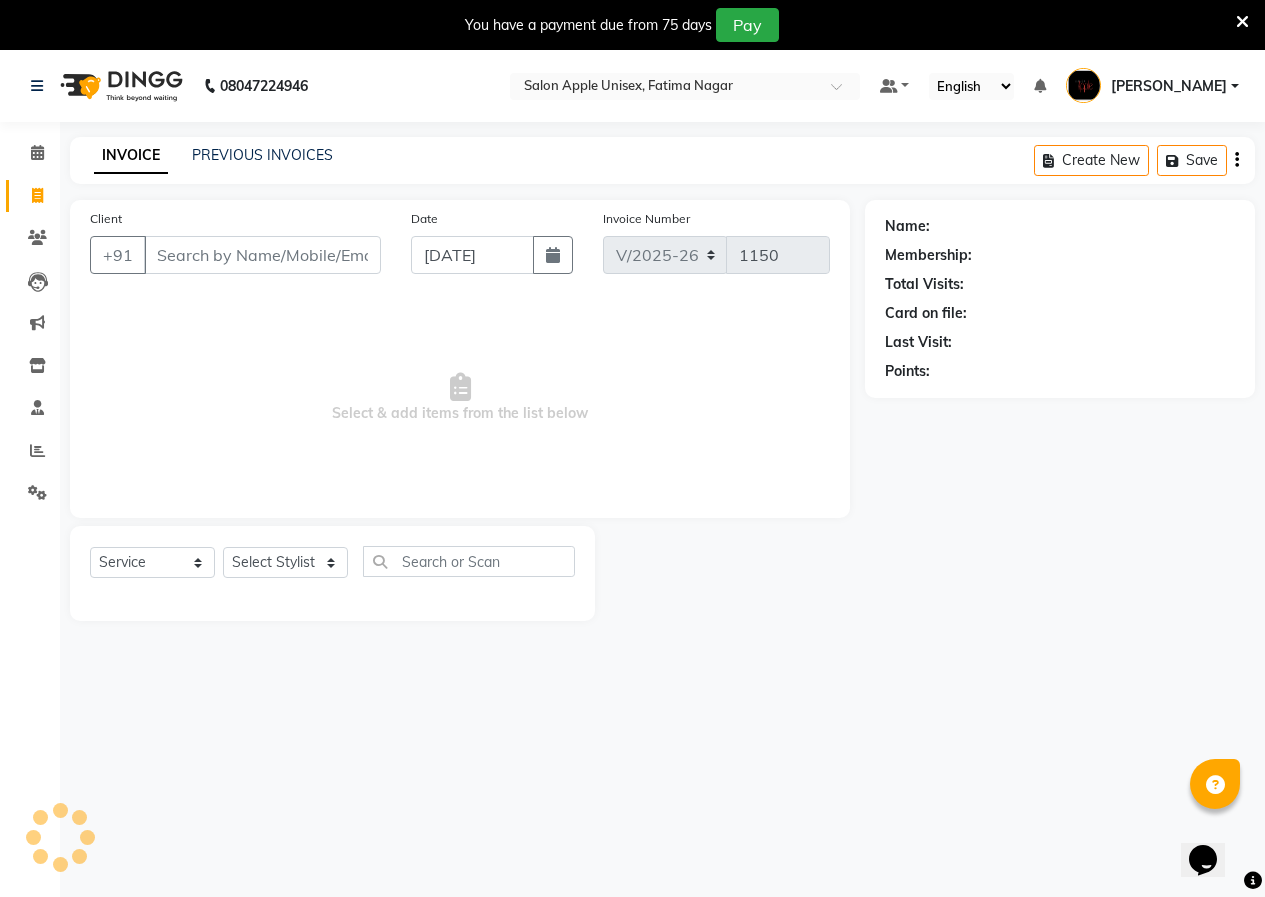 click on "Client" at bounding box center (262, 255) 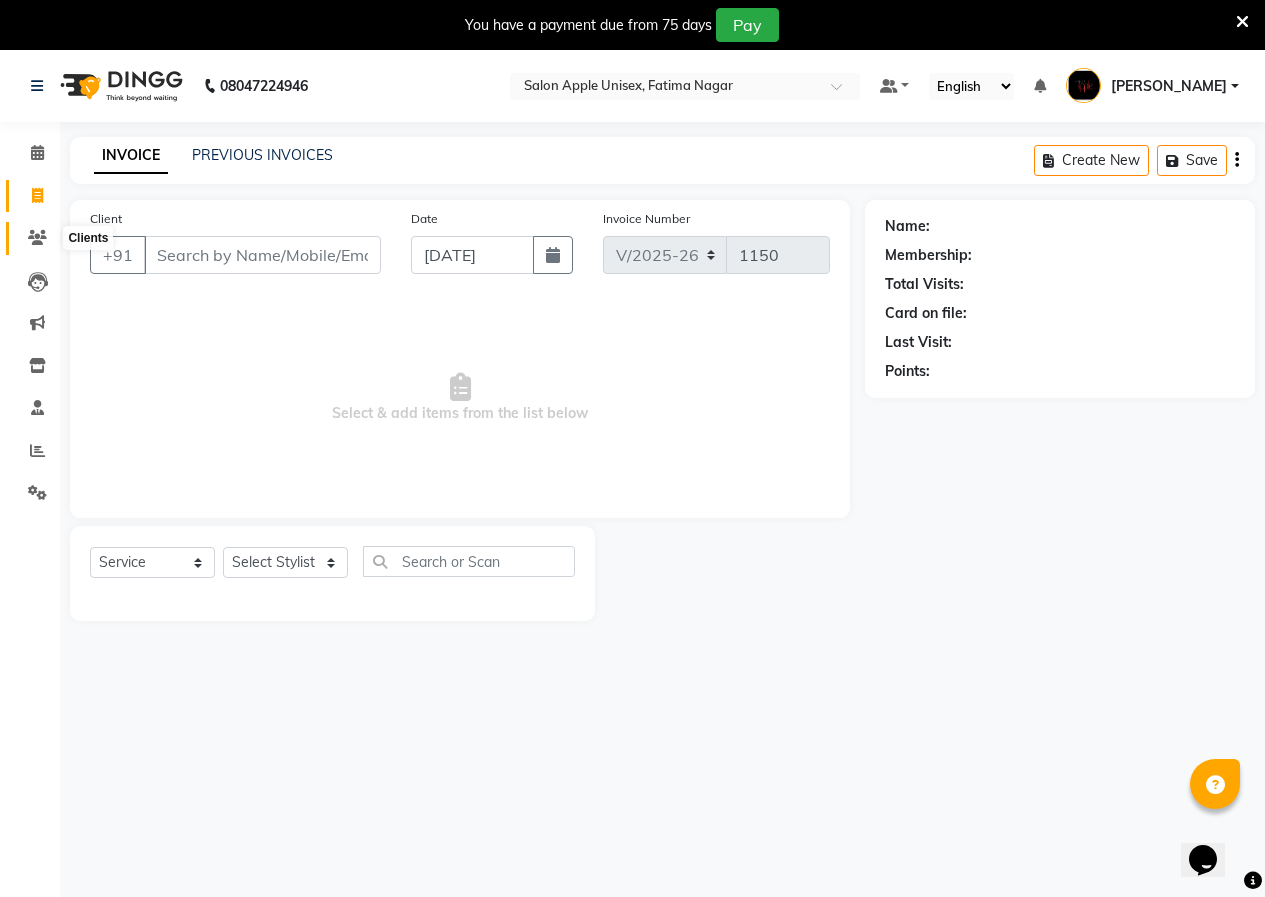 click 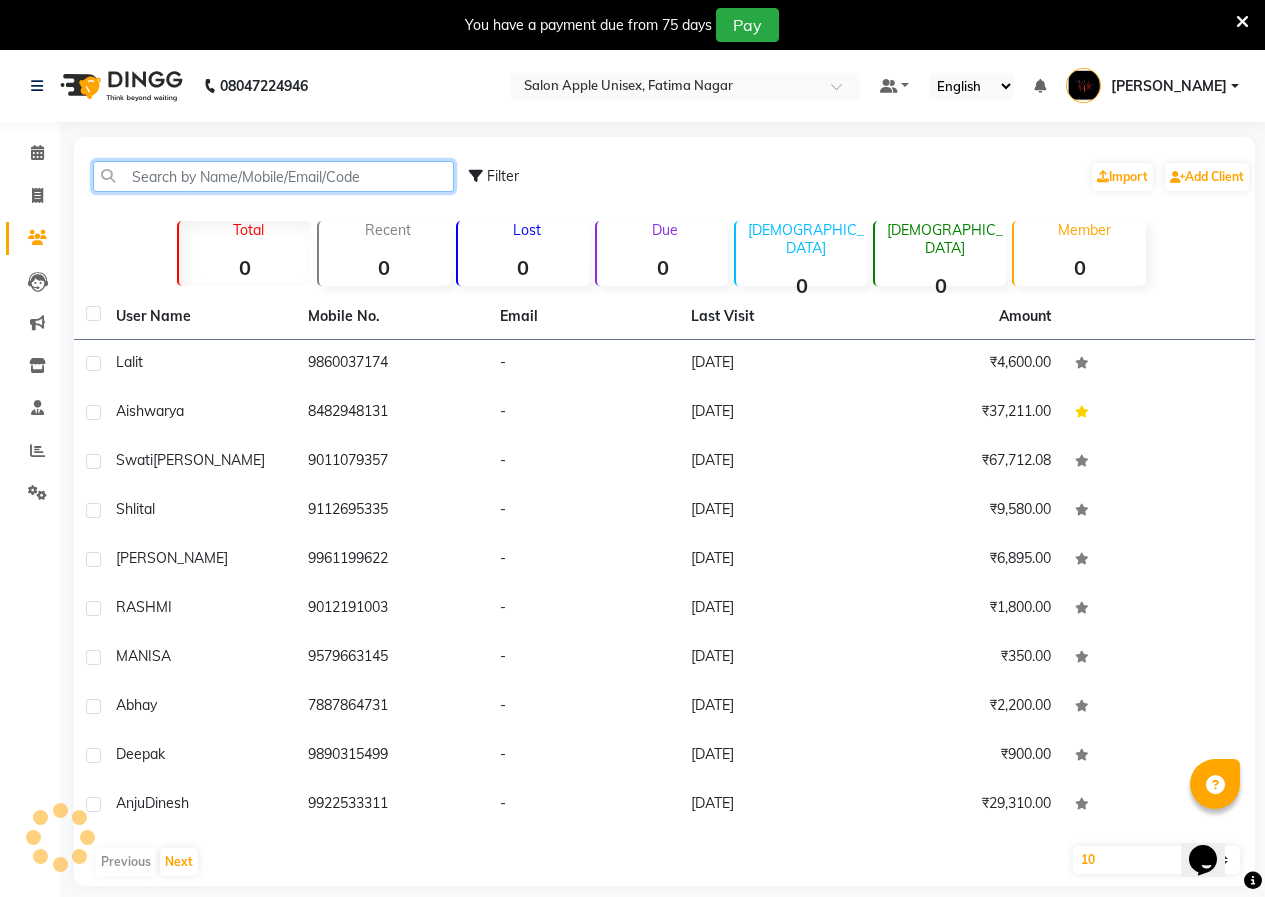 click 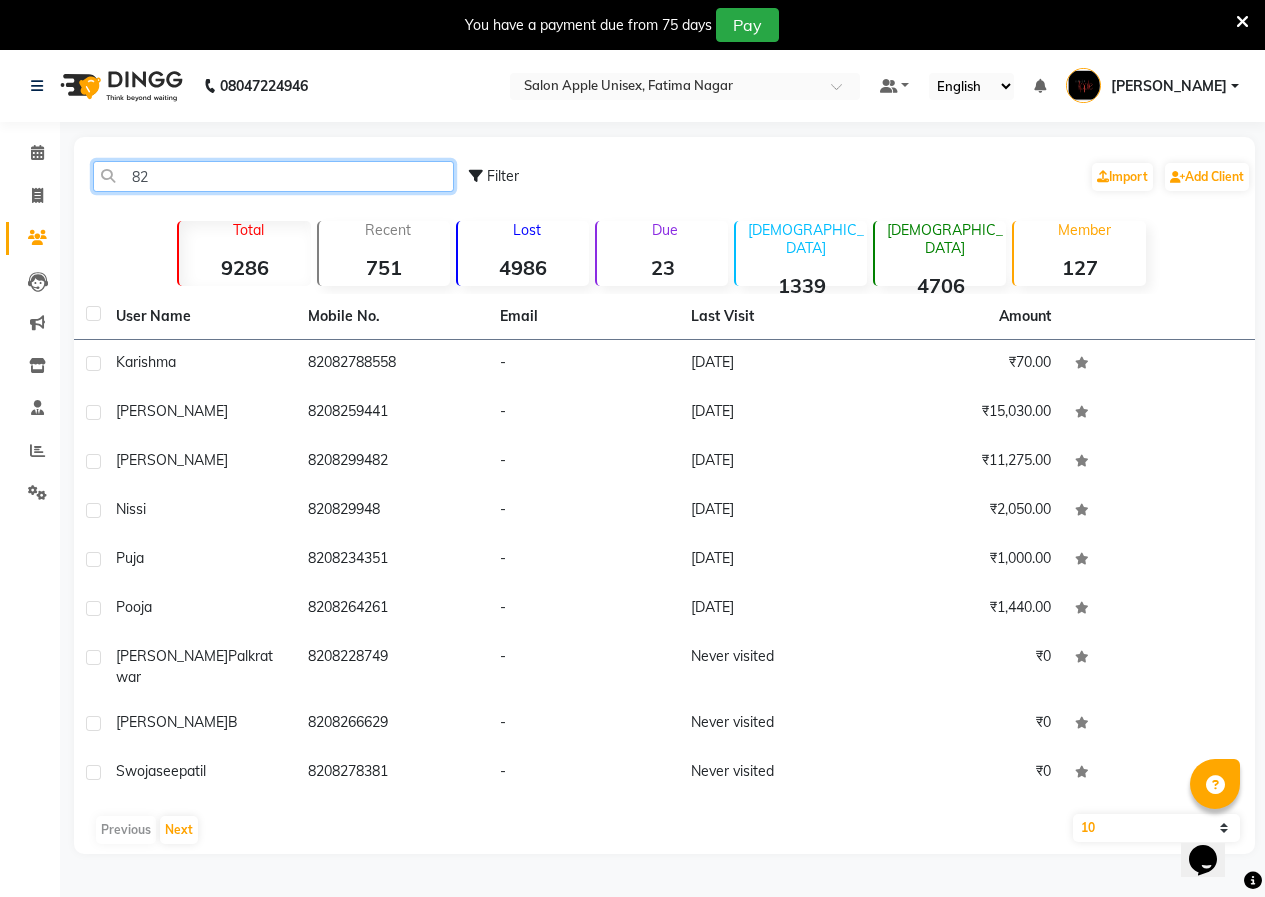 type on "8" 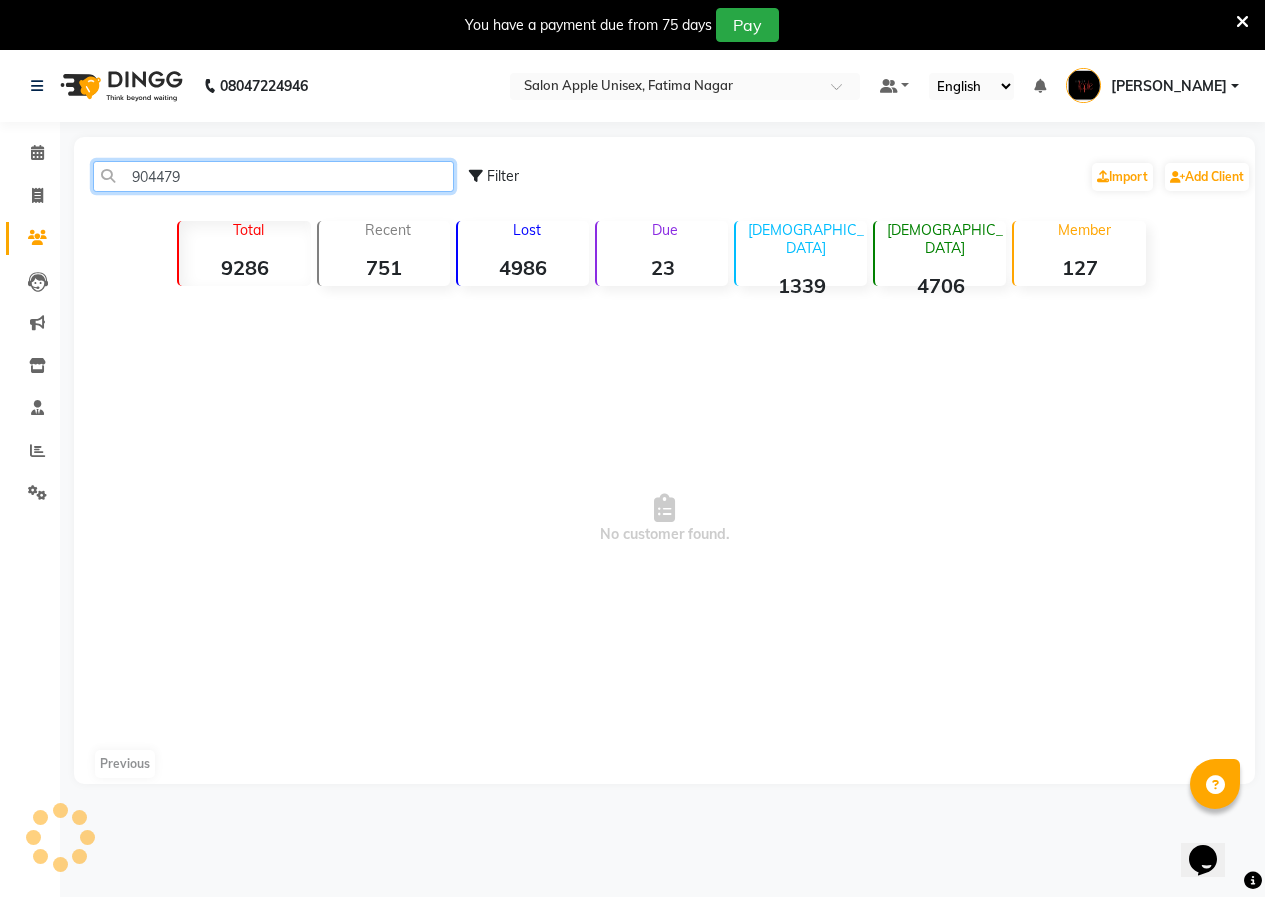 type on "904479" 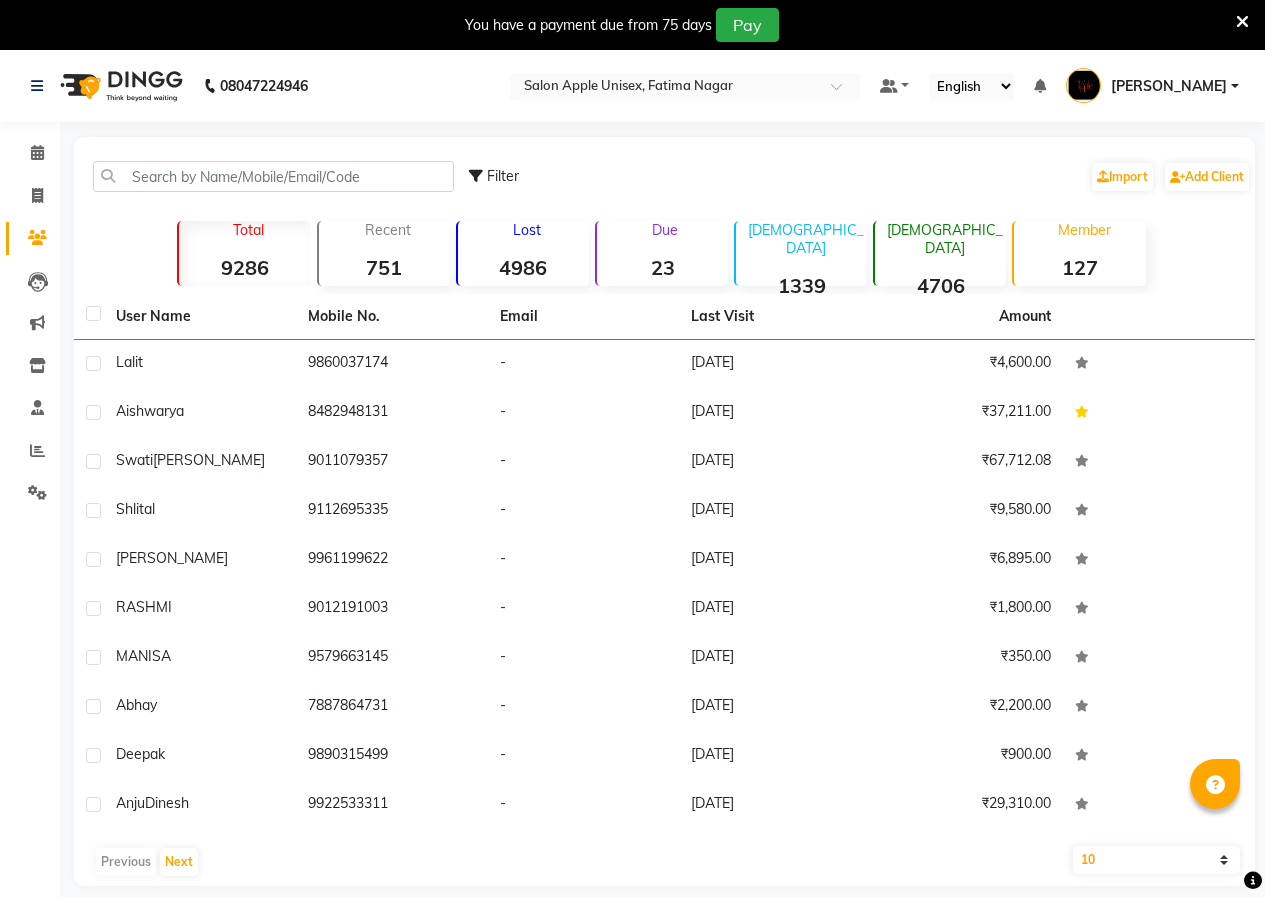 scroll, scrollTop: 0, scrollLeft: 0, axis: both 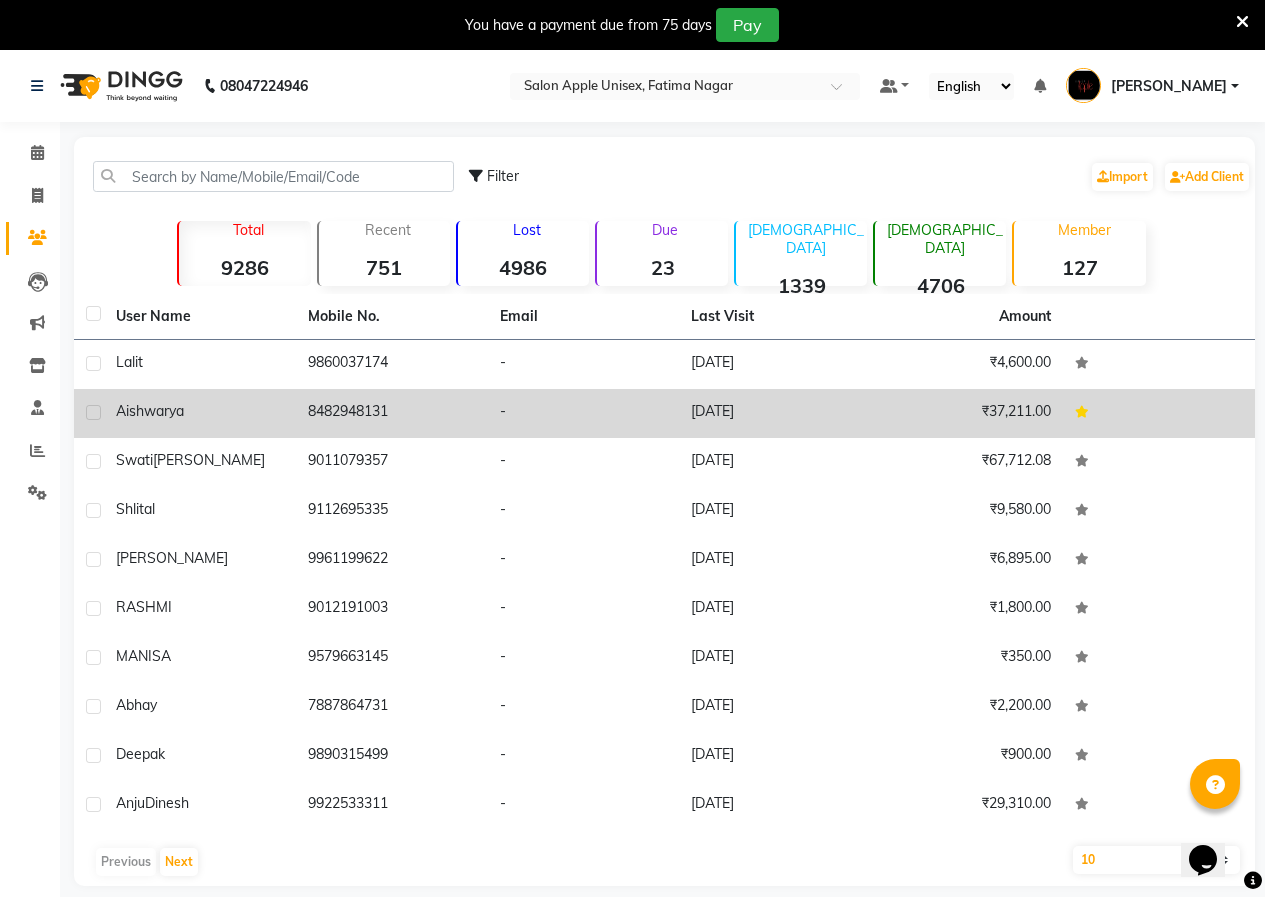 drag, startPoint x: 166, startPoint y: 170, endPoint x: 559, endPoint y: 401, distance: 455.86182 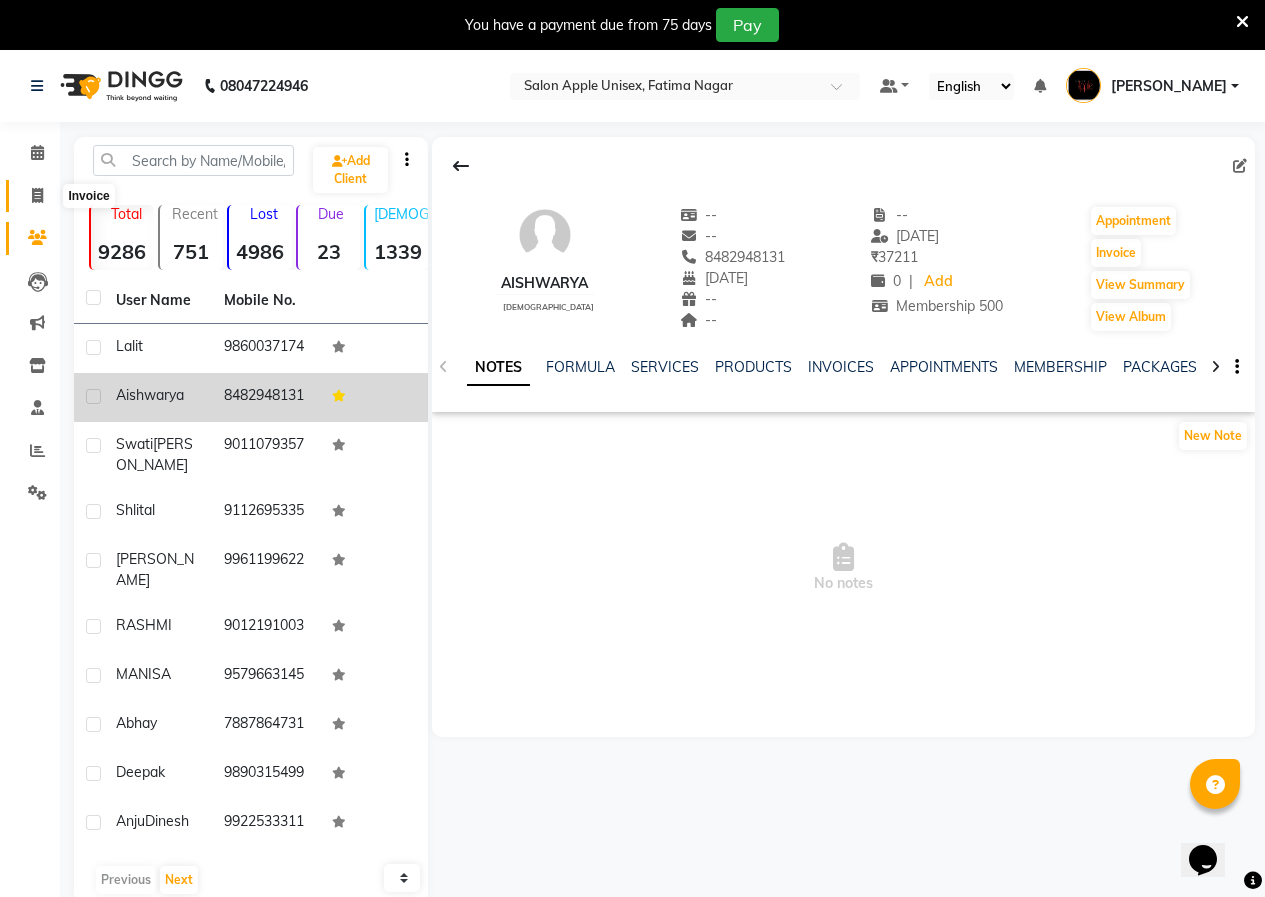 click 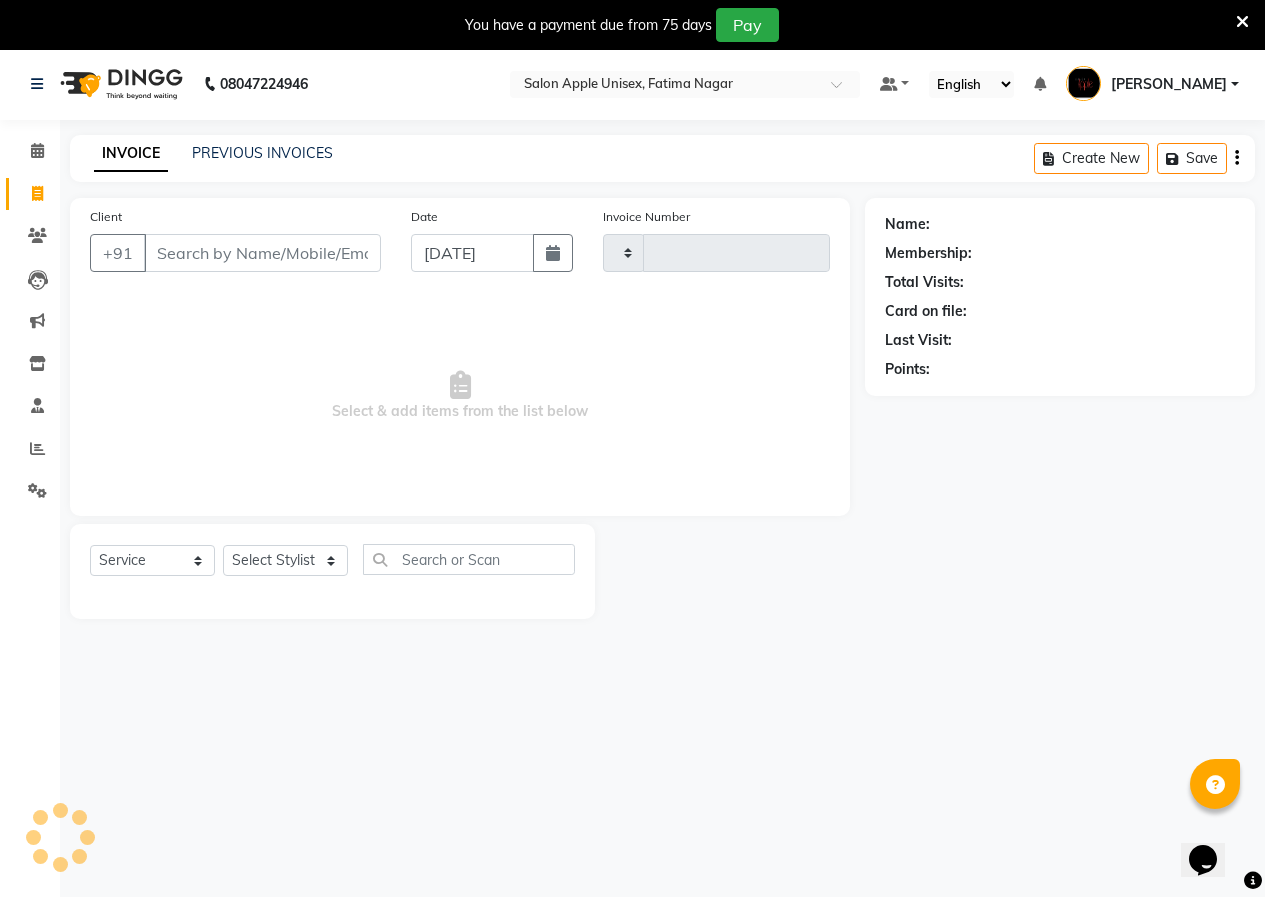 type on "1150" 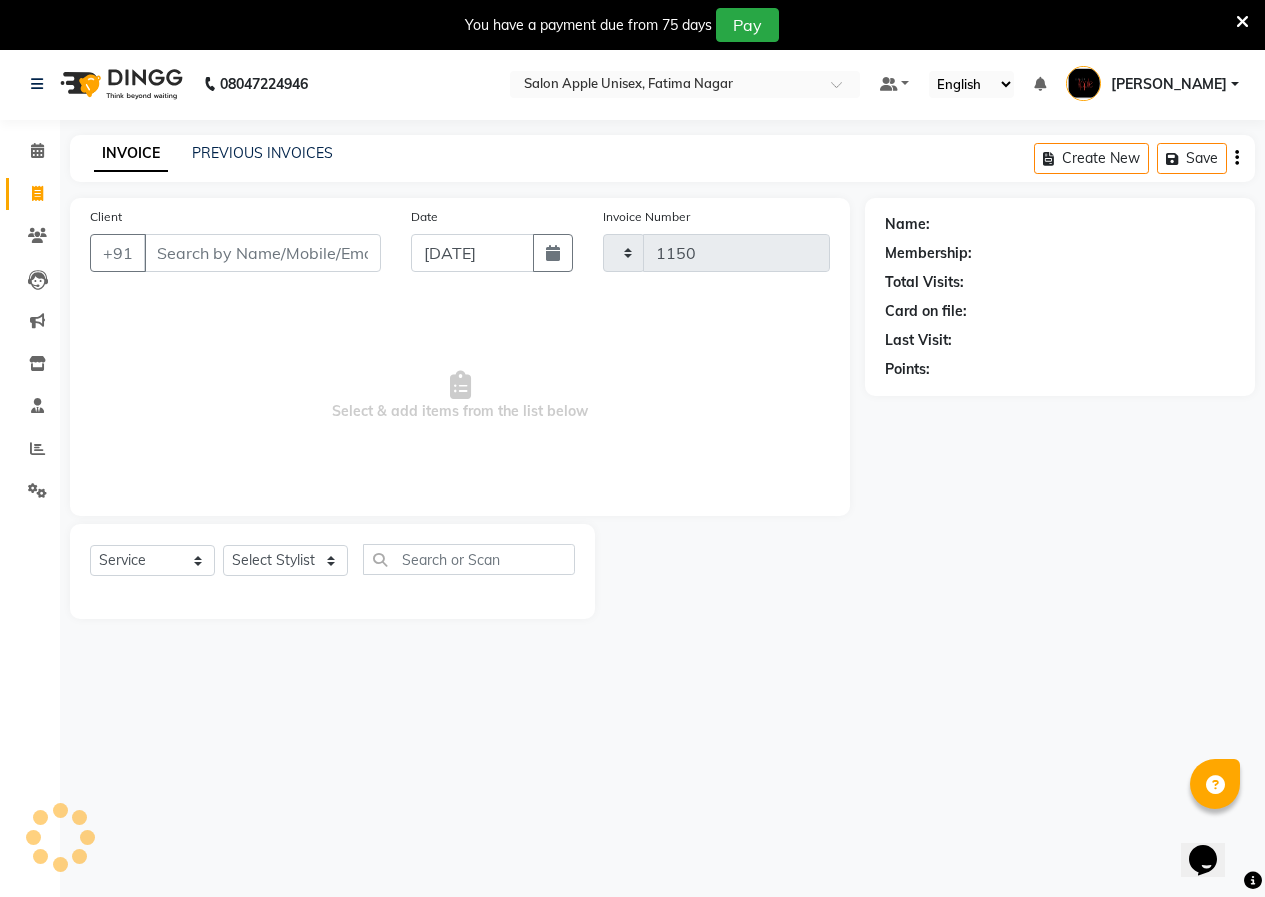 select on "118" 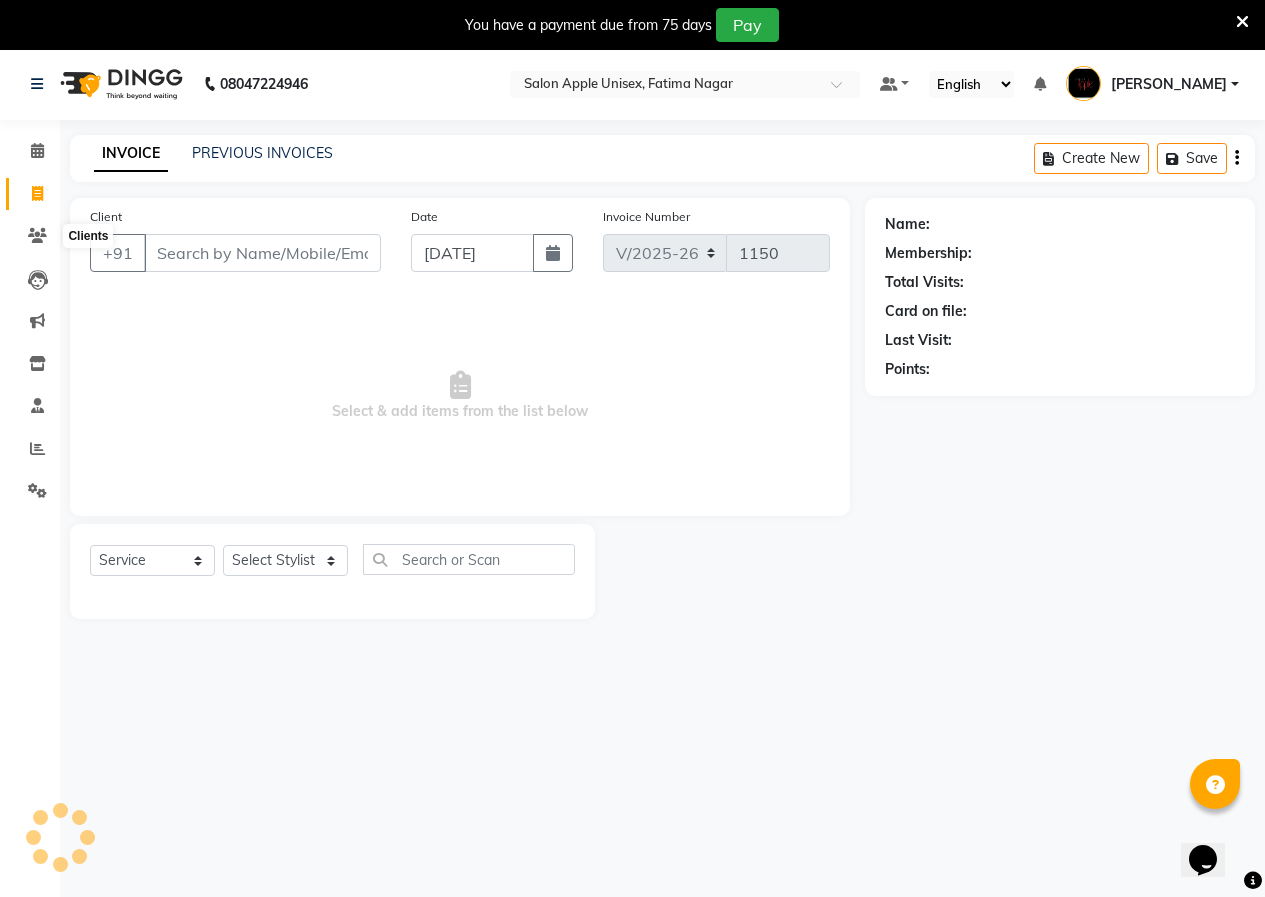 scroll, scrollTop: 50, scrollLeft: 0, axis: vertical 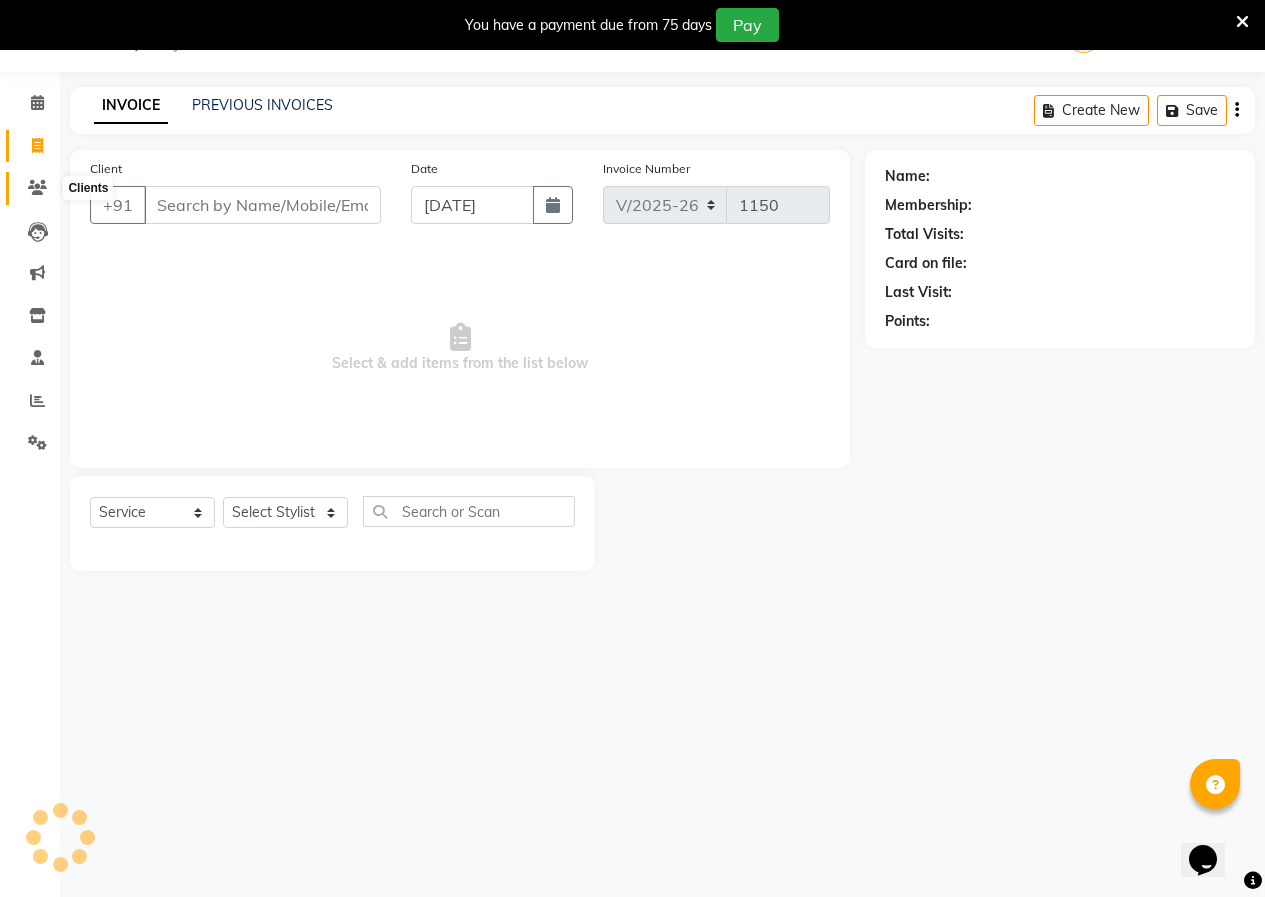 click 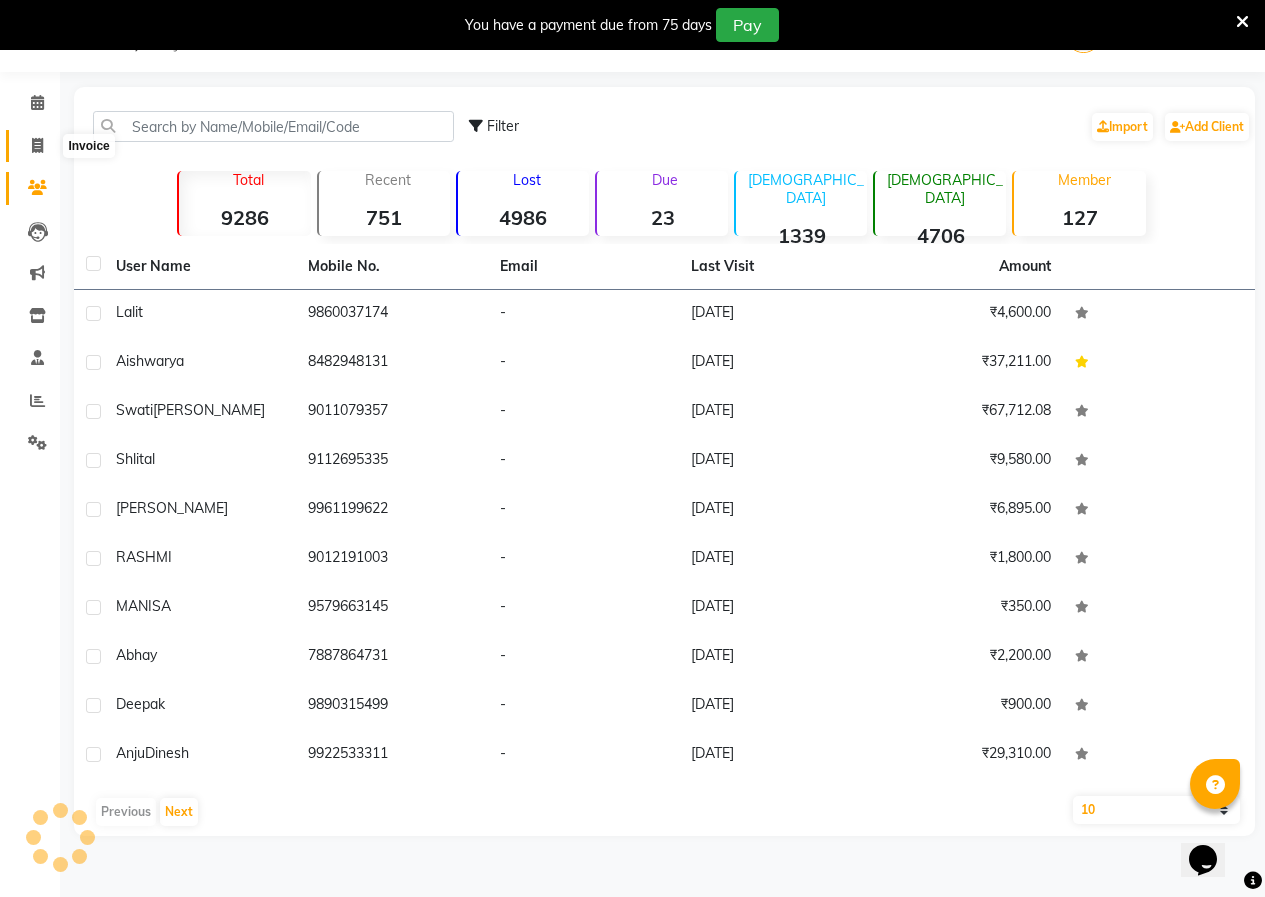 click 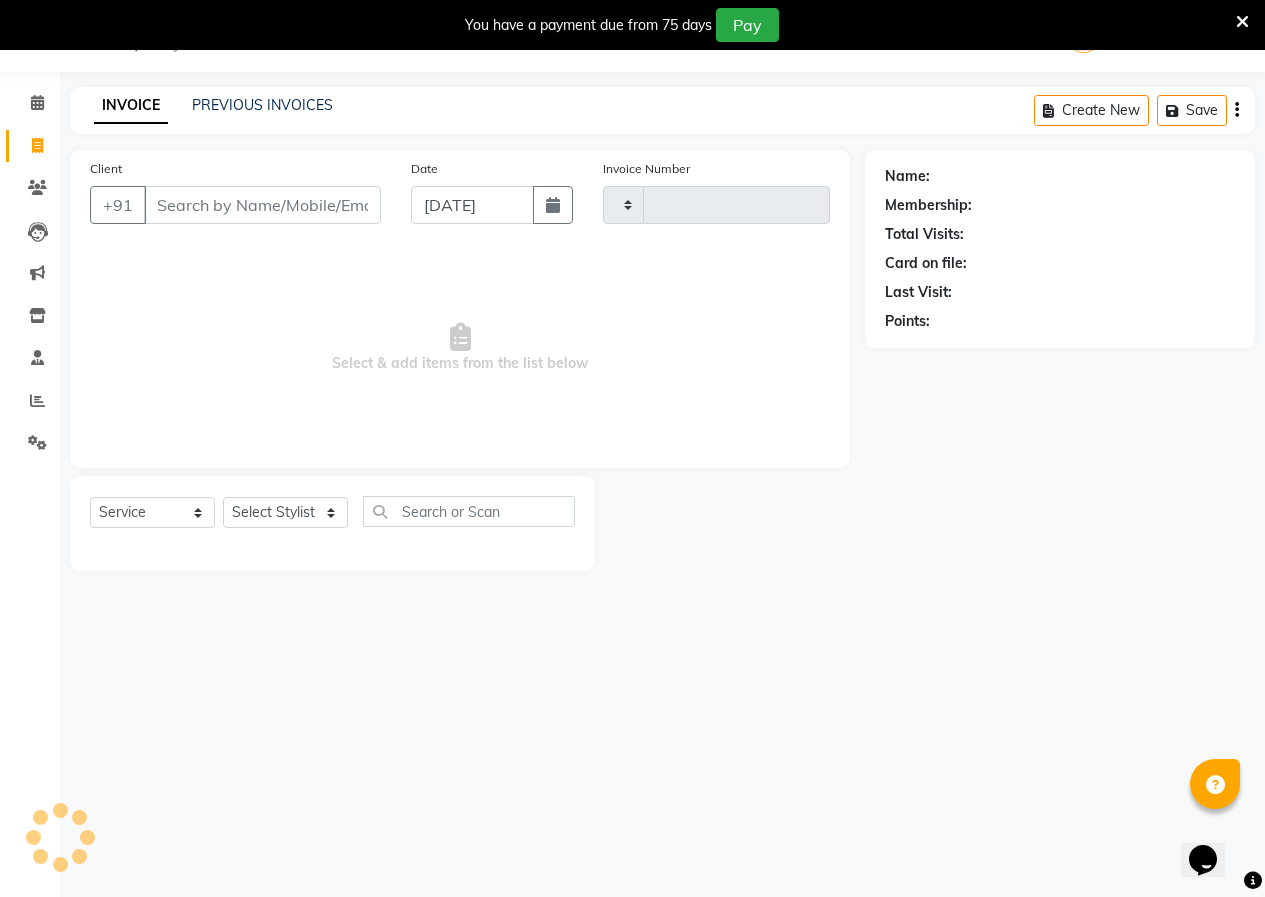 type on "1150" 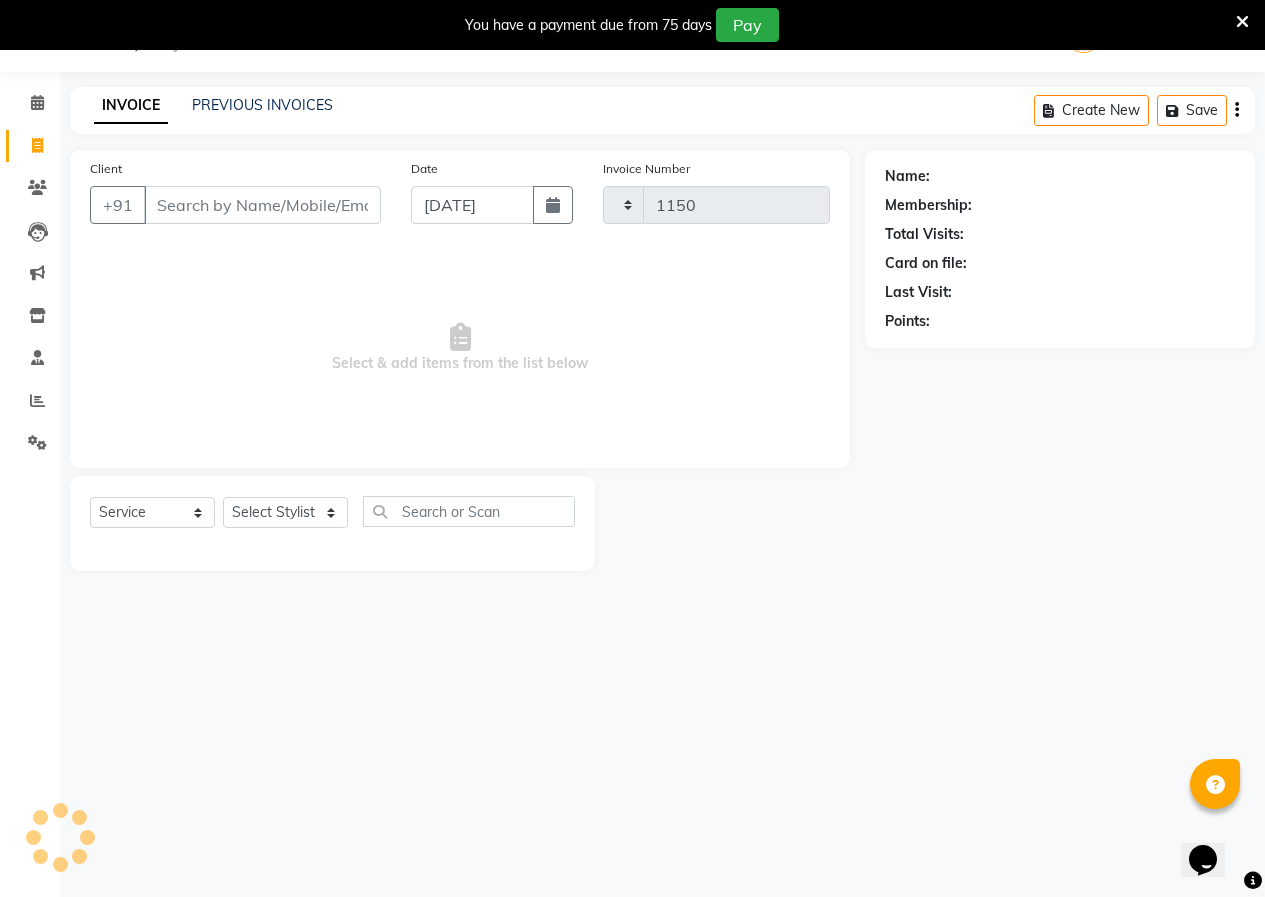 select on "118" 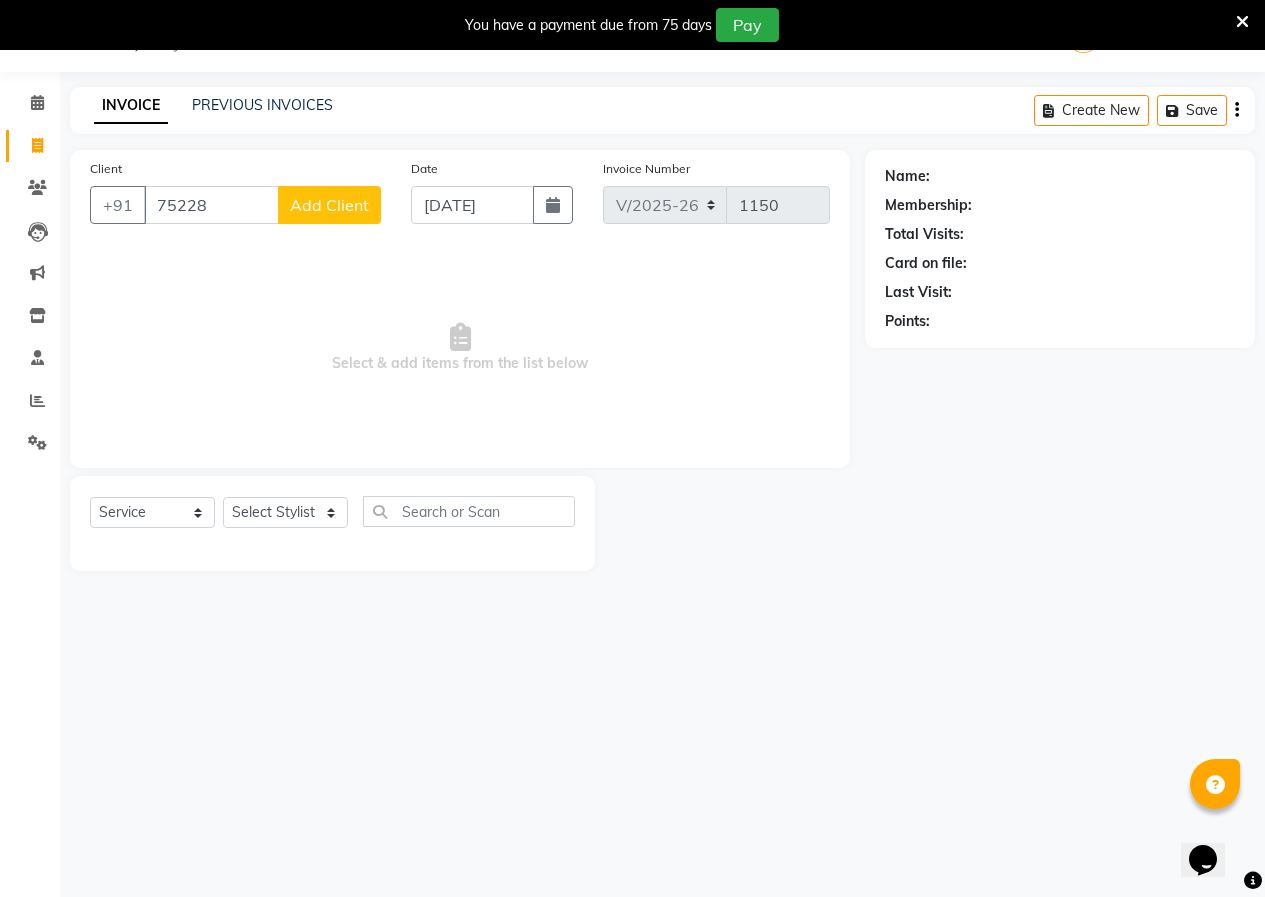 type on "75228" 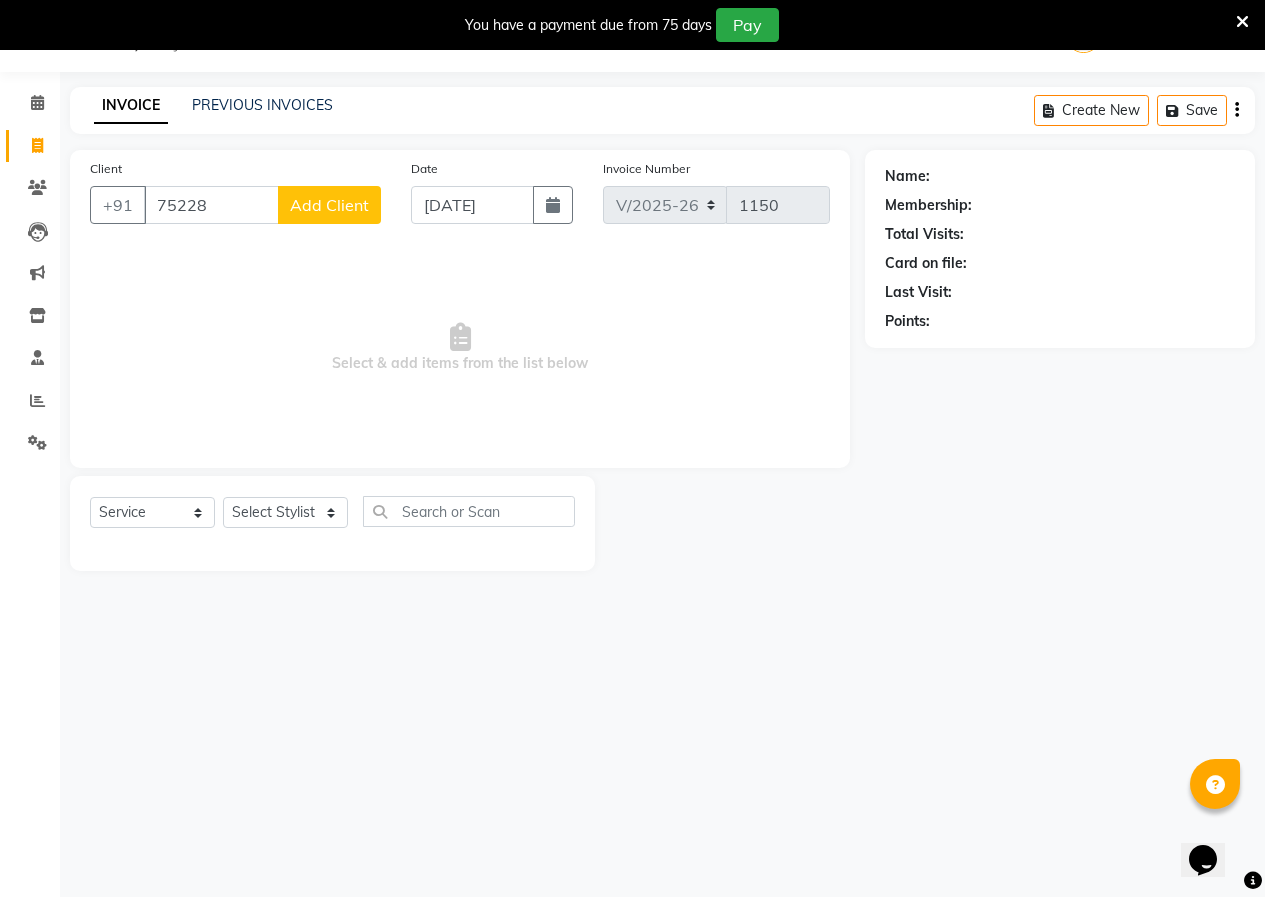 click on "Add Client" 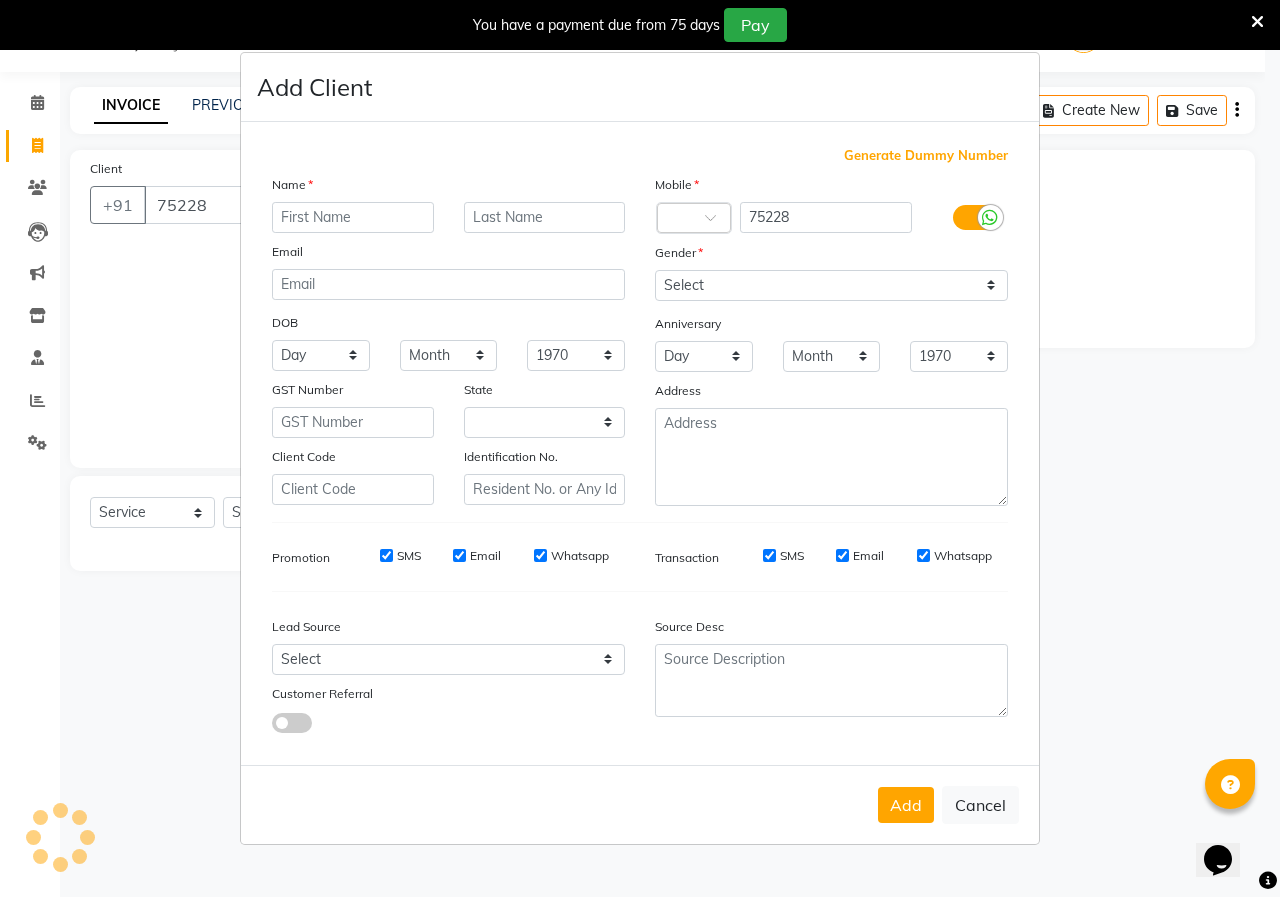 select on "22" 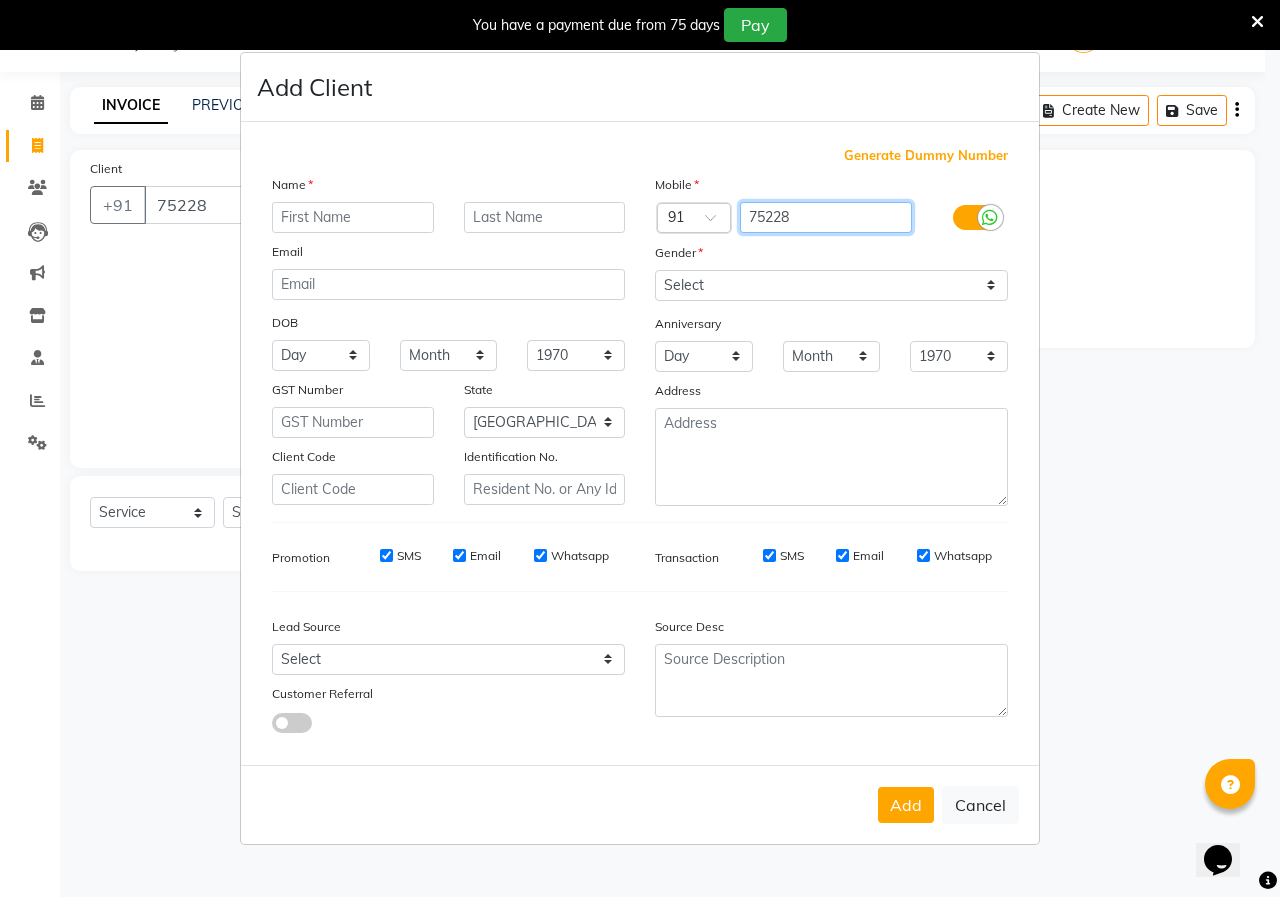 click on "75228" at bounding box center [826, 217] 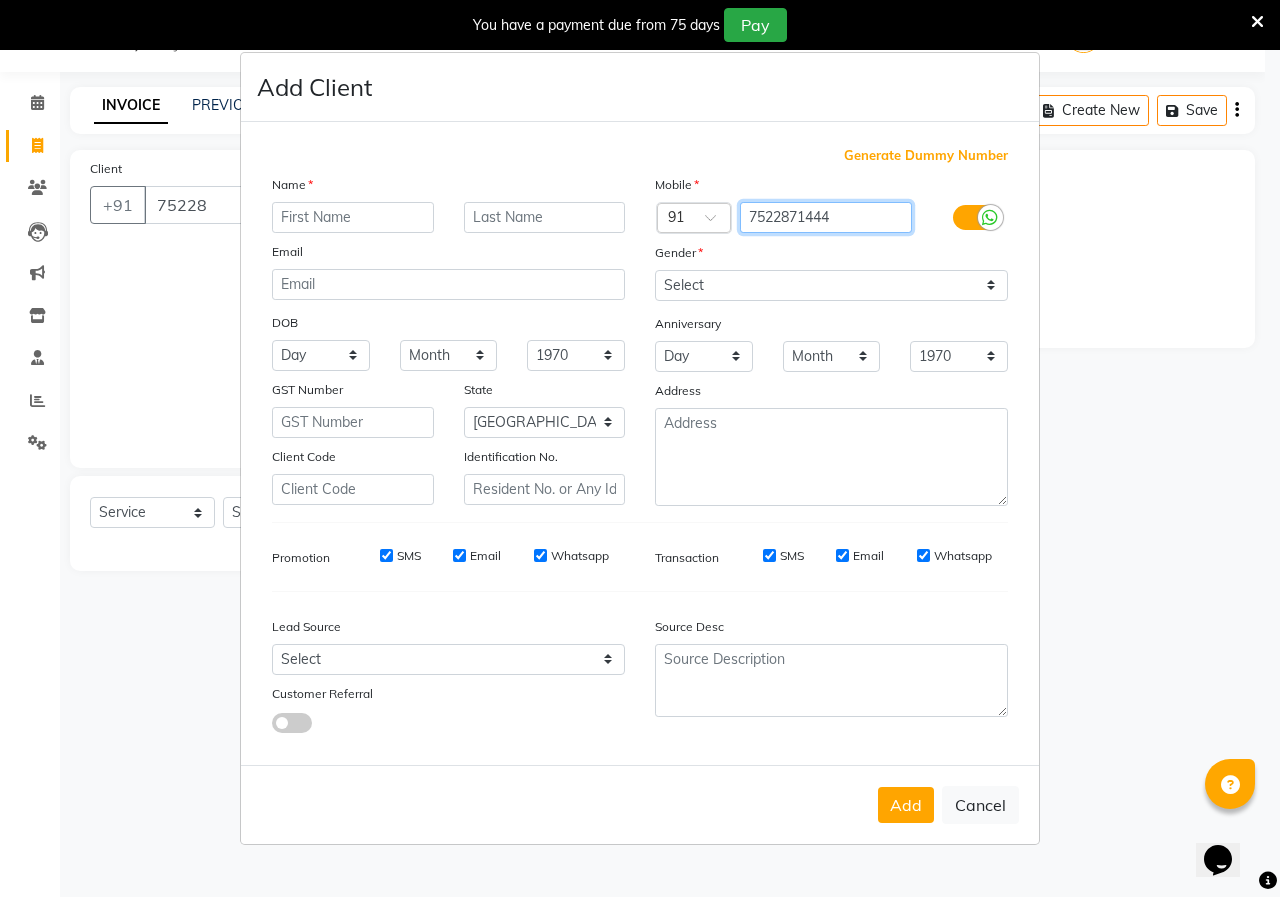 type on "7522871444" 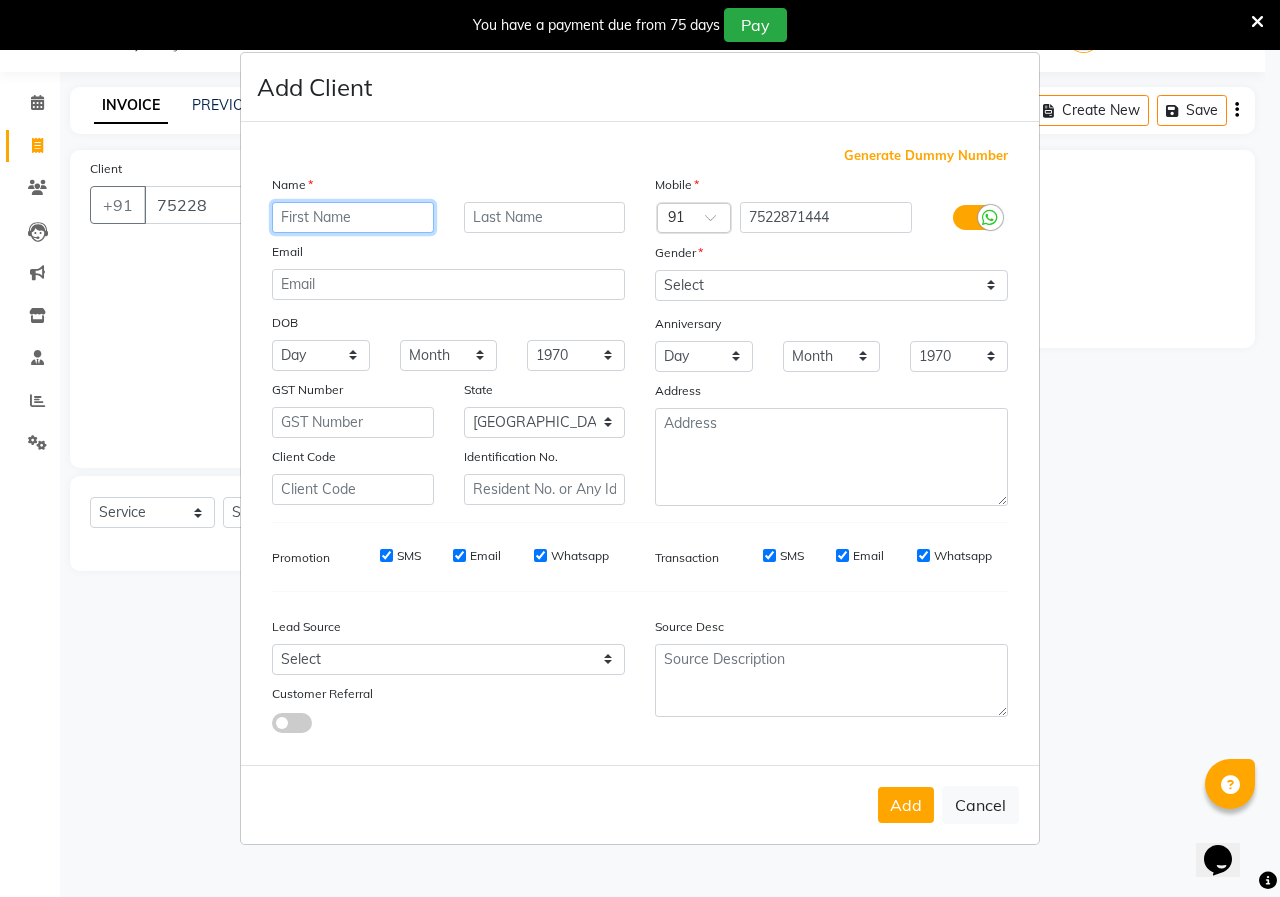 click at bounding box center (353, 217) 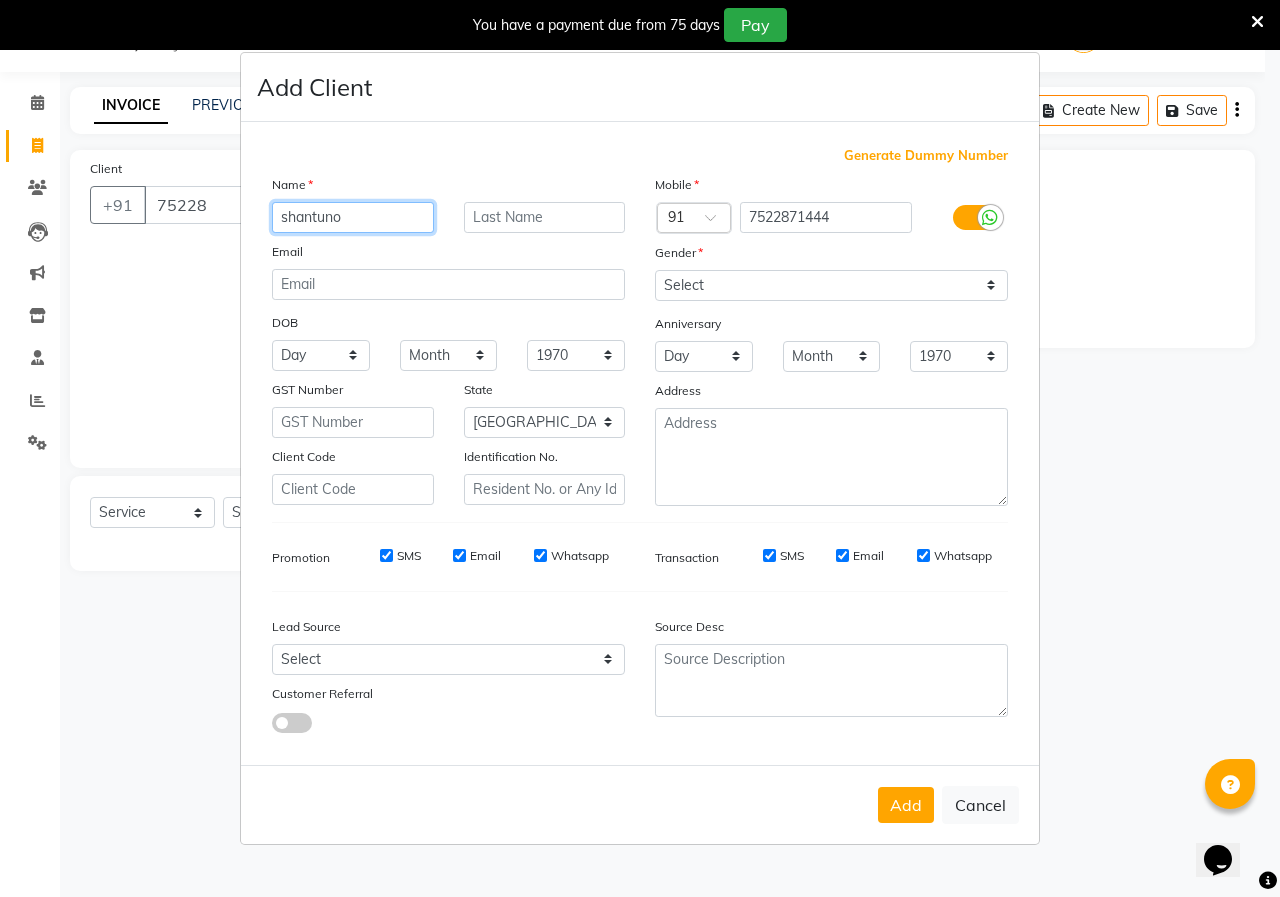 type on "shantuno" 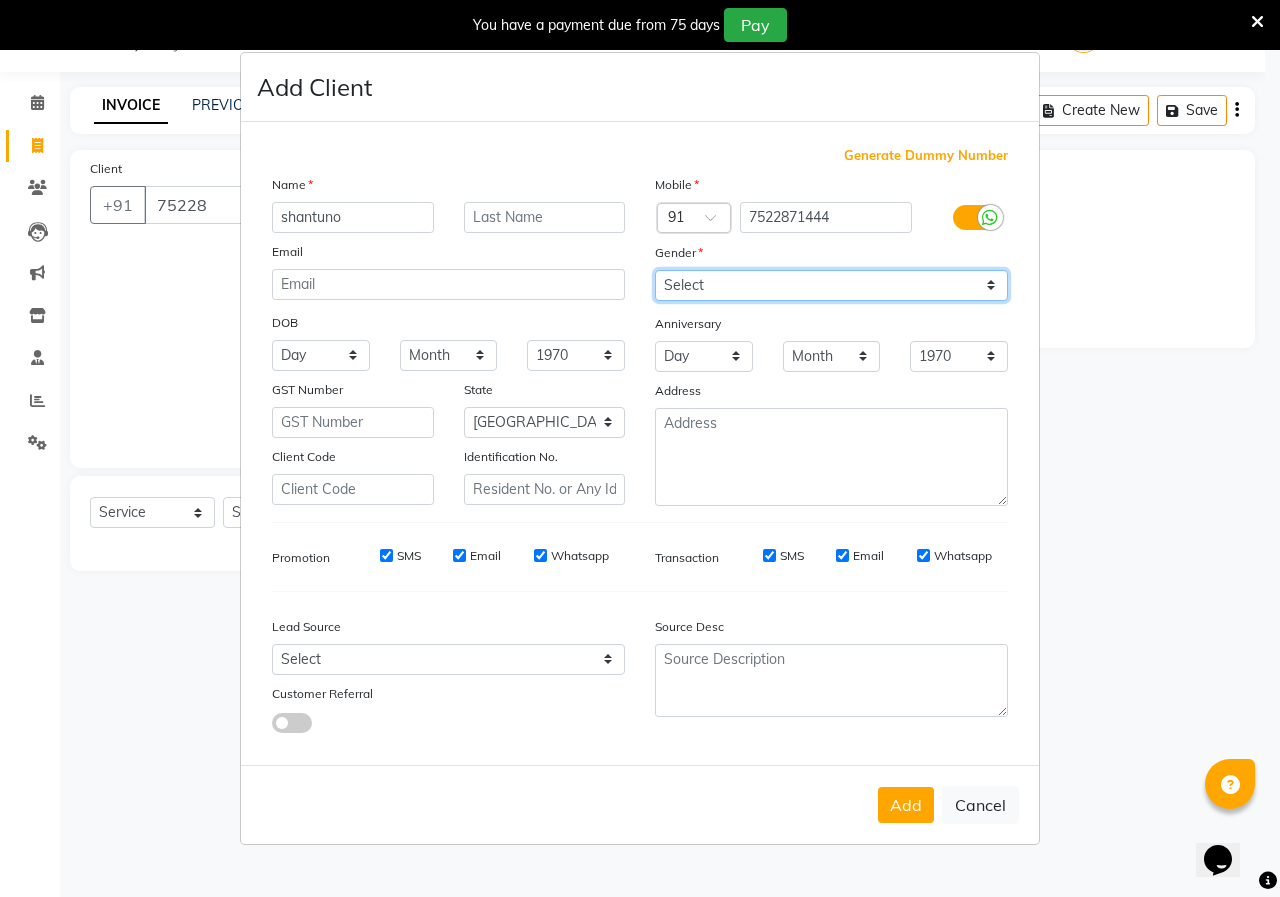 click on "Select [DEMOGRAPHIC_DATA] [DEMOGRAPHIC_DATA] Other Prefer Not To Say" at bounding box center (831, 285) 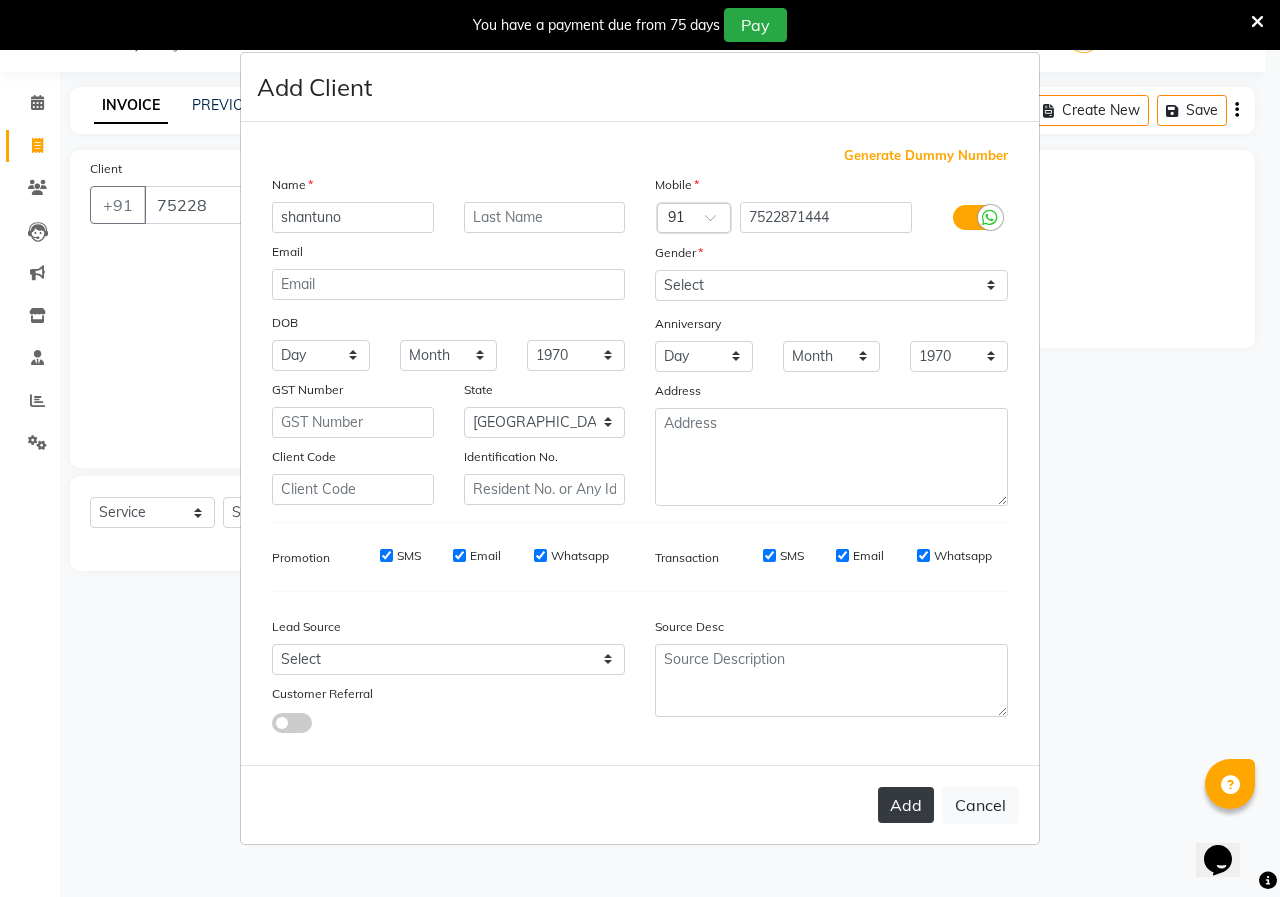 click on "Add" at bounding box center (906, 805) 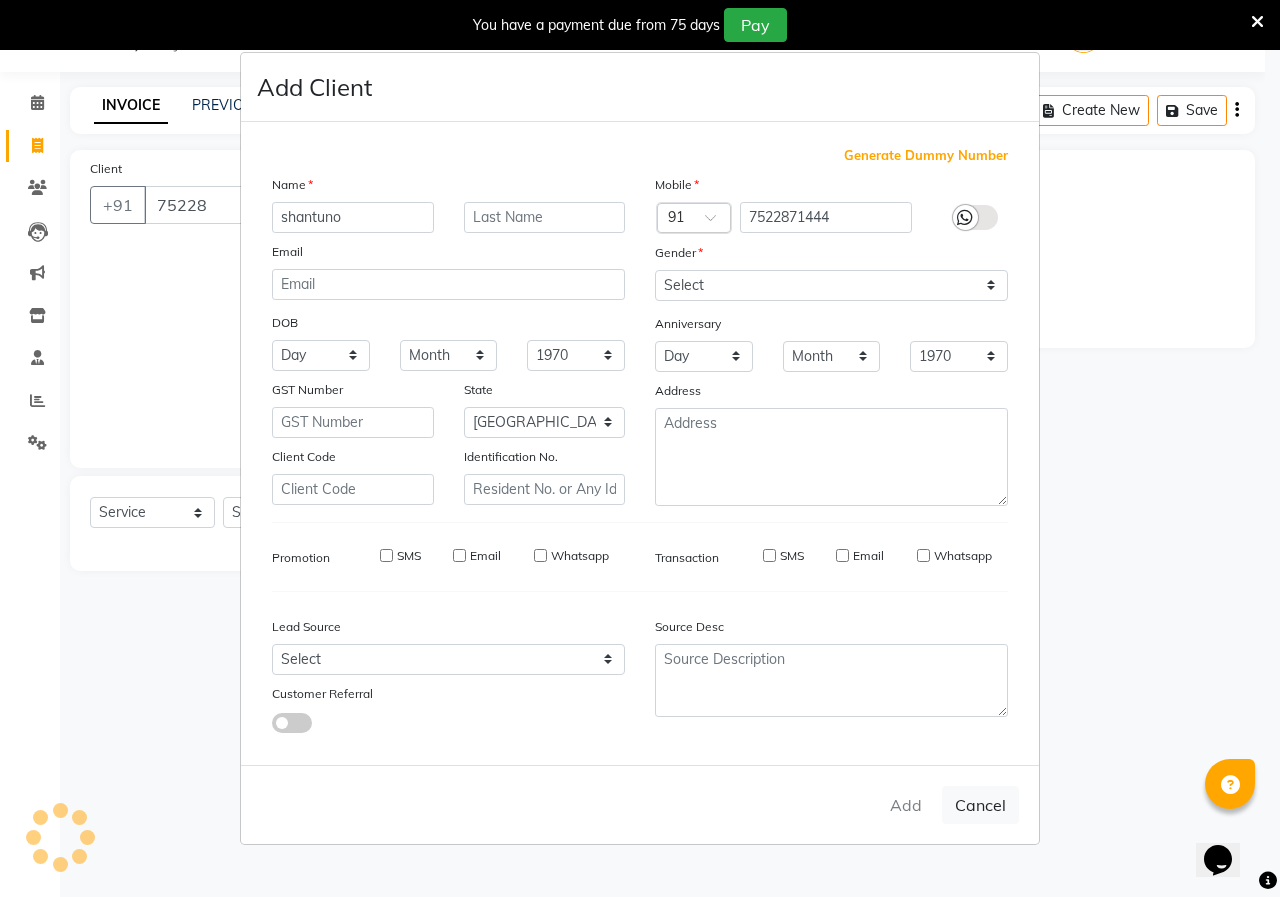 type on "7522871444" 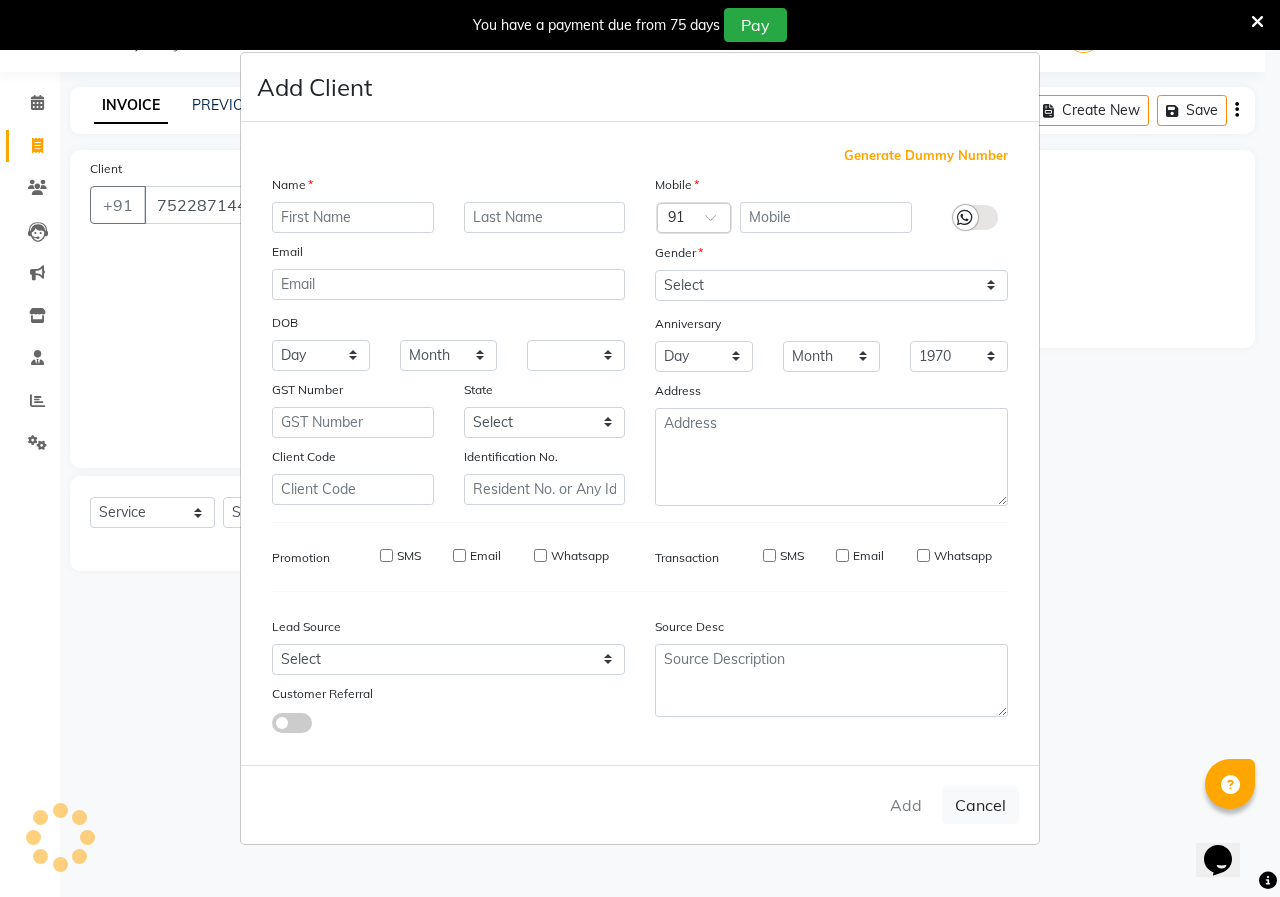select 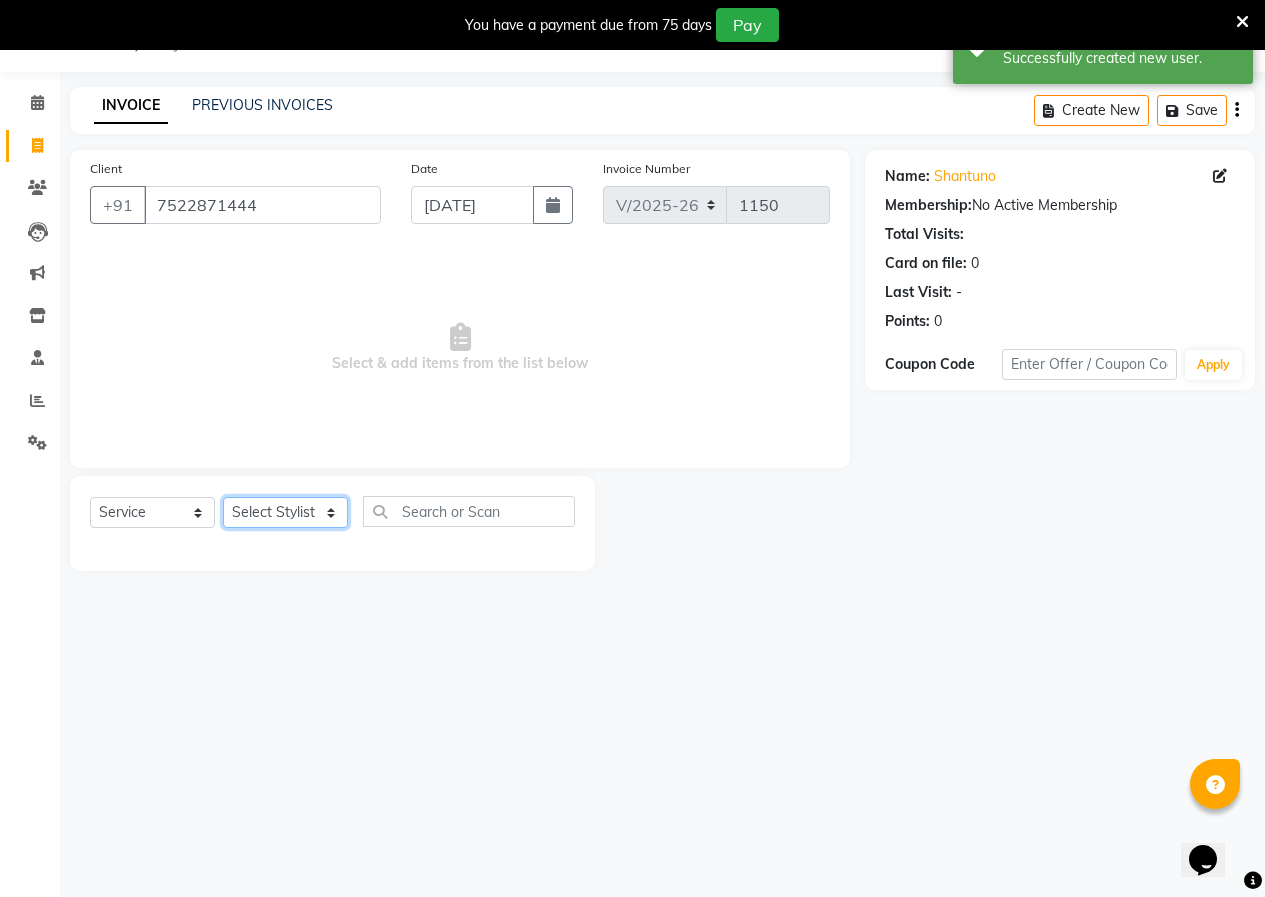 click on "Select Stylist [PERSON_NAME]  [PERSON_NAME] [PERSON_NAME] [PERSON_NAME]  Training Department [GEOGRAPHIC_DATA]" 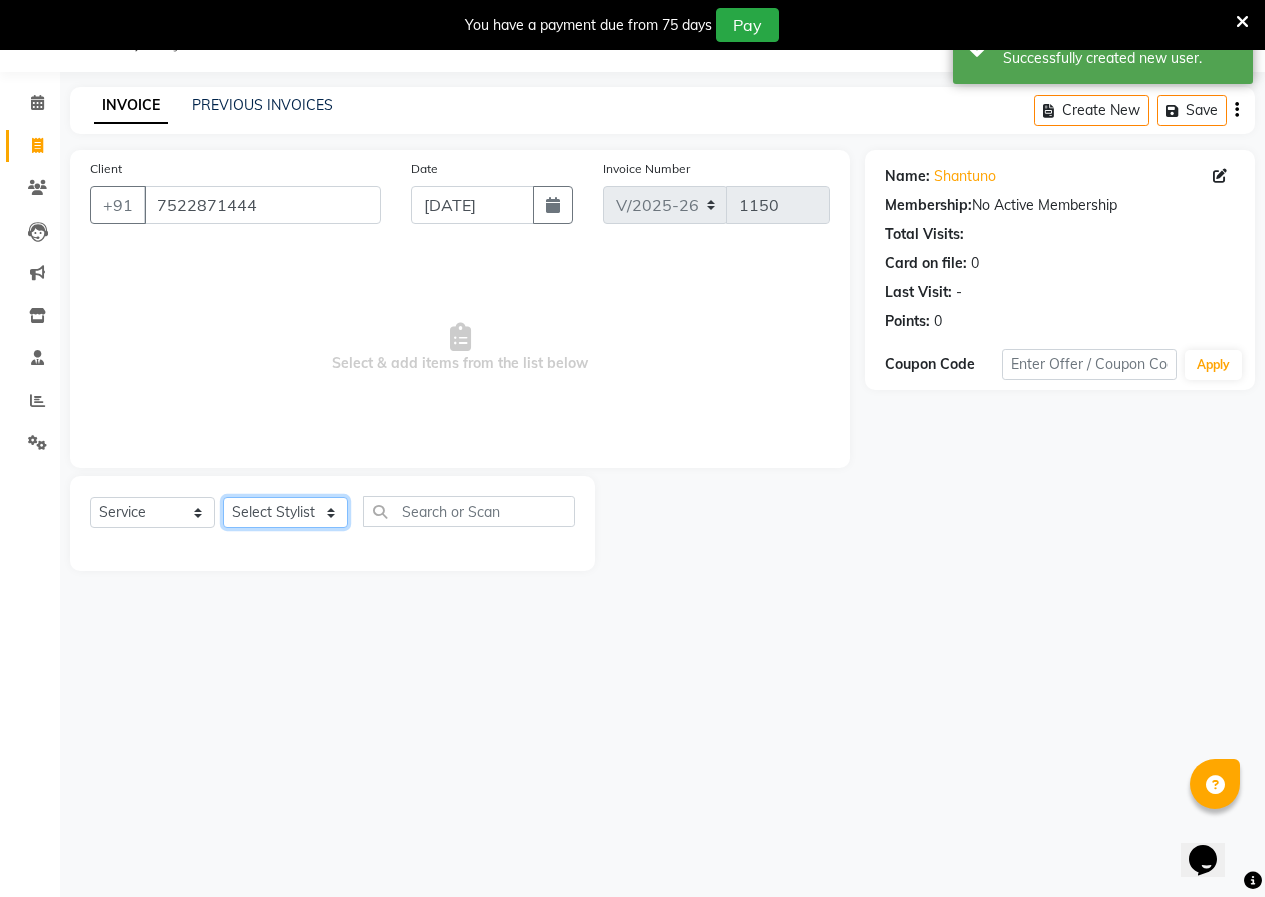 select on "11051" 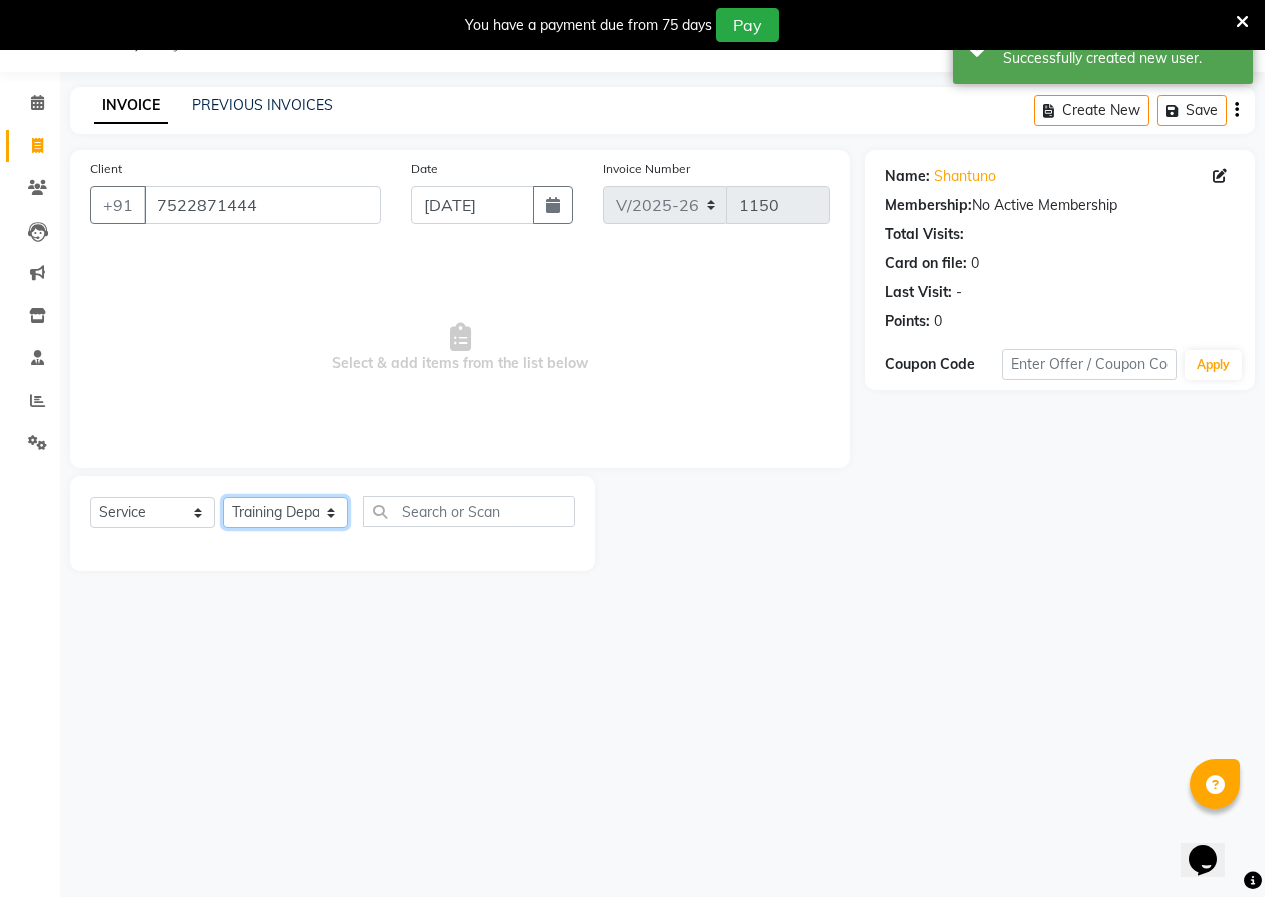 click on "Select Stylist [PERSON_NAME]  [PERSON_NAME] [PERSON_NAME] [PERSON_NAME]  Training Department [GEOGRAPHIC_DATA]" 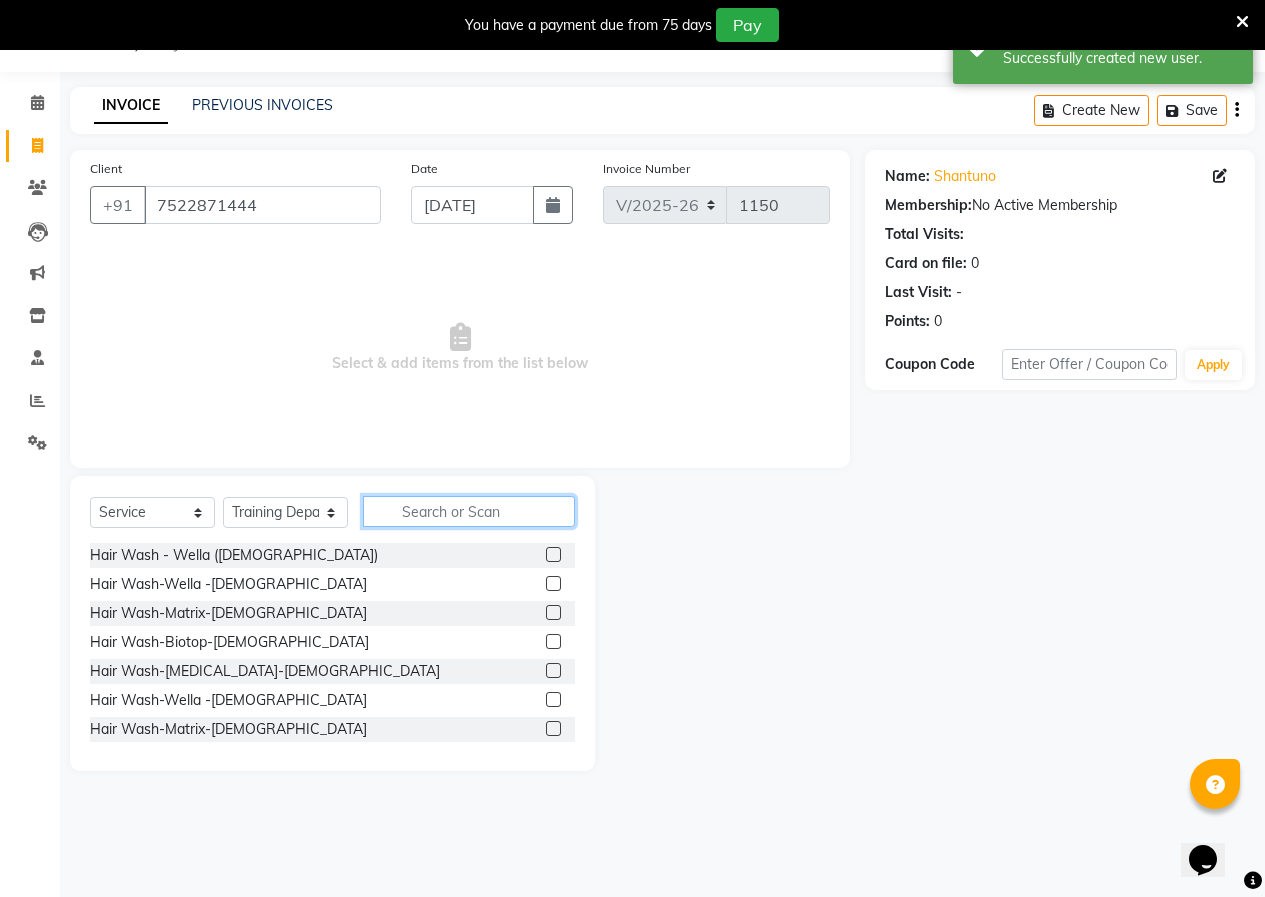 click 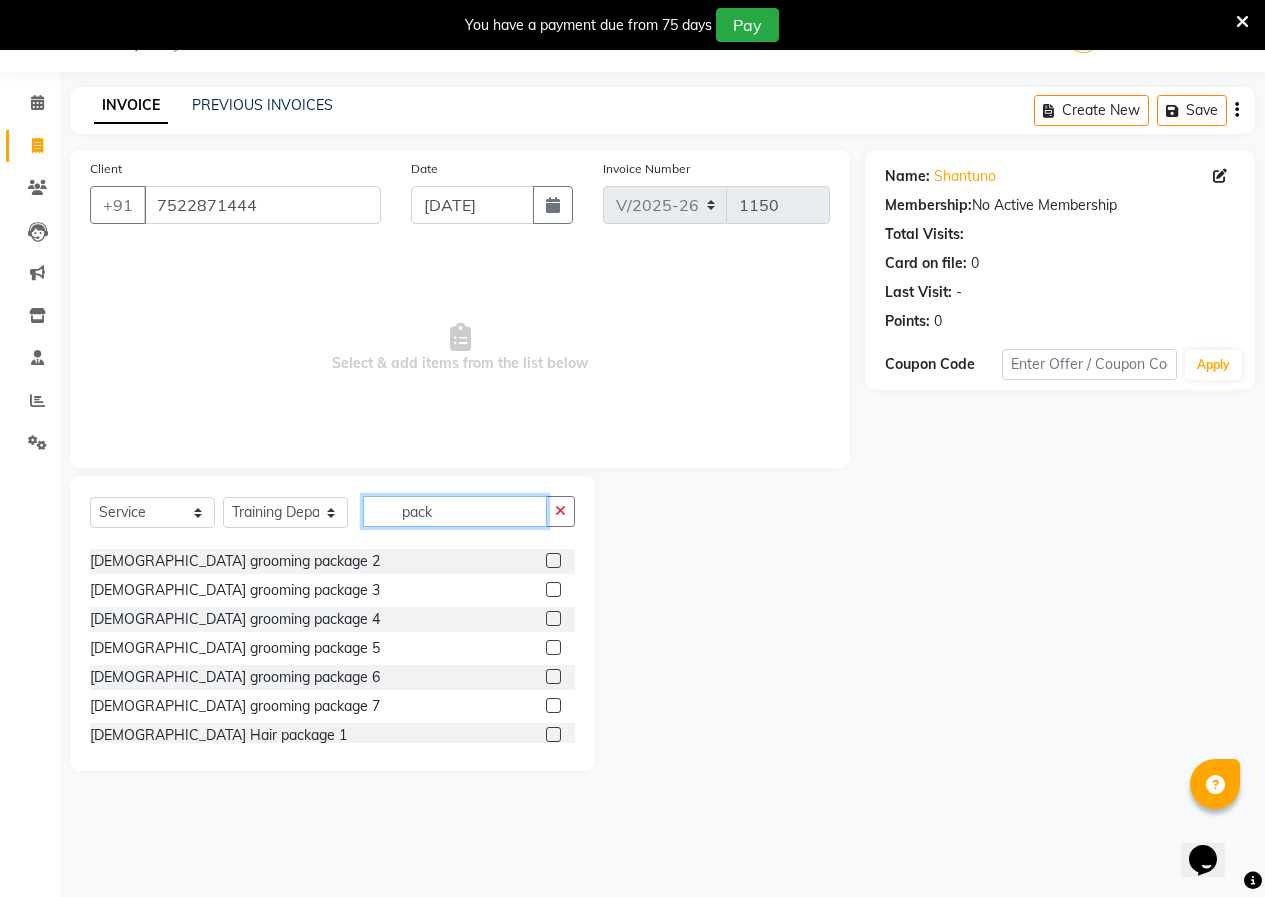 scroll, scrollTop: 496, scrollLeft: 0, axis: vertical 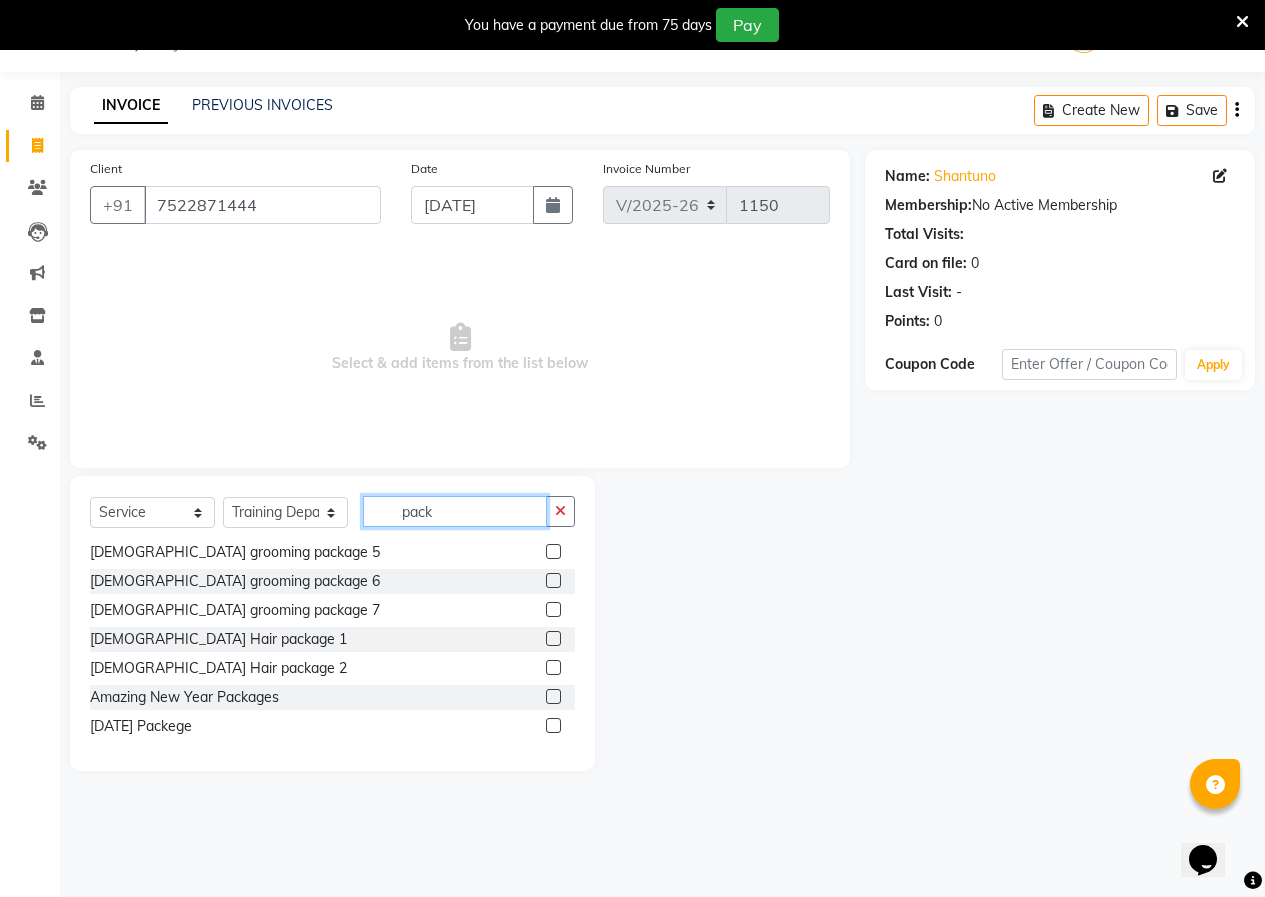 type on "pack" 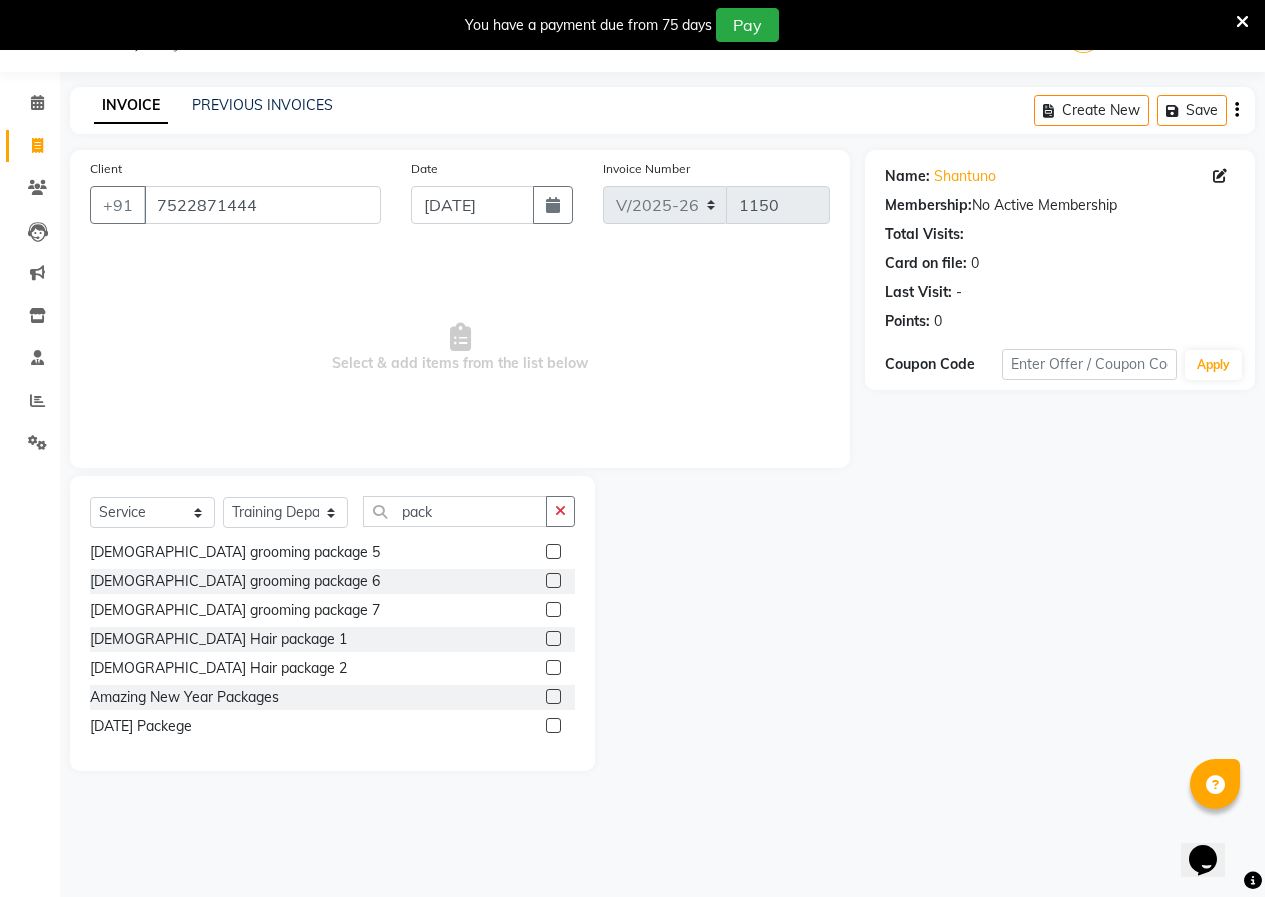 click 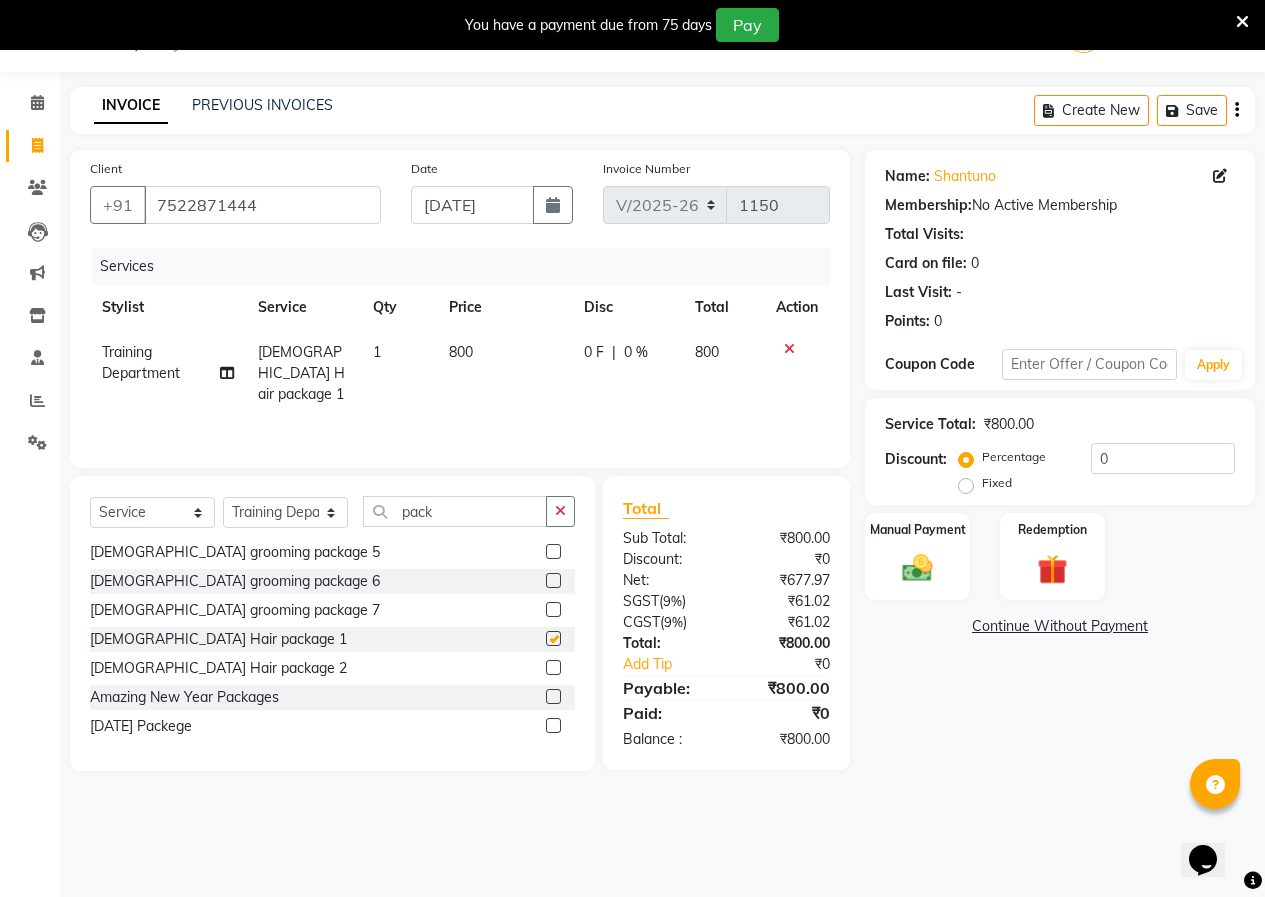 checkbox on "false" 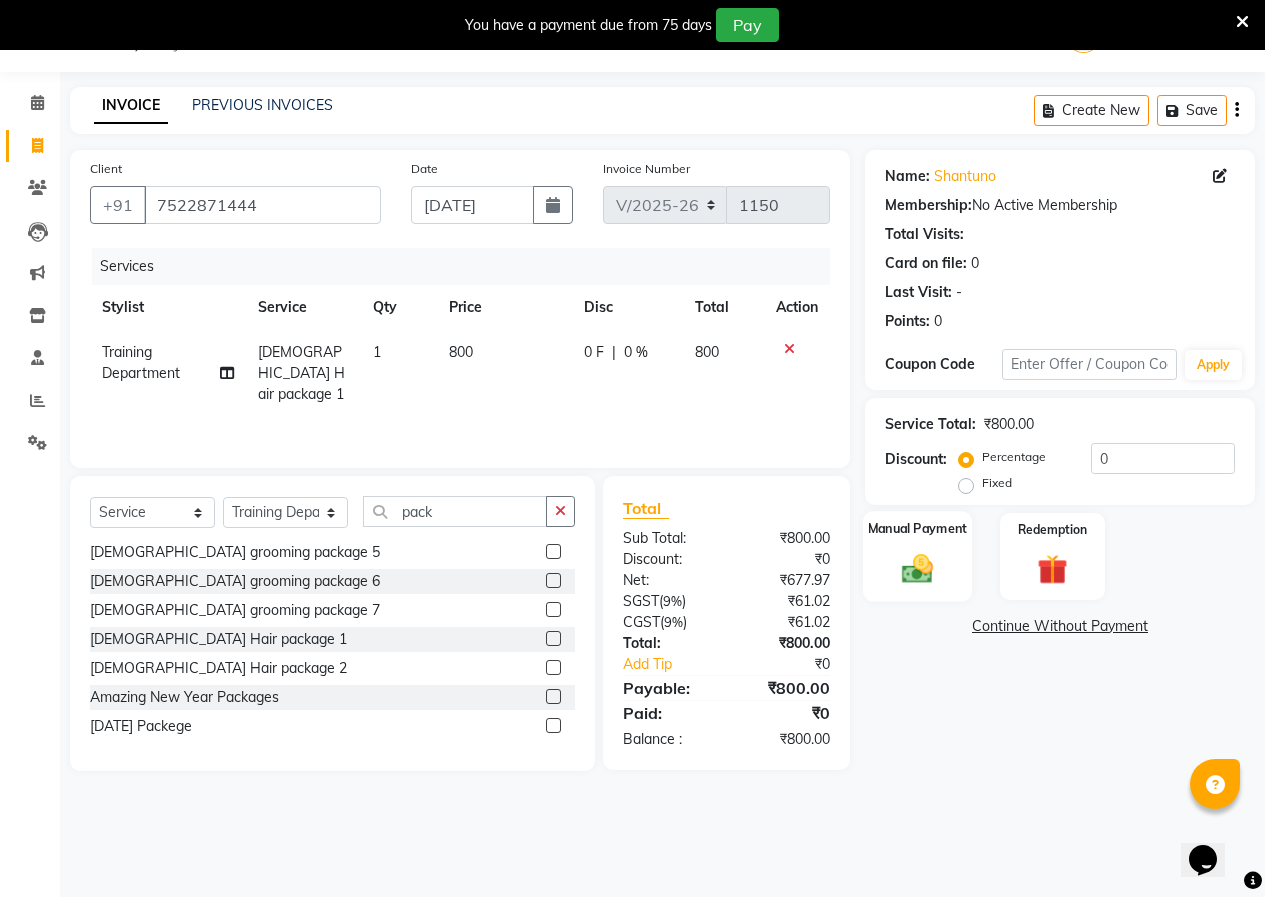 click 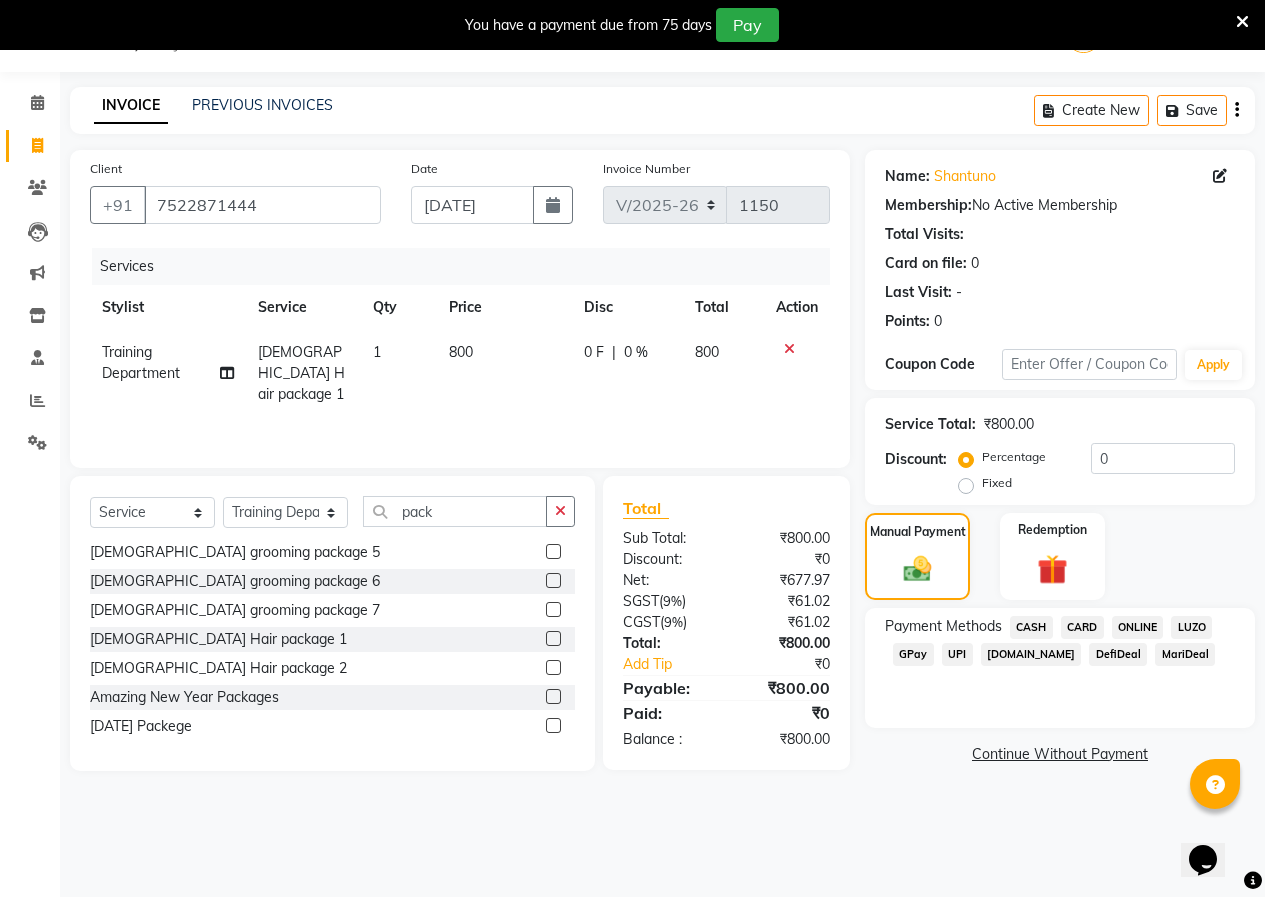 click on "ONLINE" 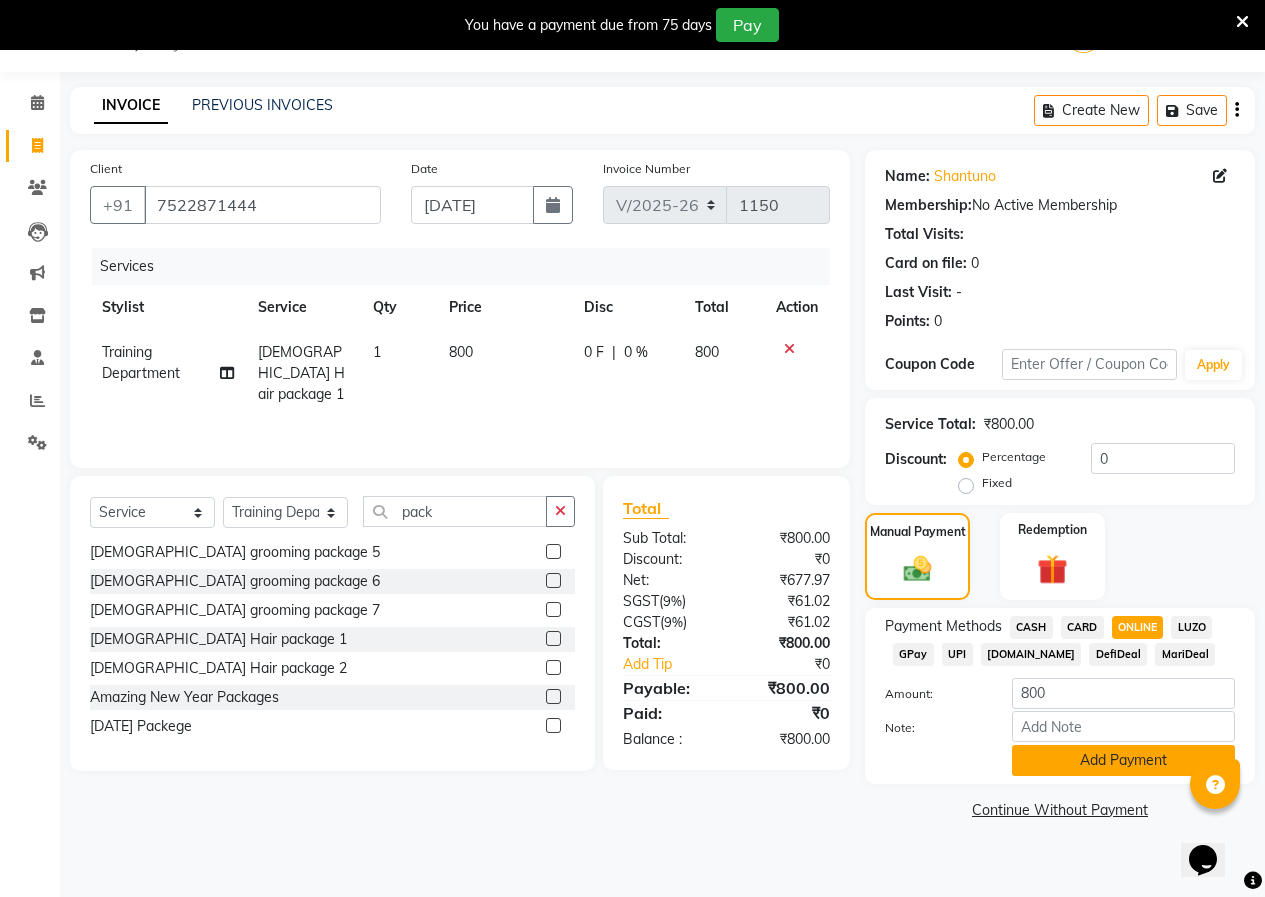 click on "Add Payment" 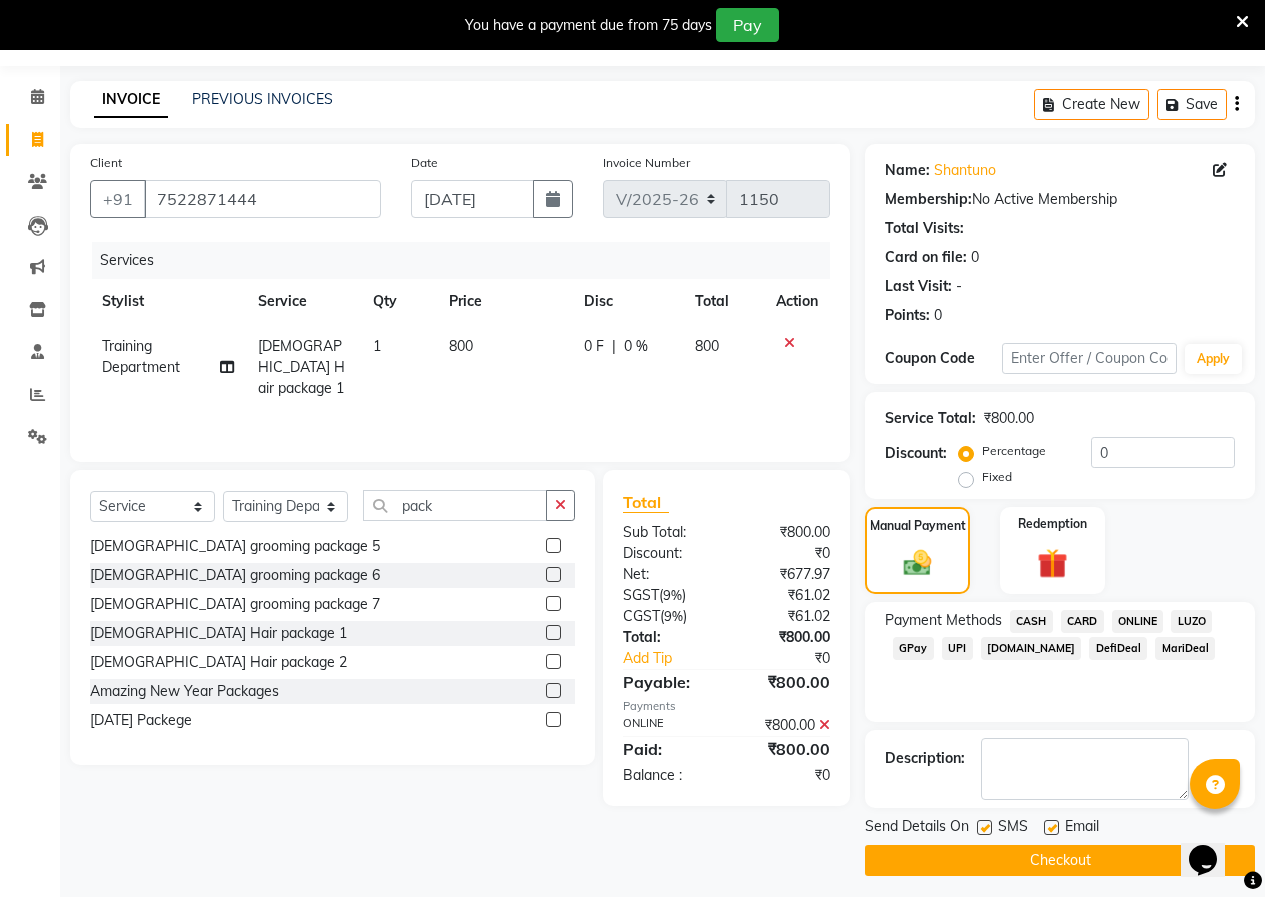 scroll, scrollTop: 65, scrollLeft: 0, axis: vertical 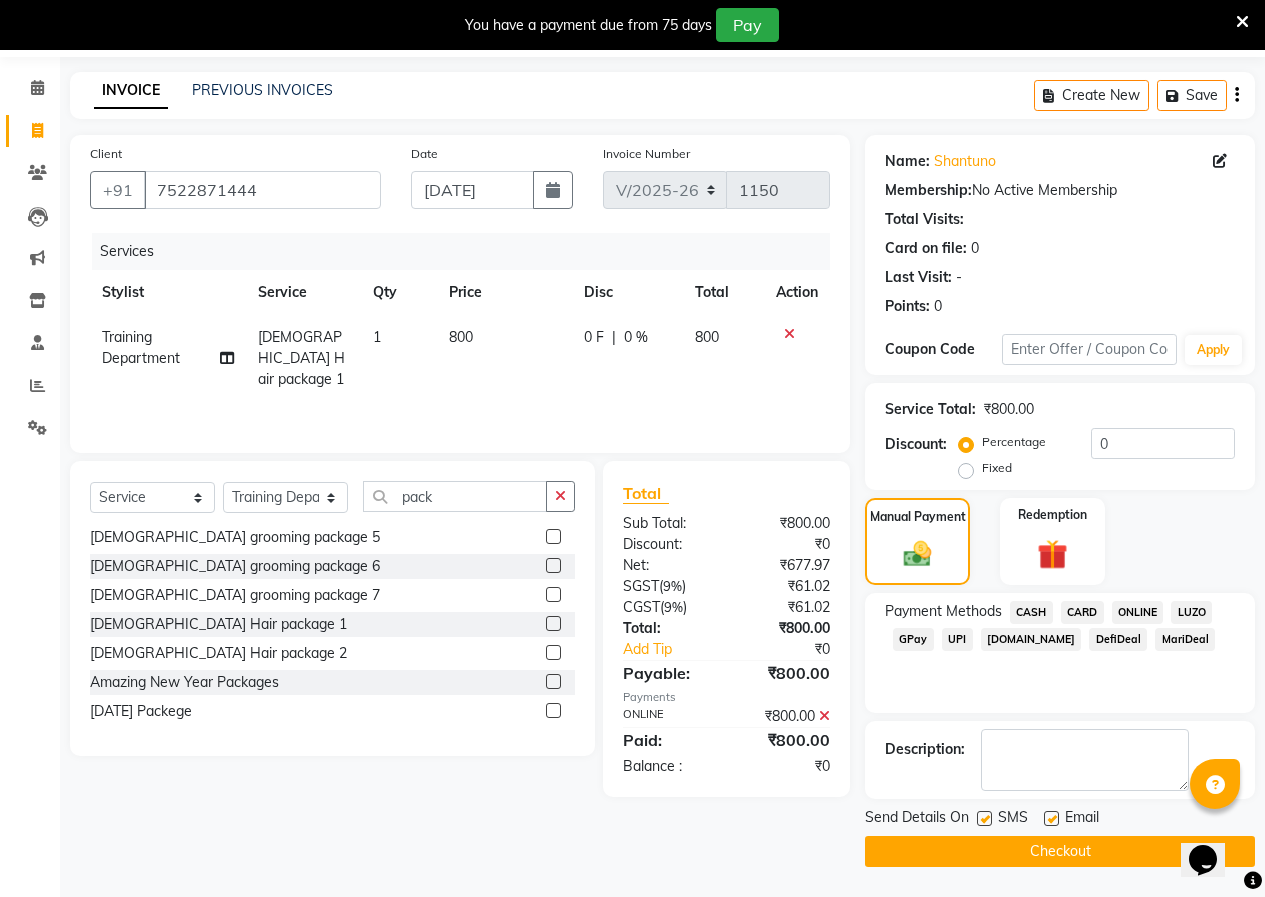 click on "Checkout" 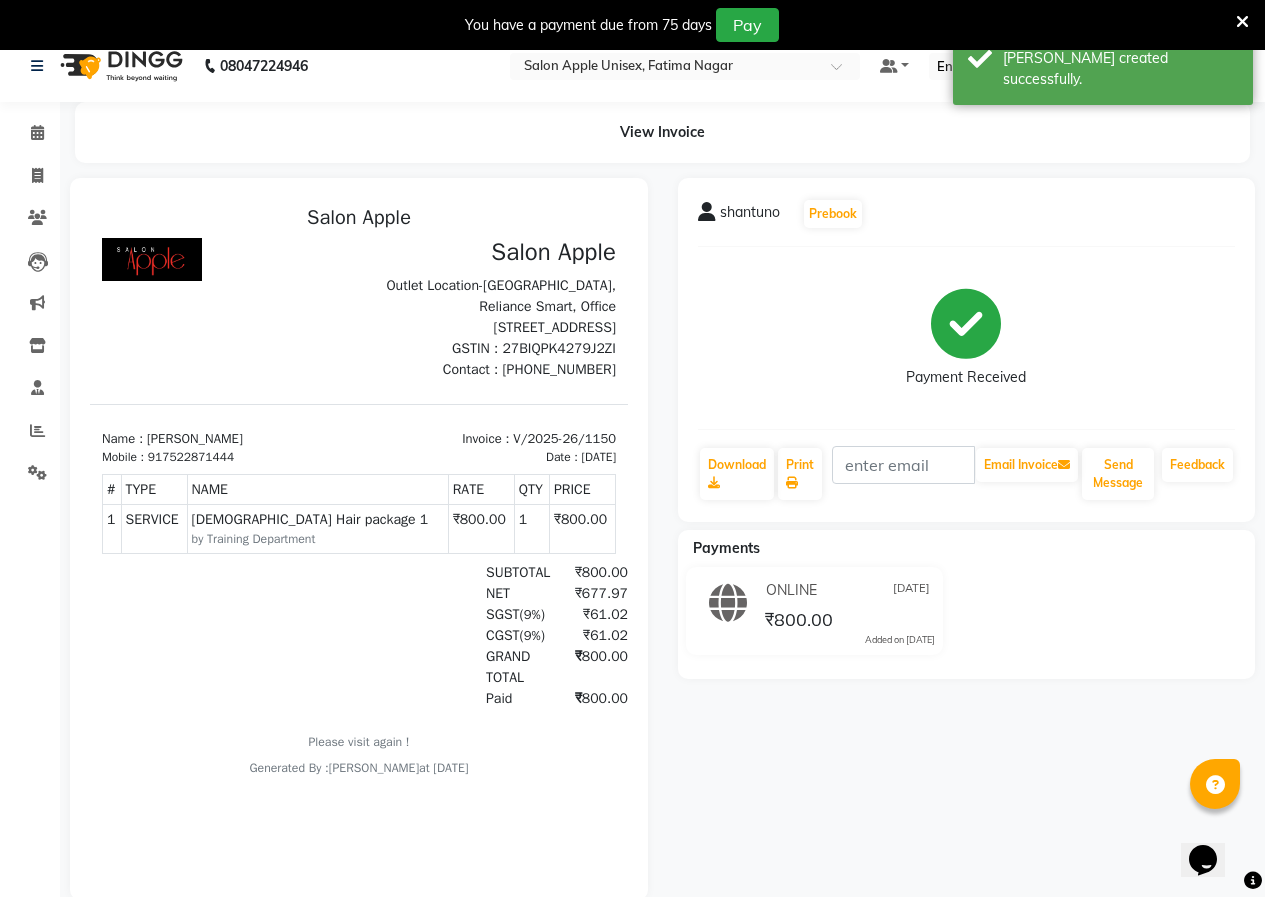 scroll, scrollTop: 0, scrollLeft: 0, axis: both 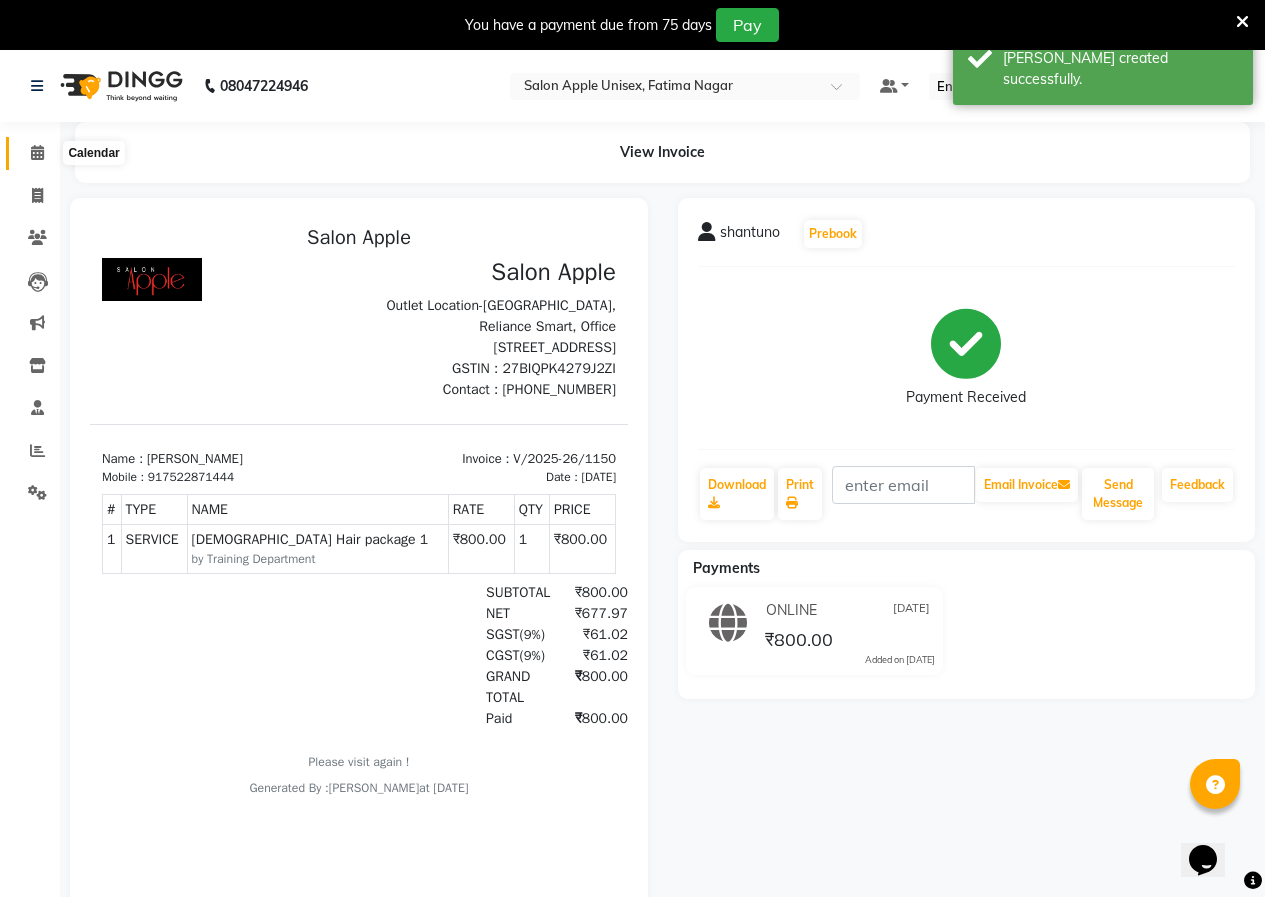 click 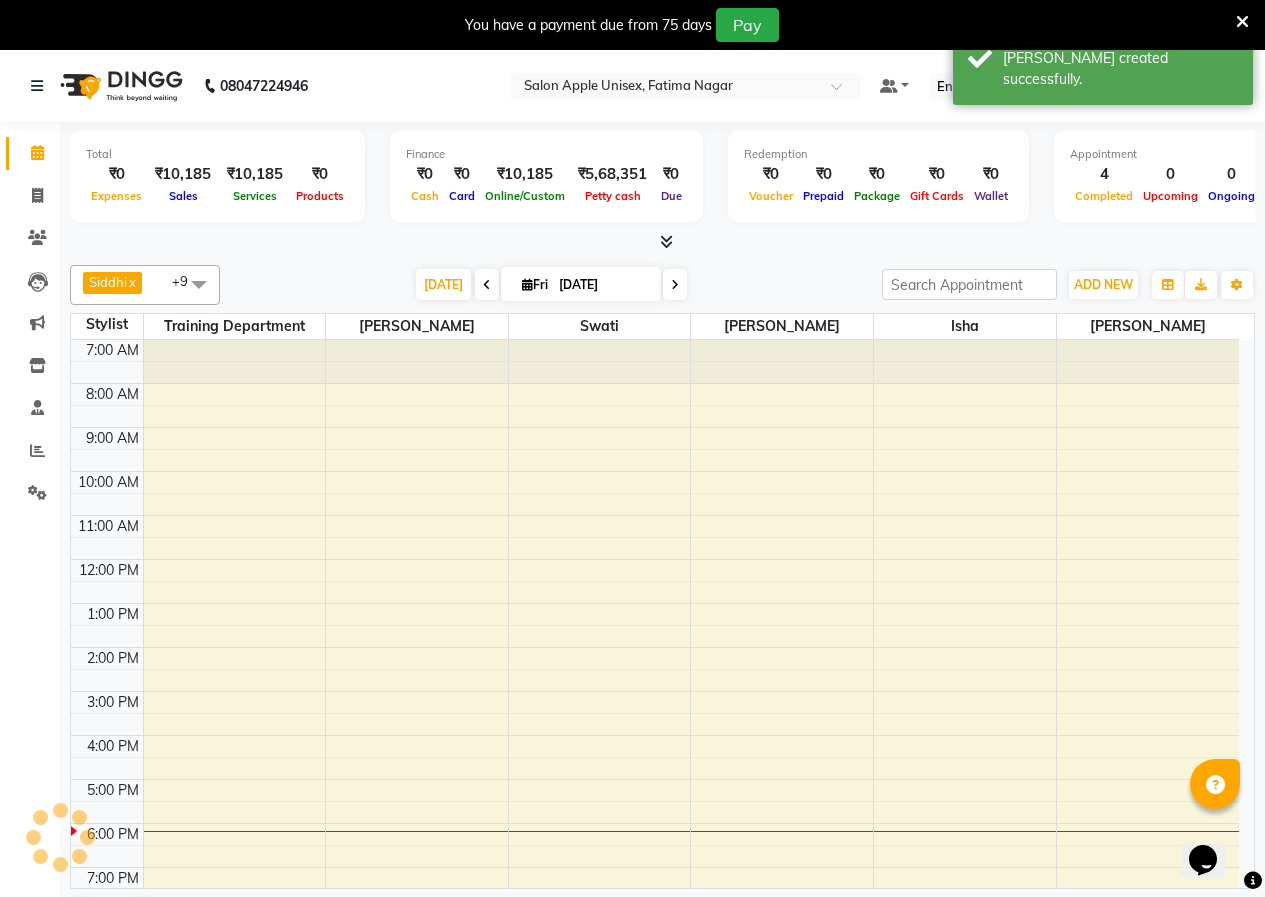 scroll, scrollTop: 0, scrollLeft: 0, axis: both 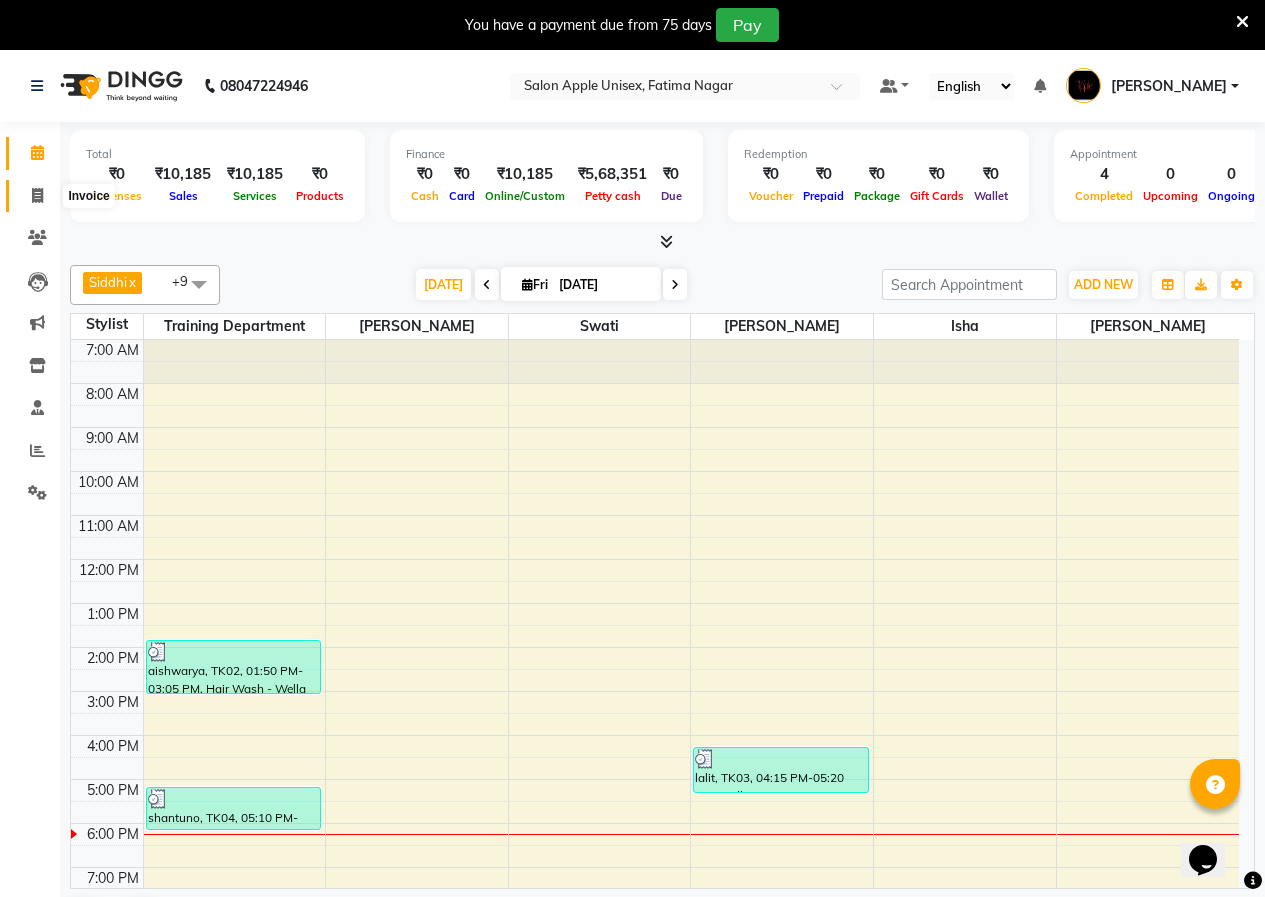 click 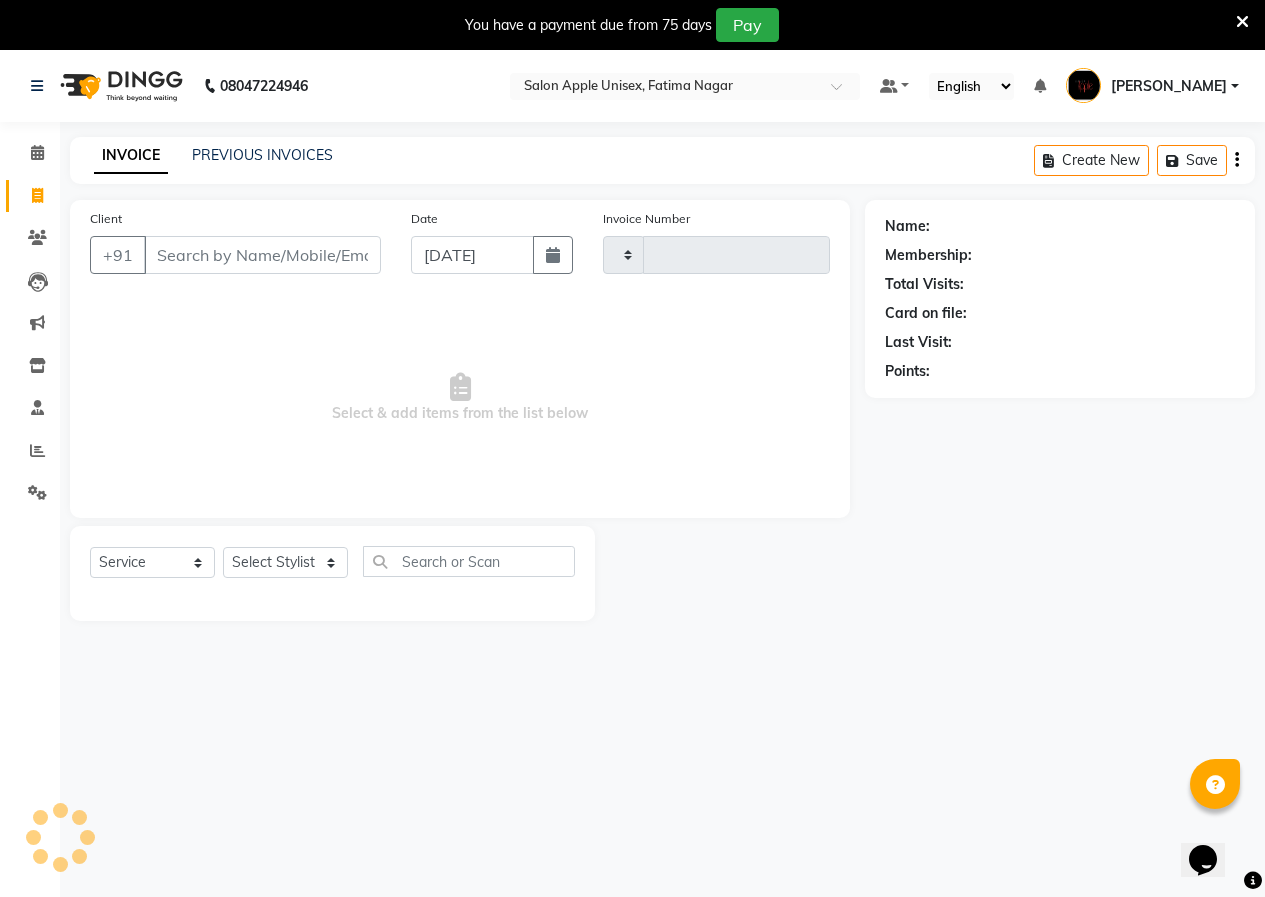 type on "1151" 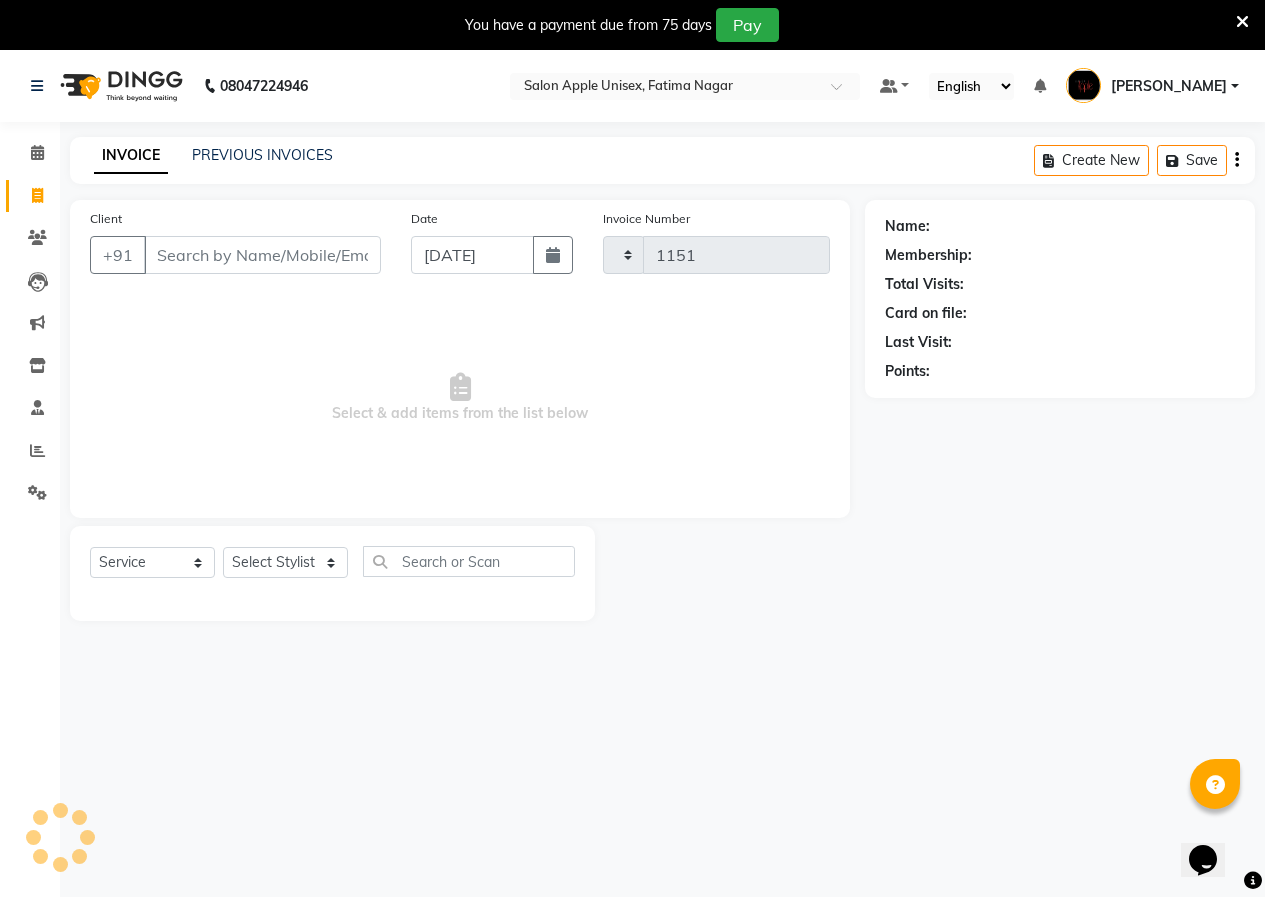 select on "118" 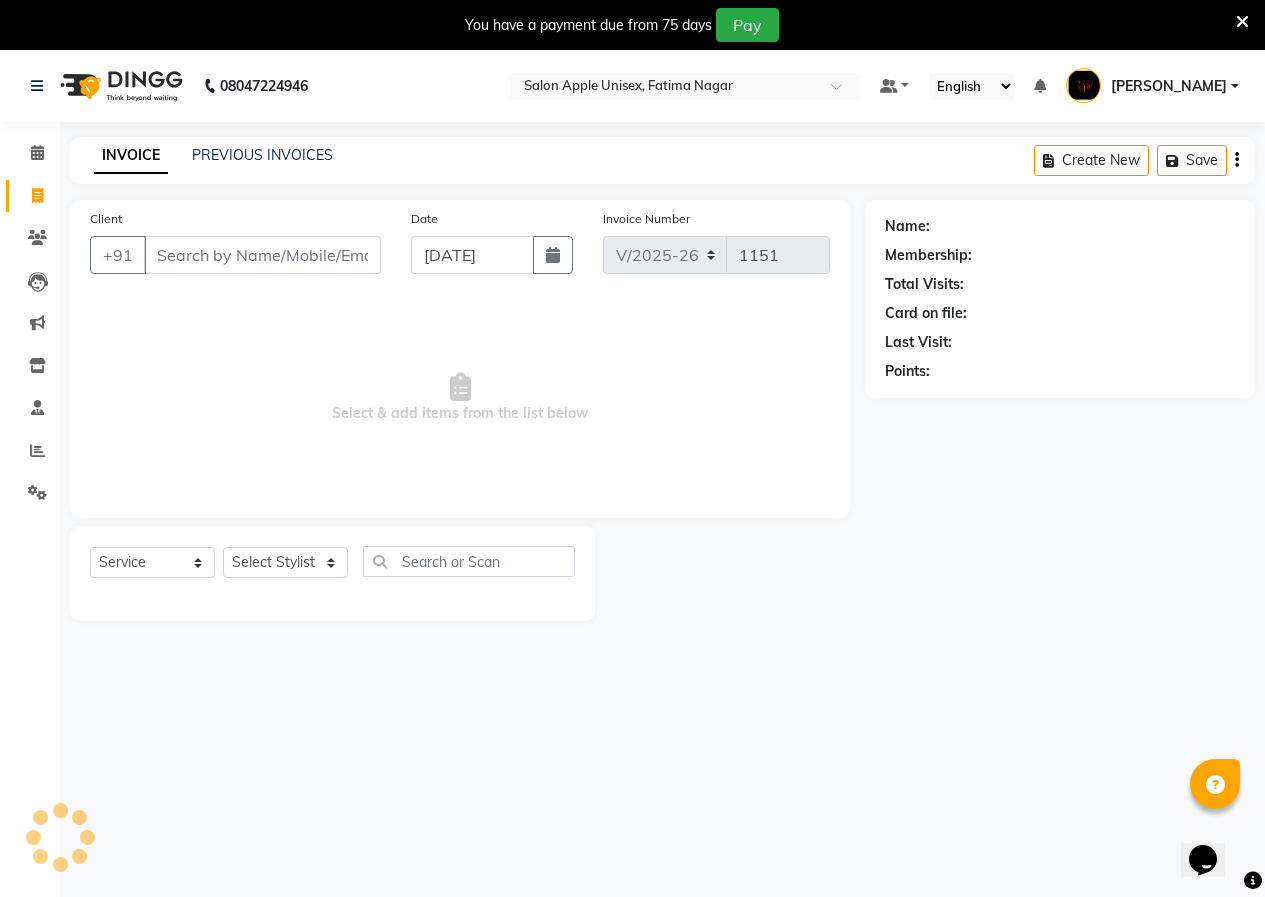 click on "Client" at bounding box center (262, 255) 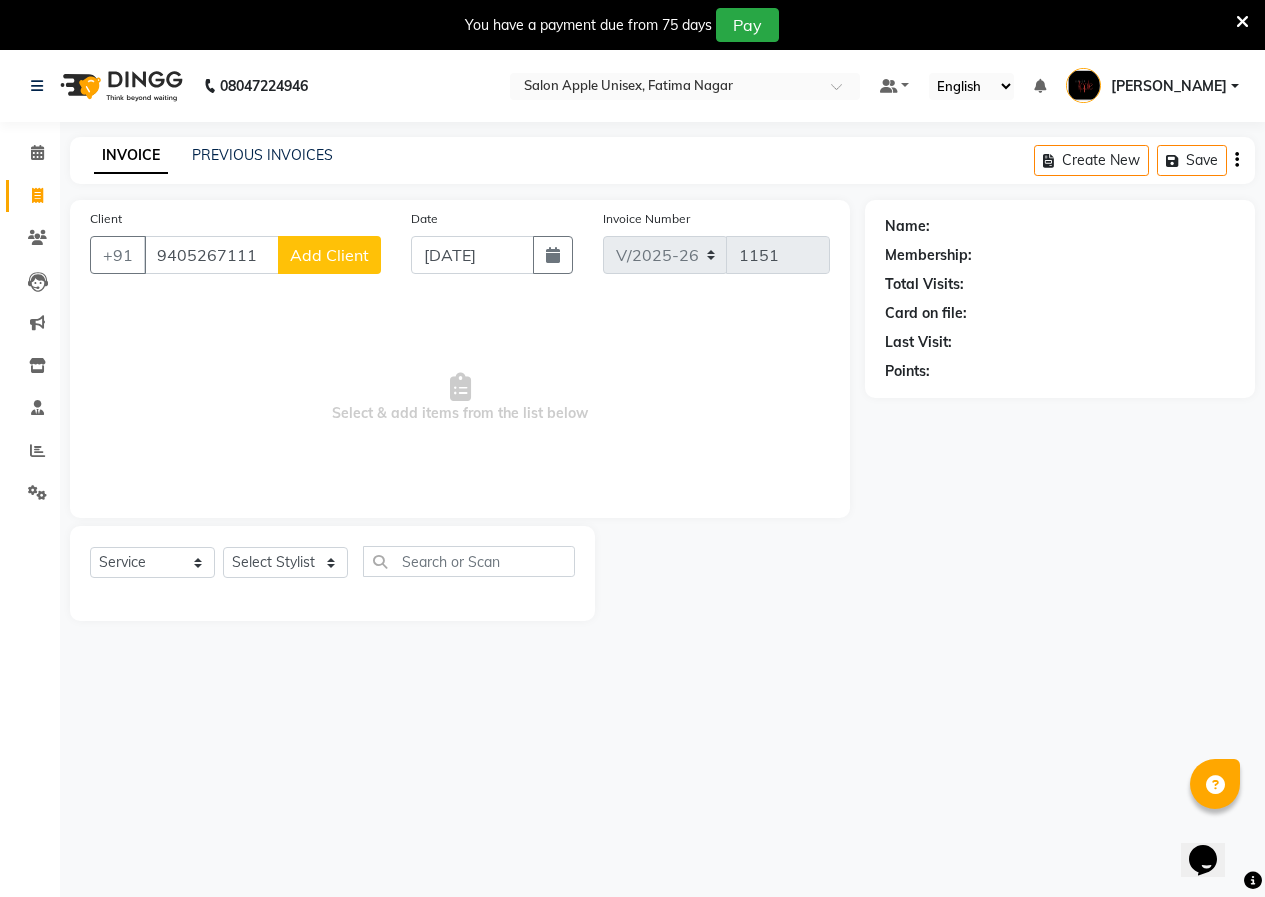 type on "9405267111" 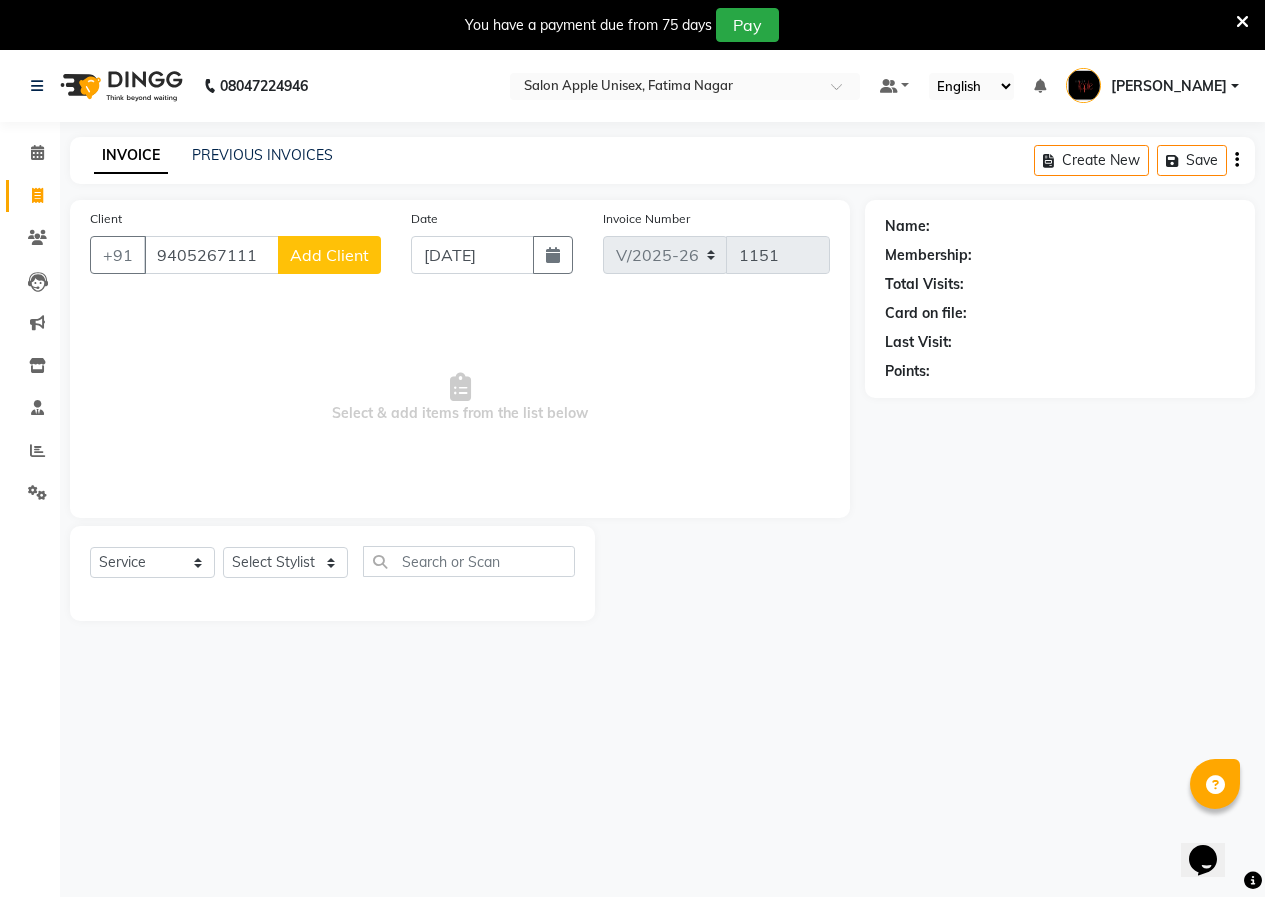click on "Add Client" 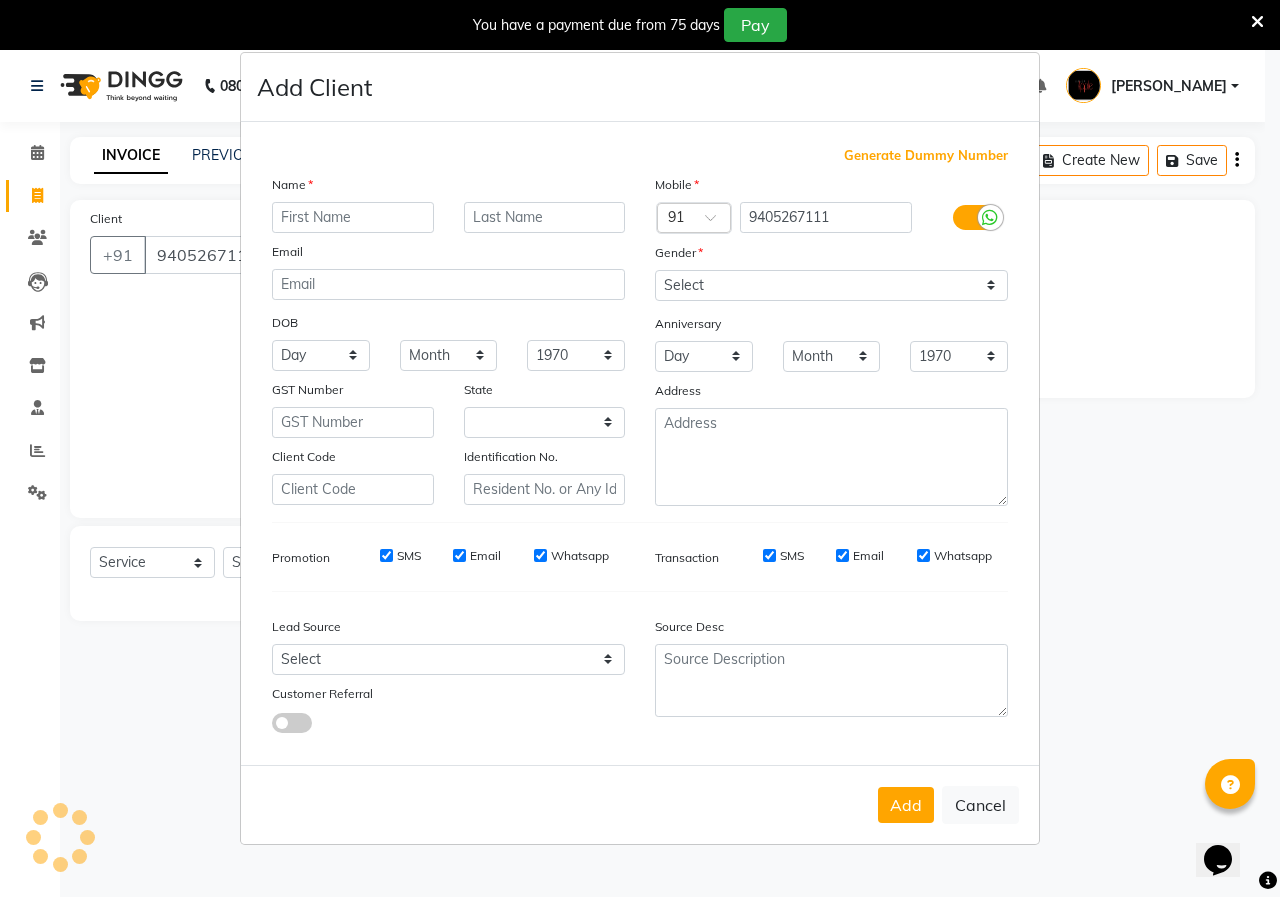 select on "22" 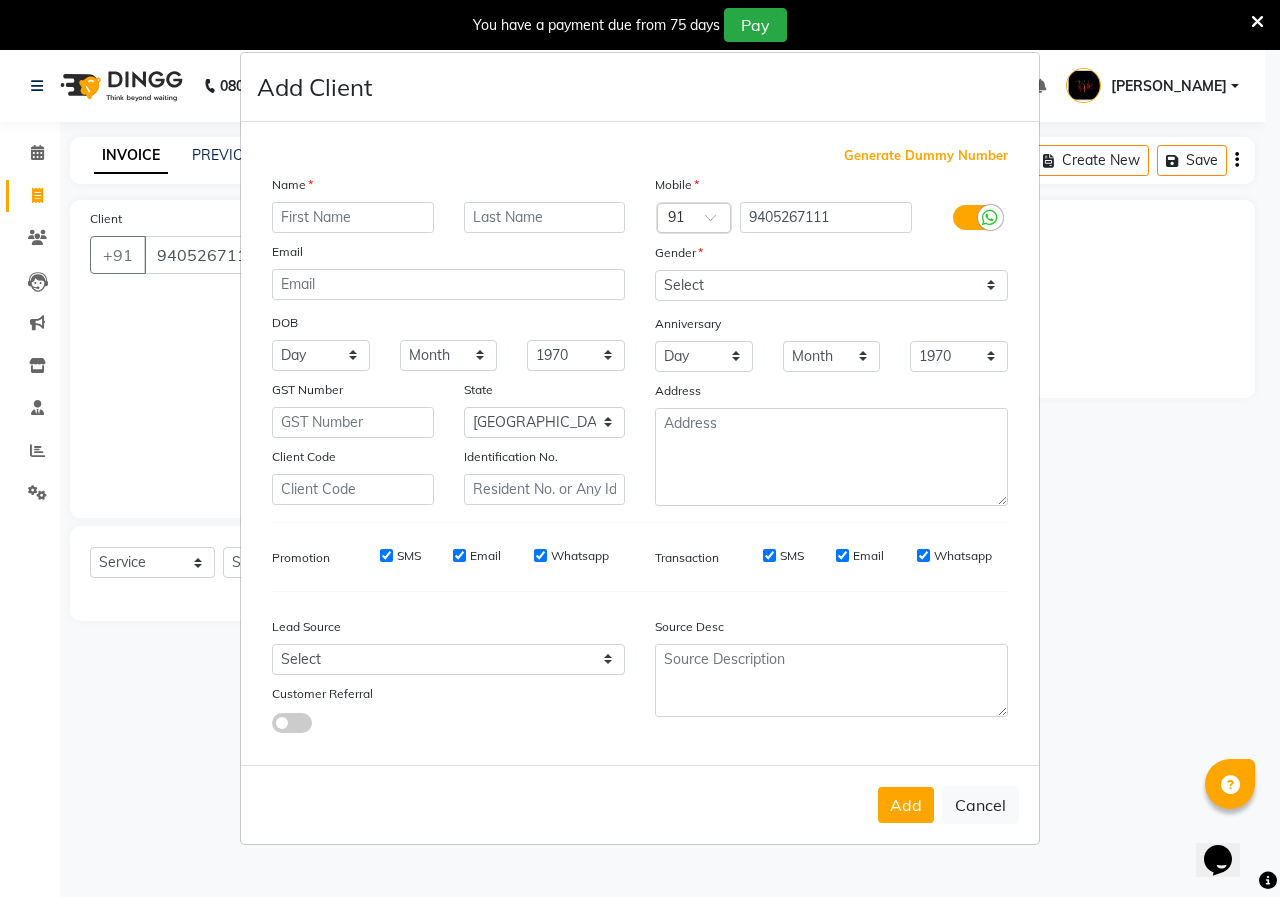 click at bounding box center [353, 217] 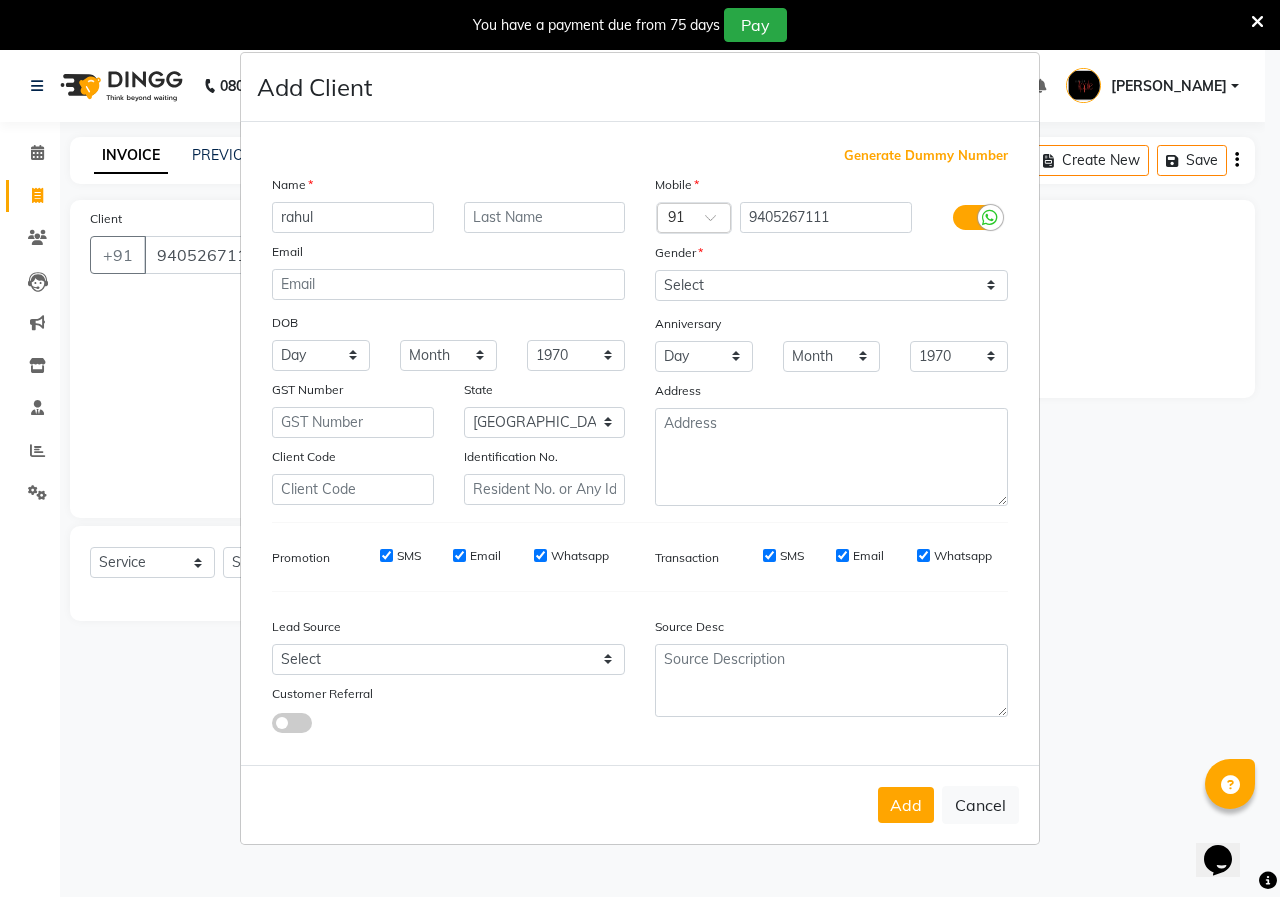 type on "rahul" 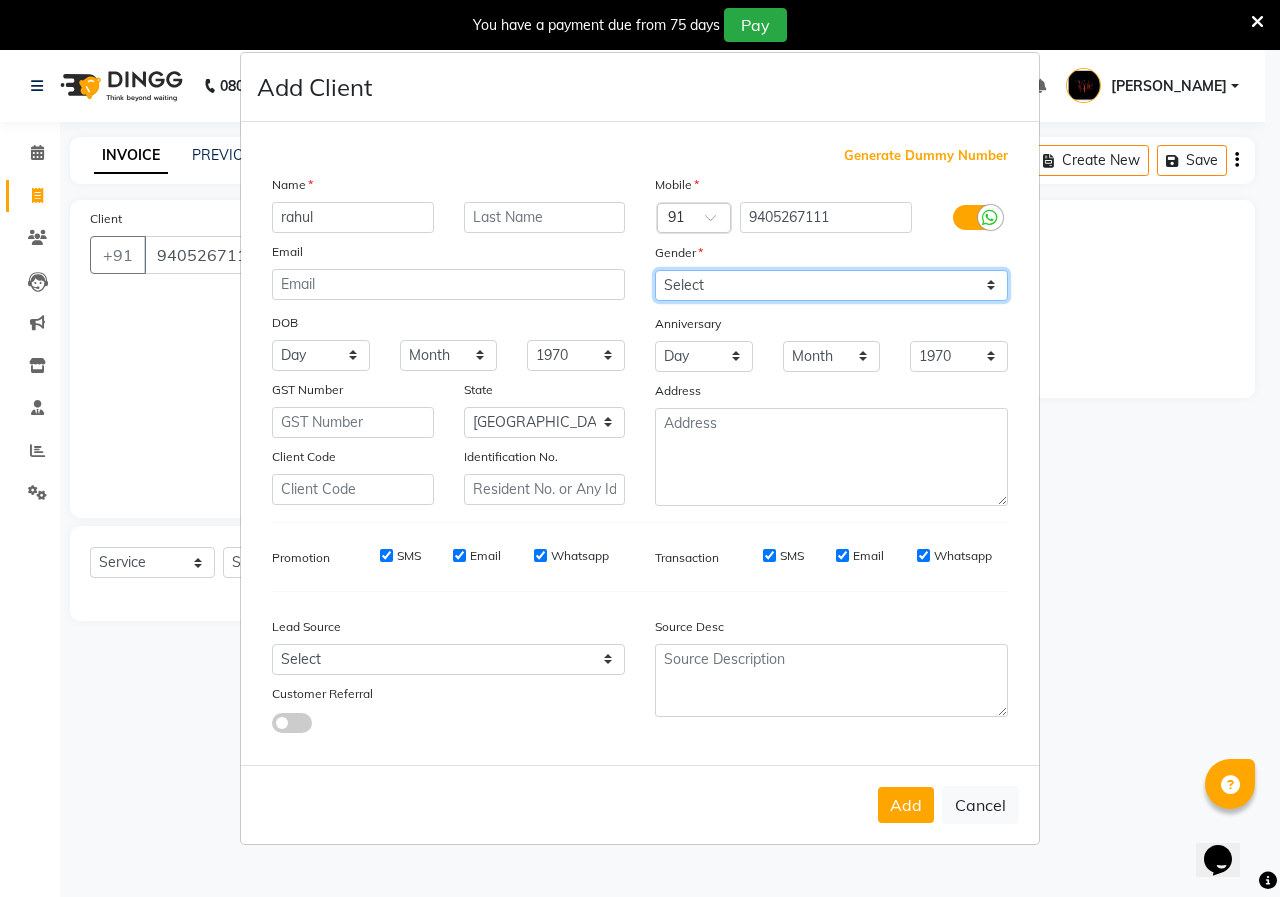 click on "Select [DEMOGRAPHIC_DATA] [DEMOGRAPHIC_DATA] Other Prefer Not To Say" at bounding box center [831, 285] 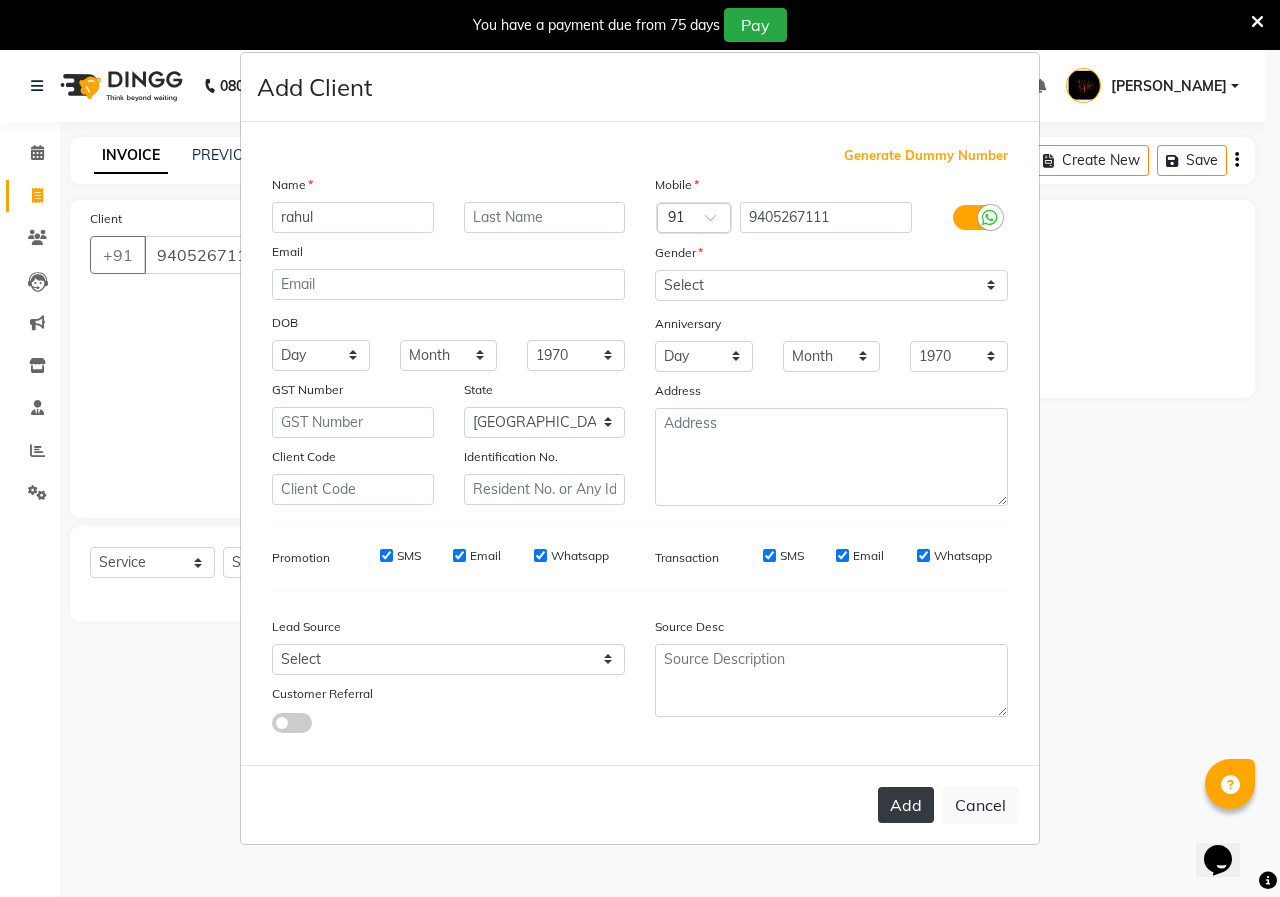 click on "Add" at bounding box center [906, 805] 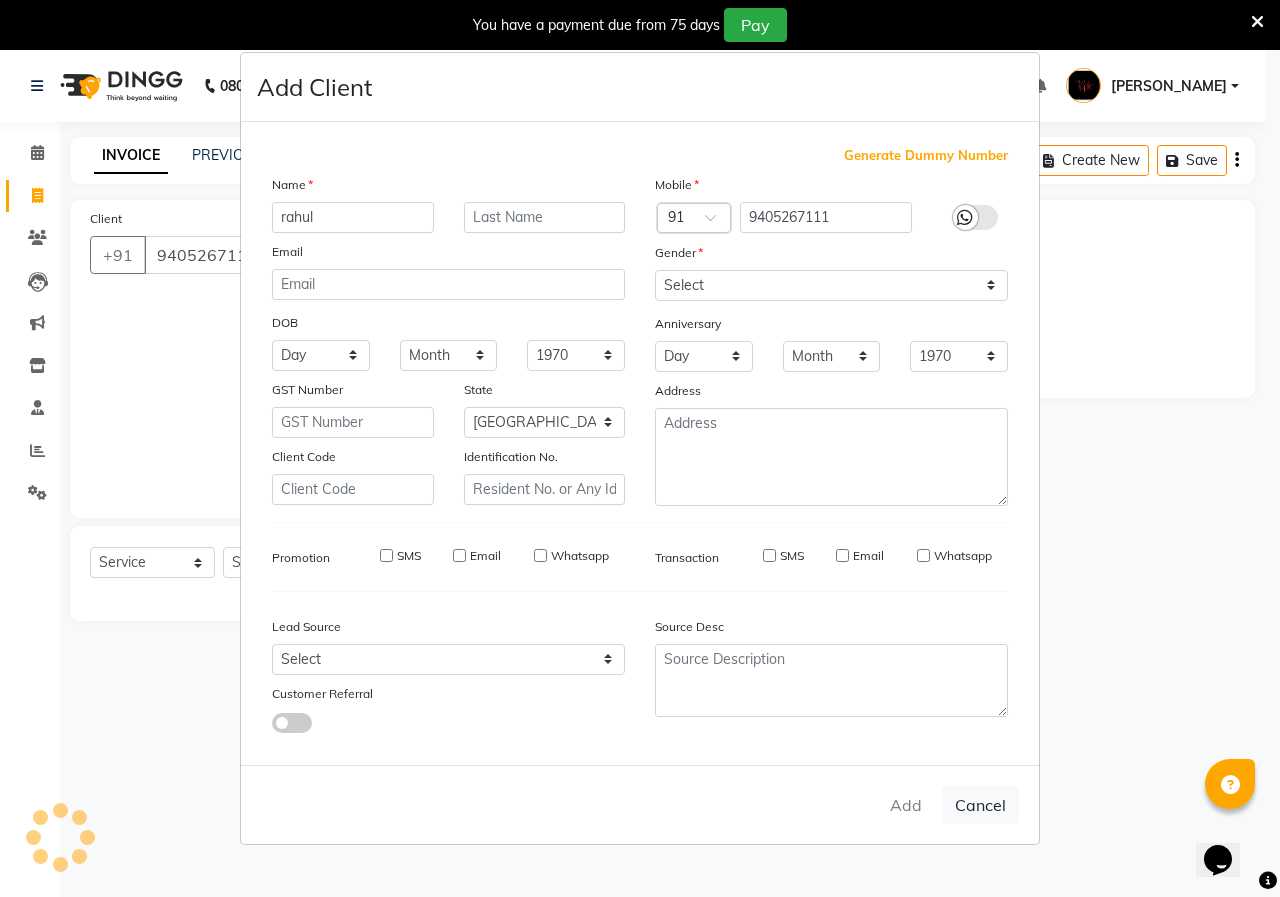type 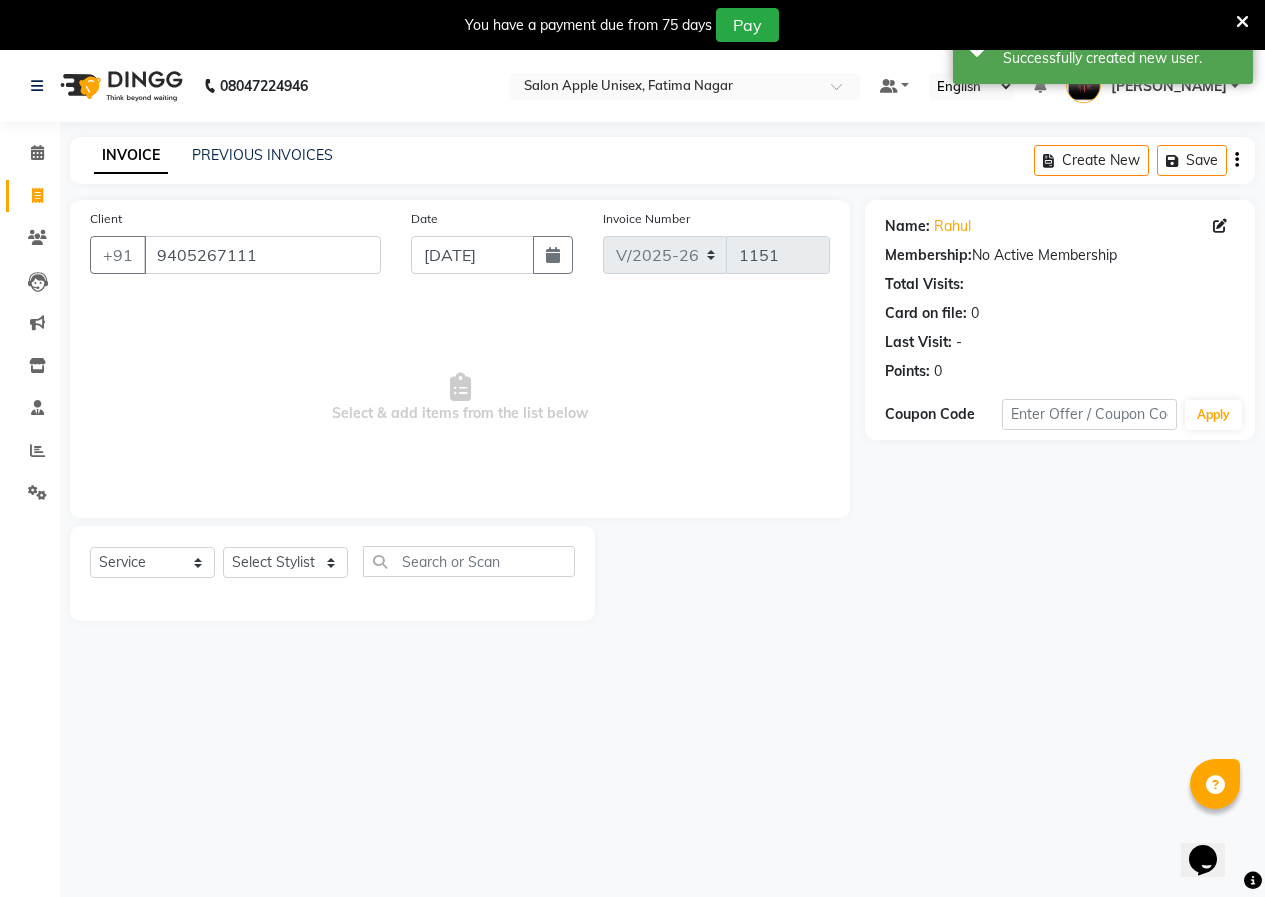 click on "Select  Service  Product  Membership  Package Voucher Prepaid Gift Card  Select Stylist [PERSON_NAME]  [PERSON_NAME] [PERSON_NAME] [PERSON_NAME]  Training Department [GEOGRAPHIC_DATA]" 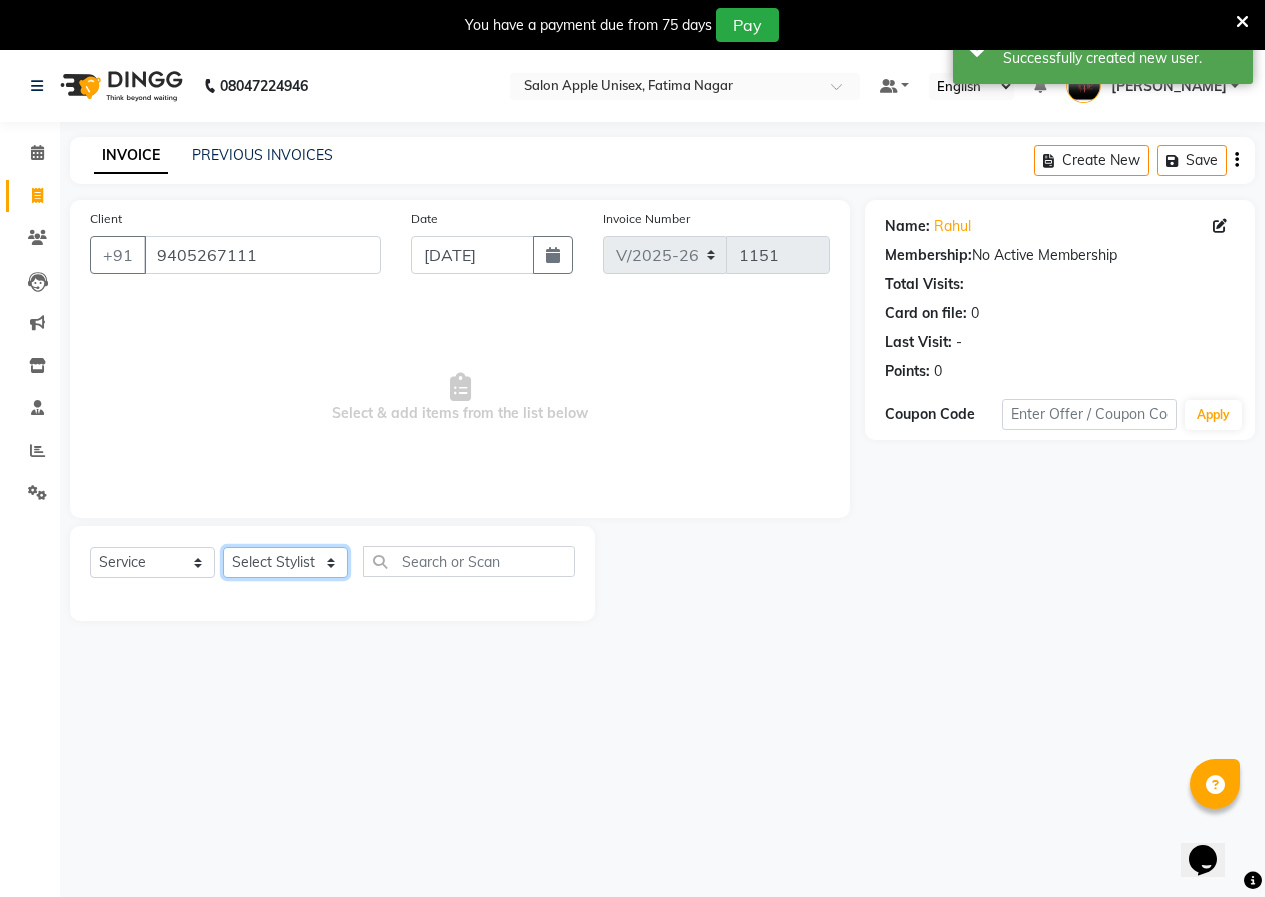 click on "Select Stylist [PERSON_NAME]  [PERSON_NAME] [PERSON_NAME] [PERSON_NAME]  Training Department [GEOGRAPHIC_DATA]" 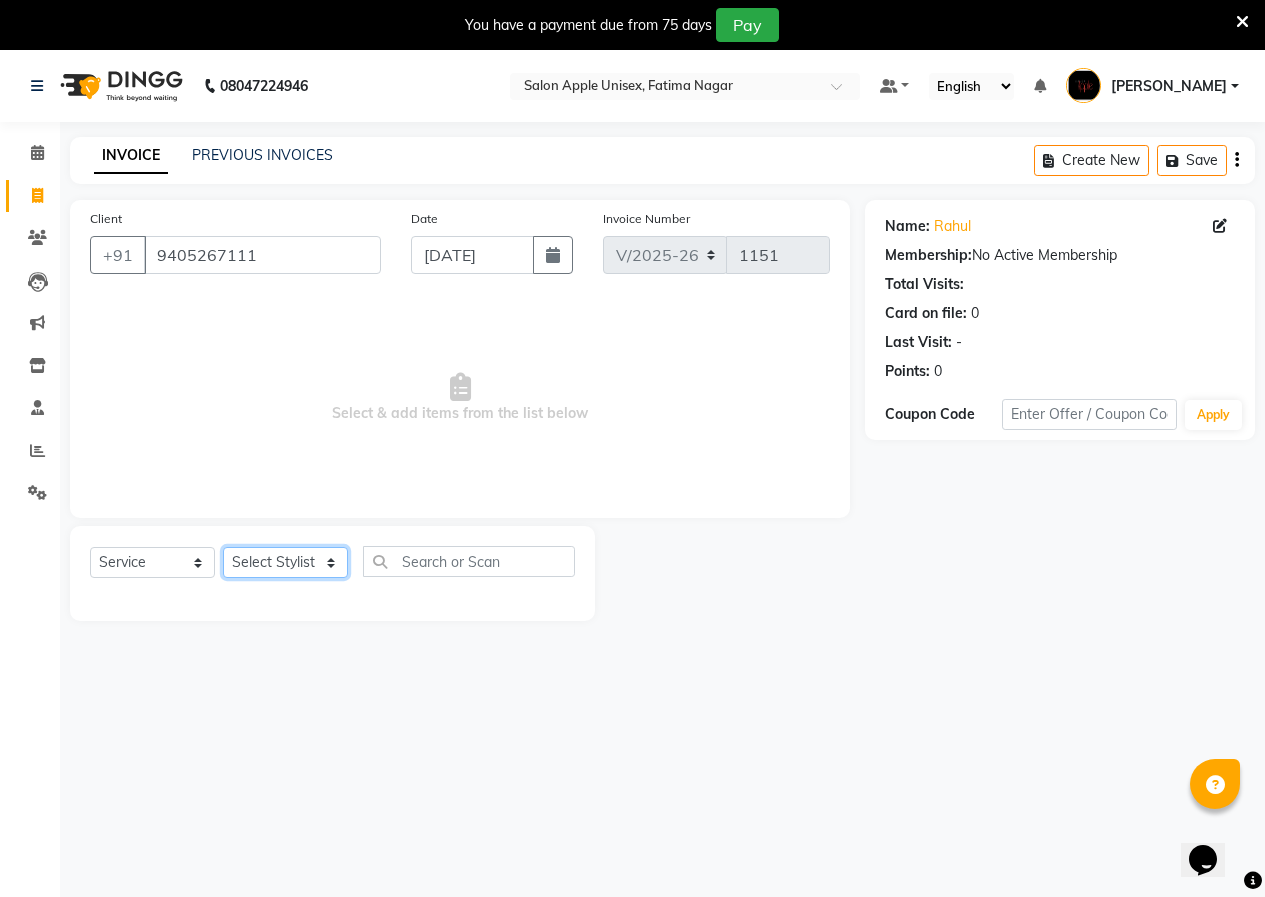 select on "83915" 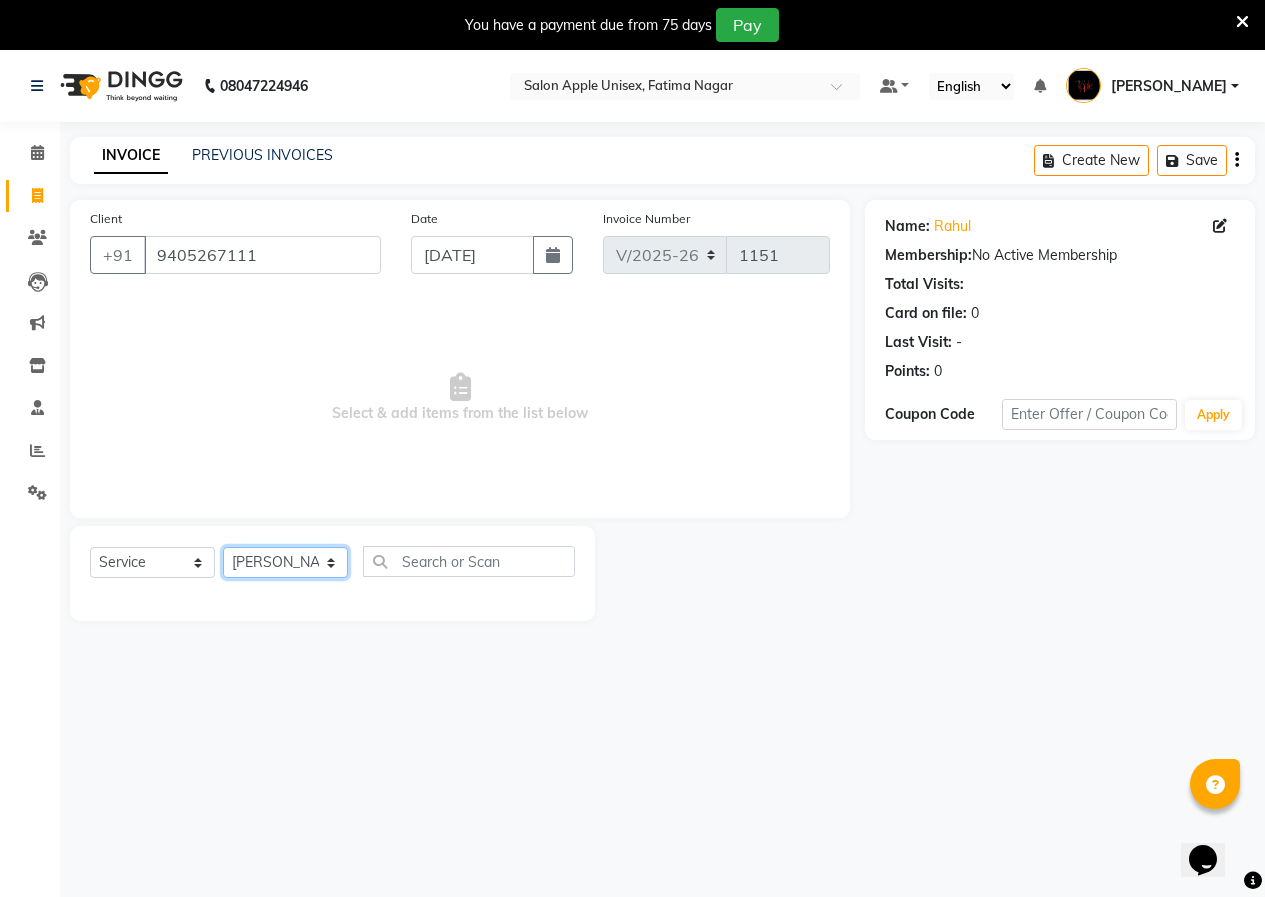click on "Select Stylist [PERSON_NAME]  [PERSON_NAME] [PERSON_NAME] [PERSON_NAME]  Training Department [GEOGRAPHIC_DATA]" 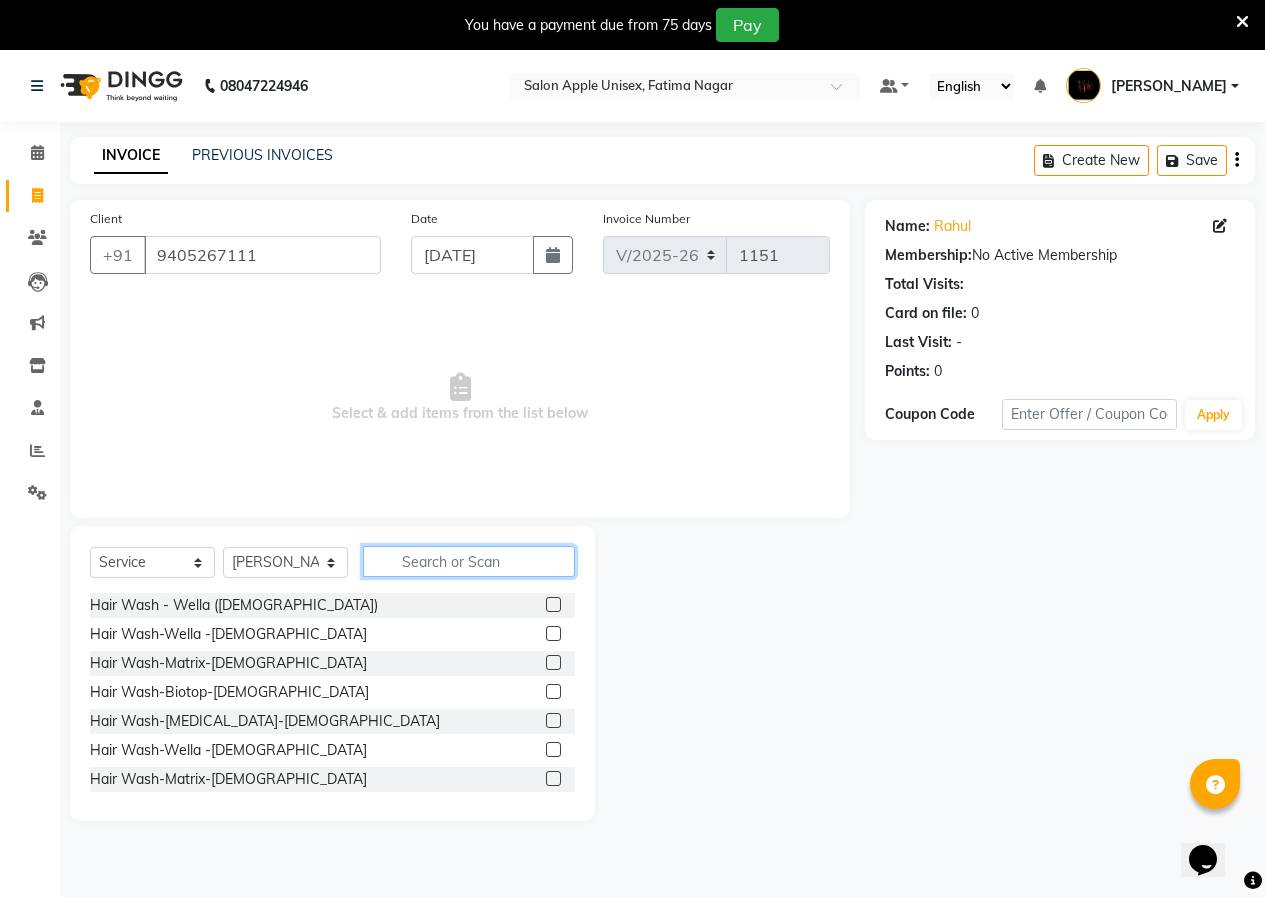 click 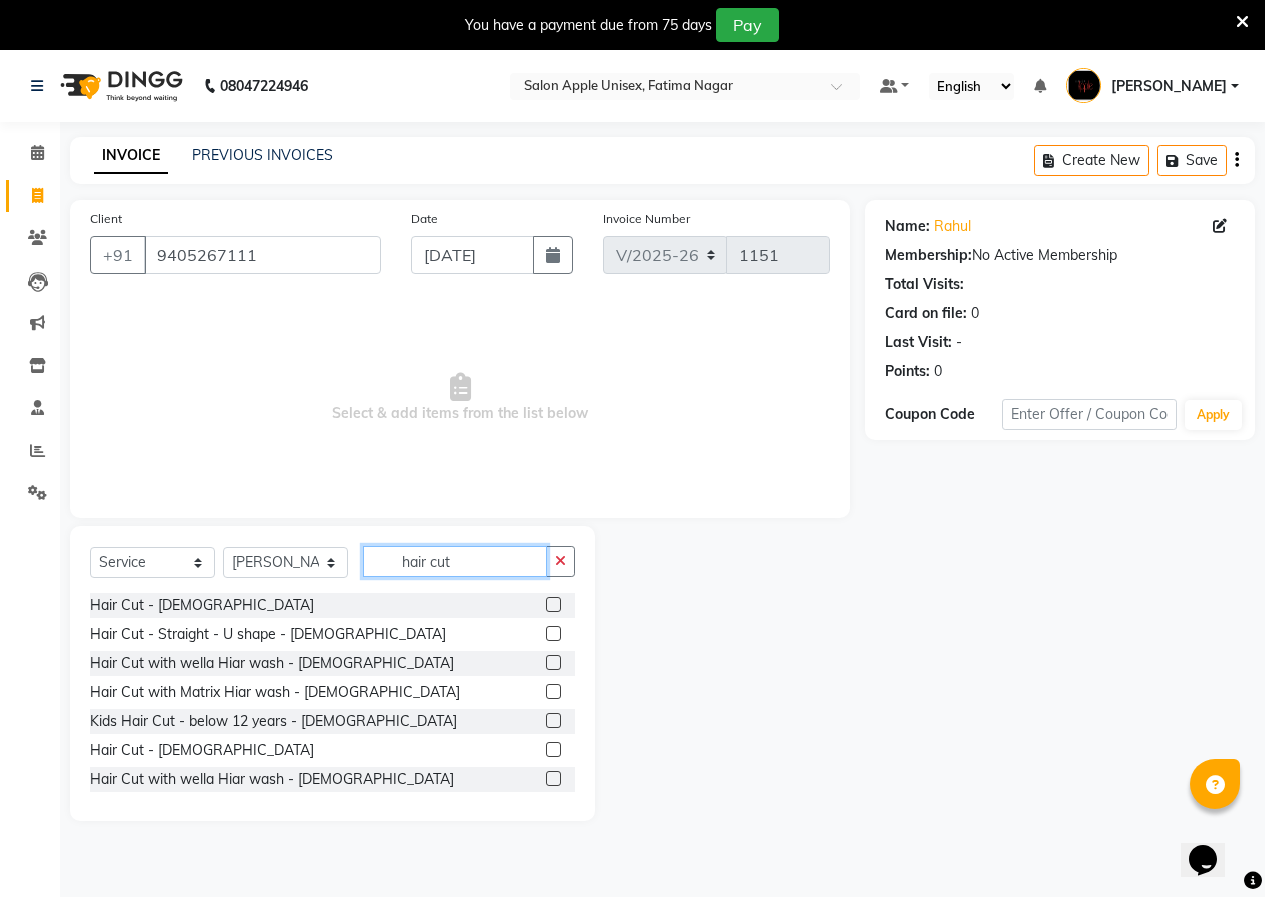 type on "hair cut" 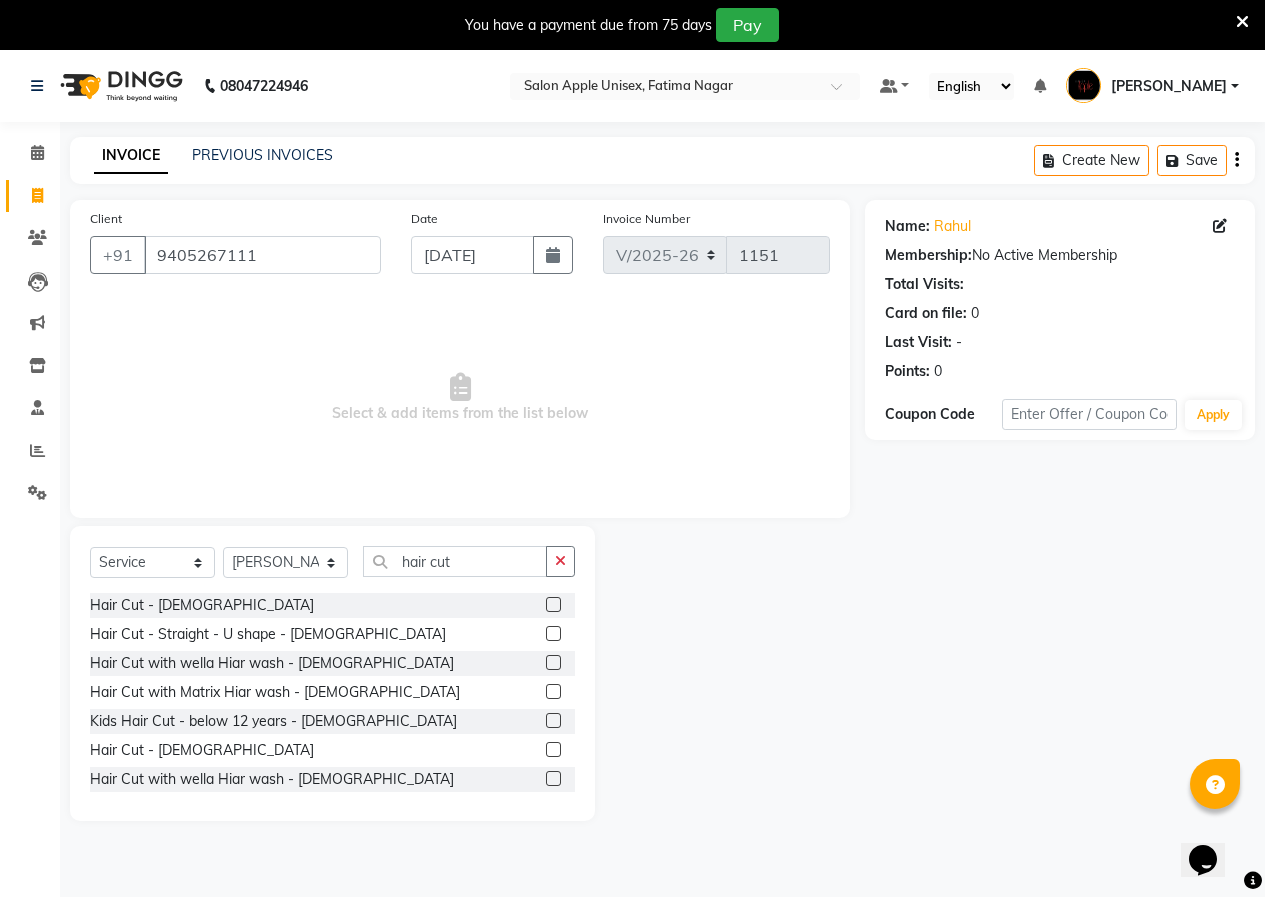 click 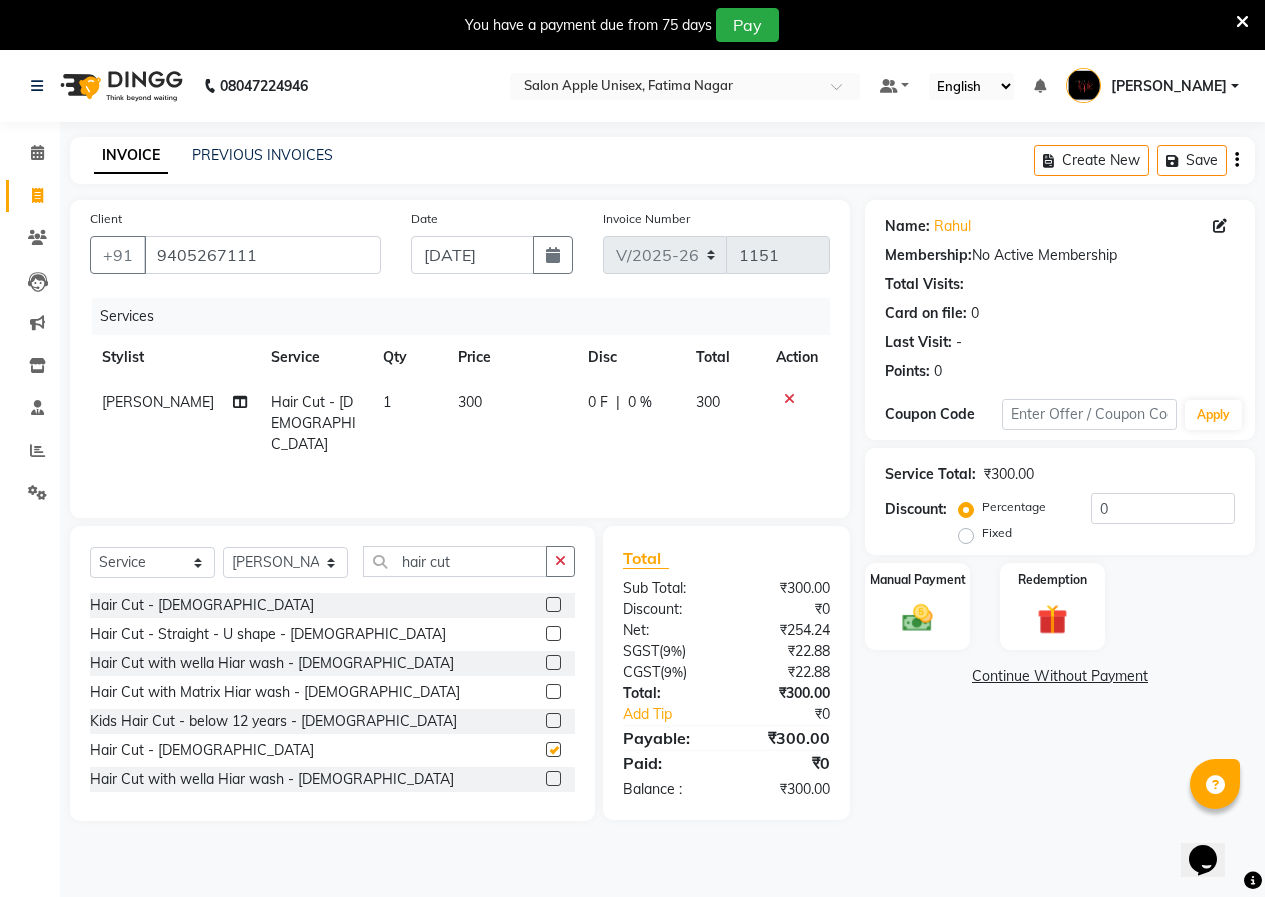 checkbox on "false" 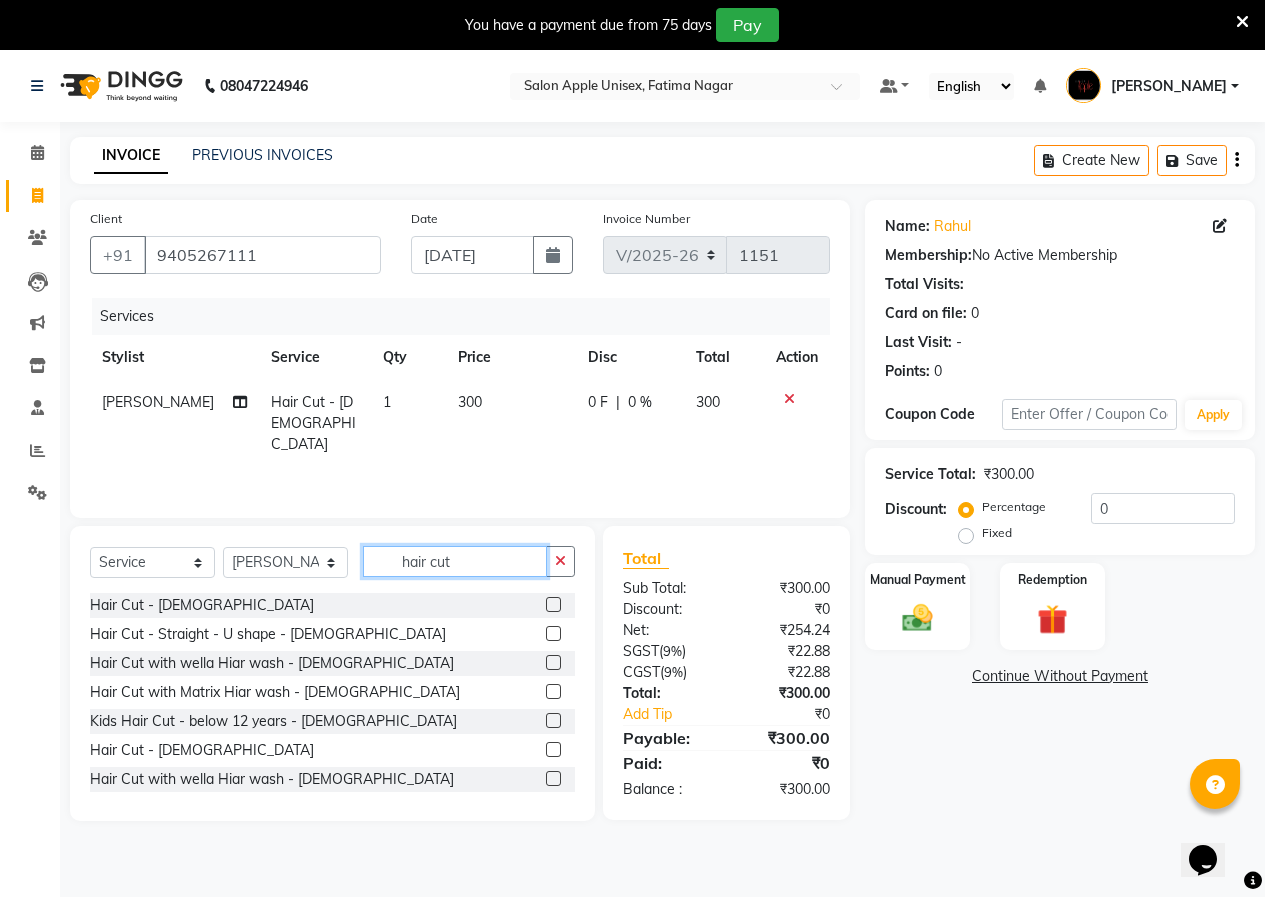 click on "hair cut" 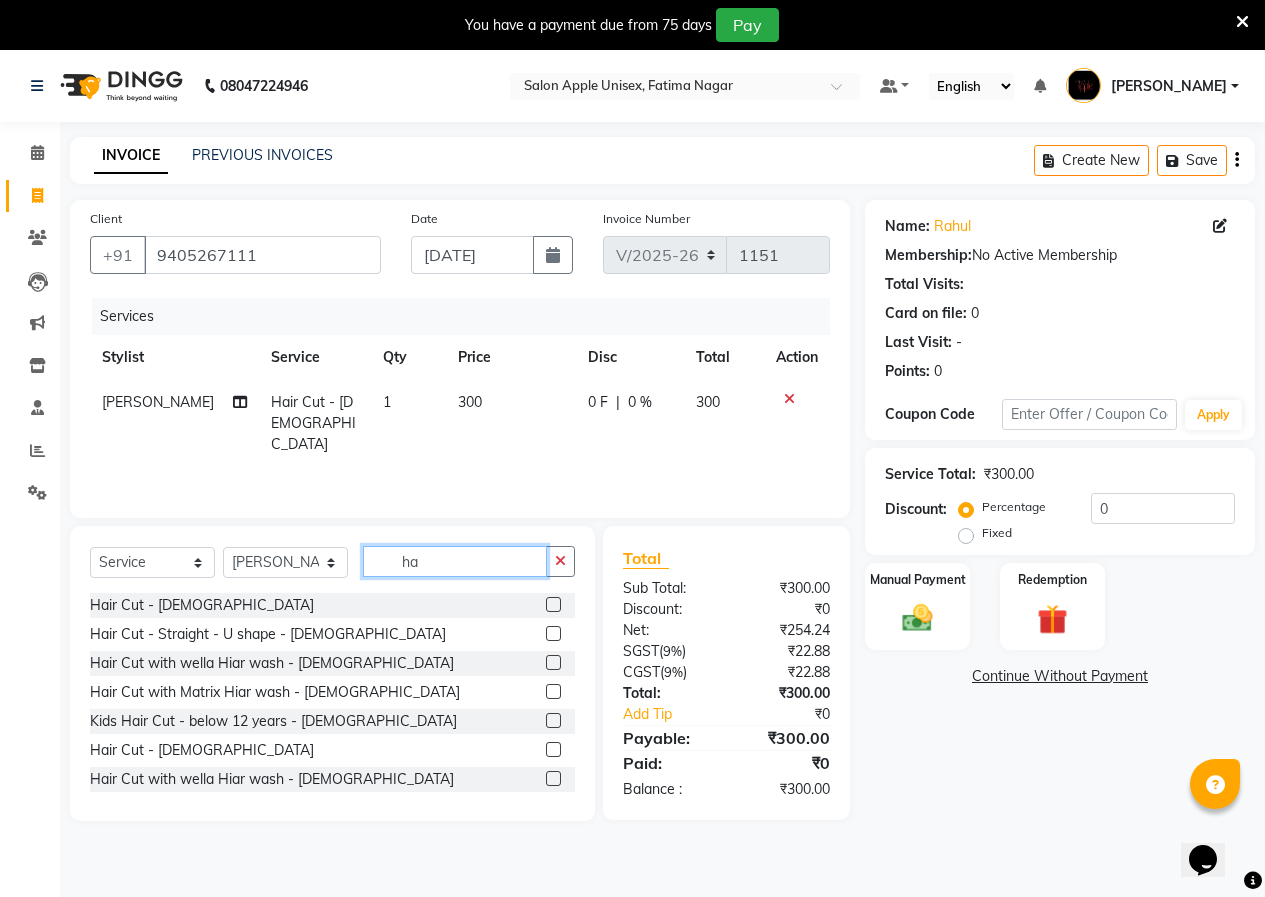 type on "h" 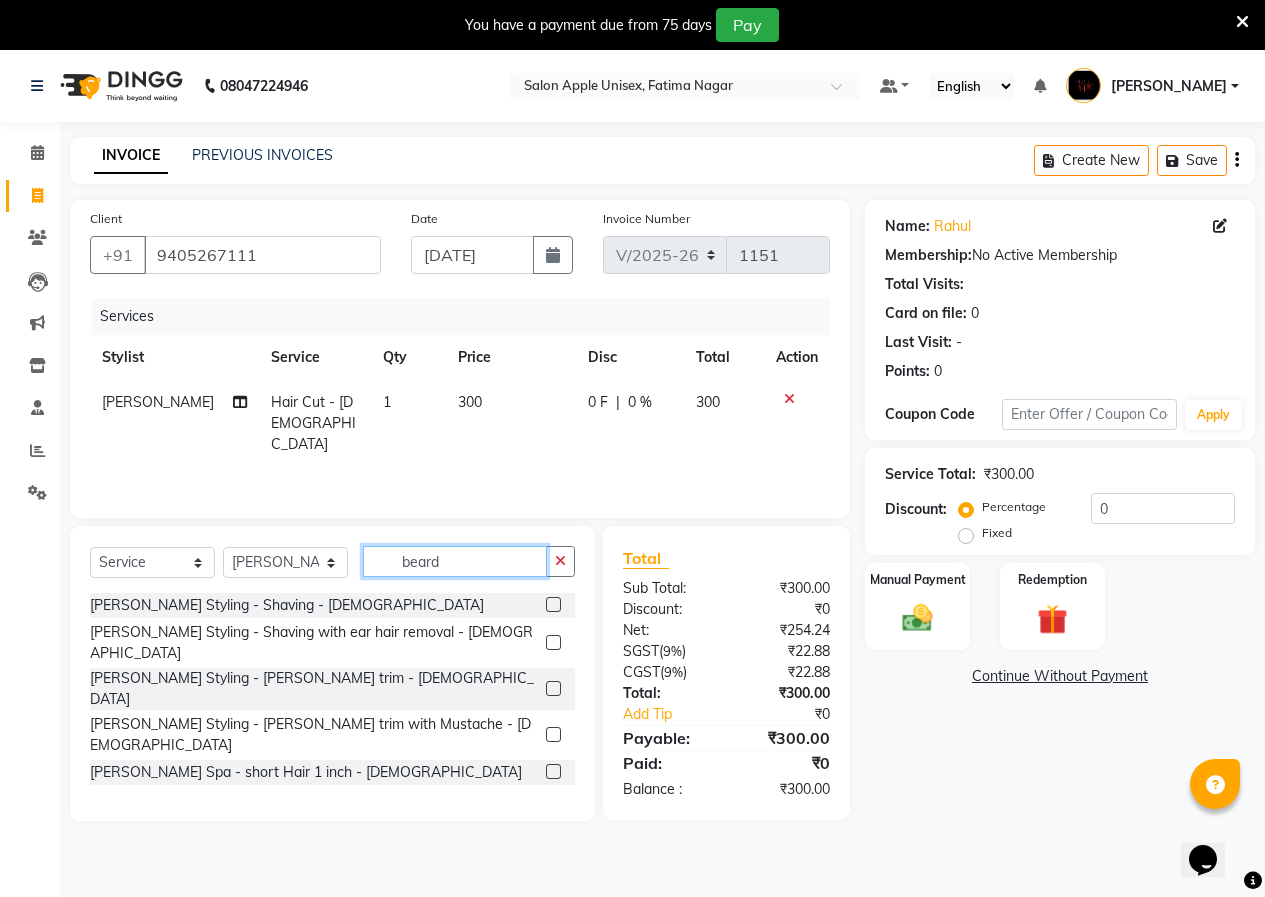 type on "beard" 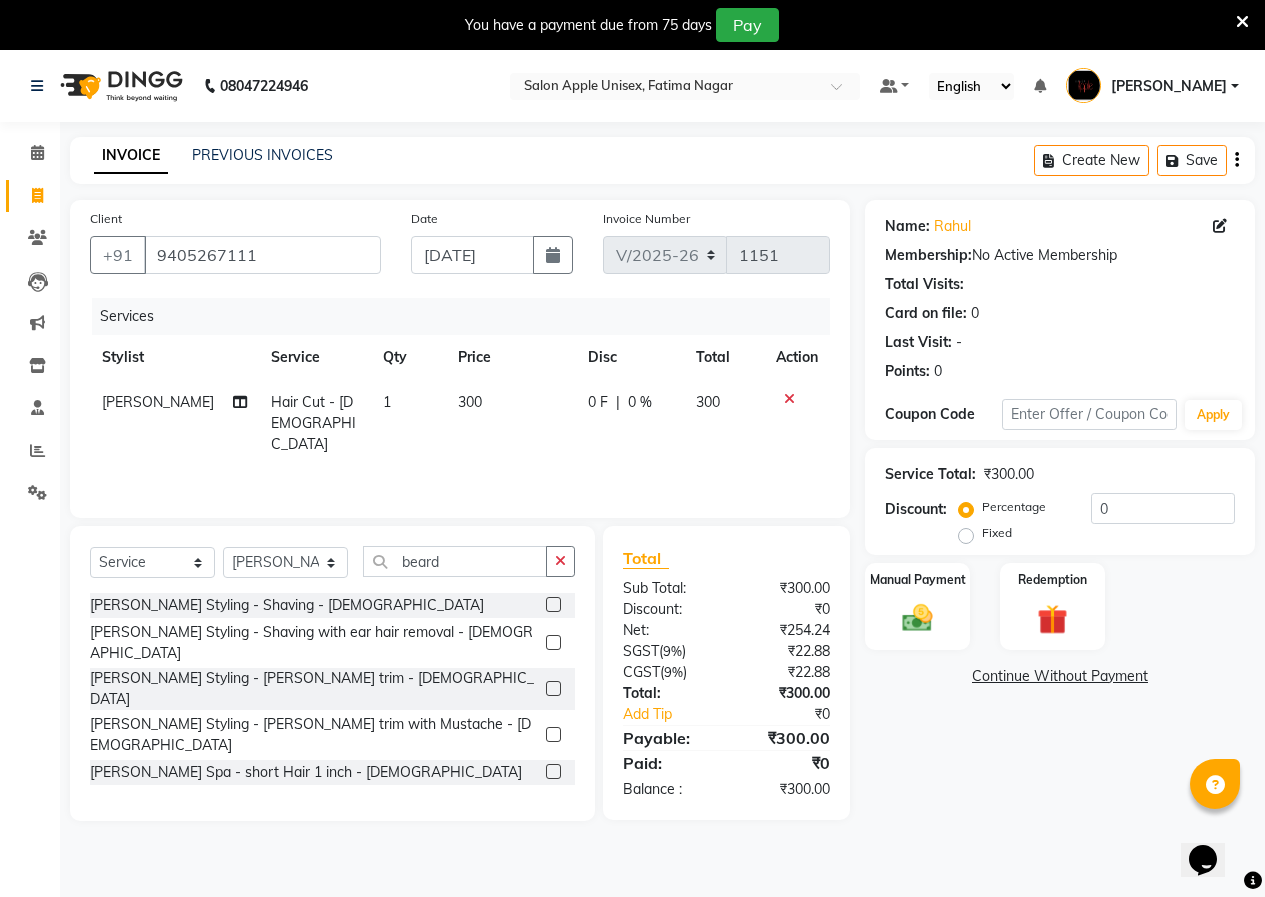 click 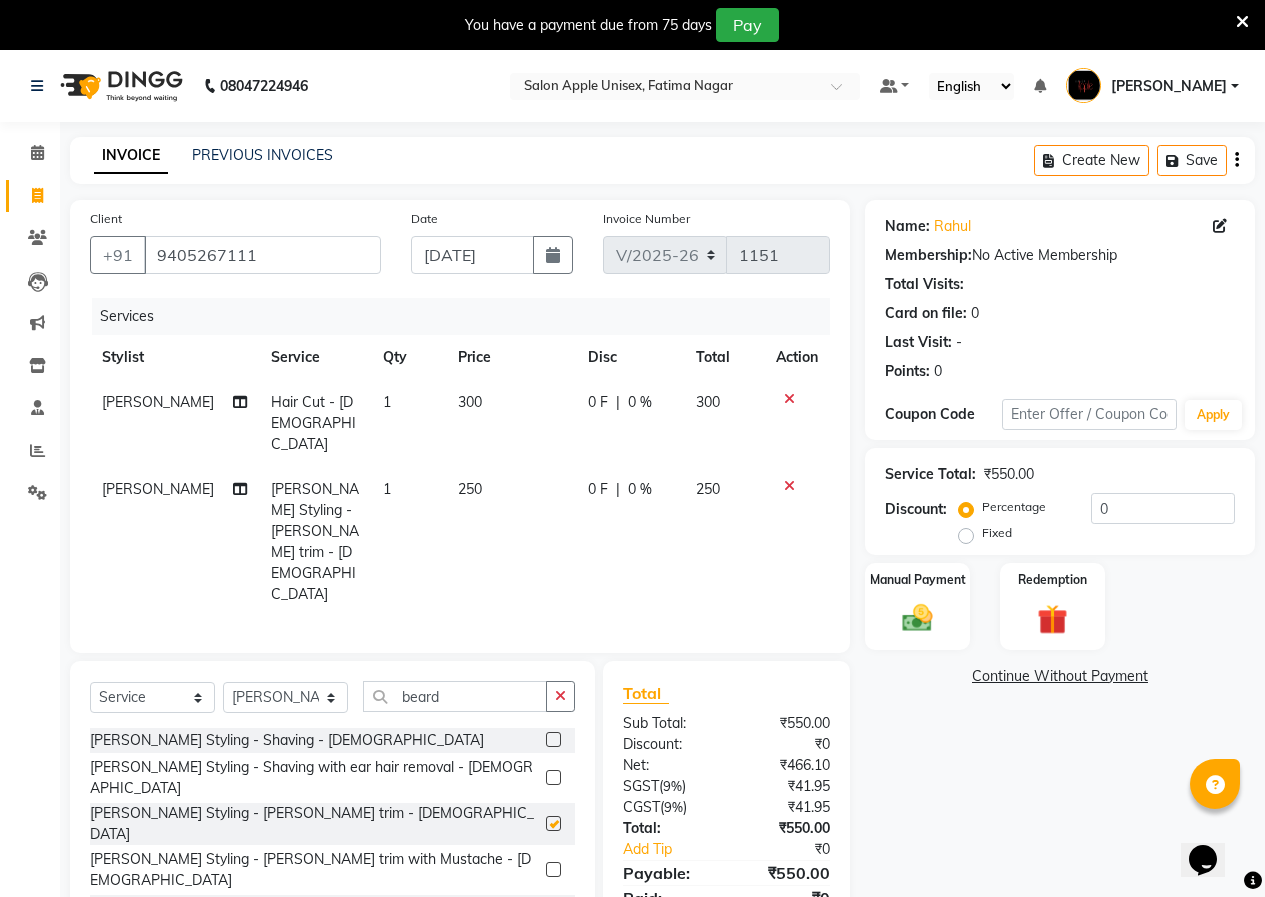 checkbox on "false" 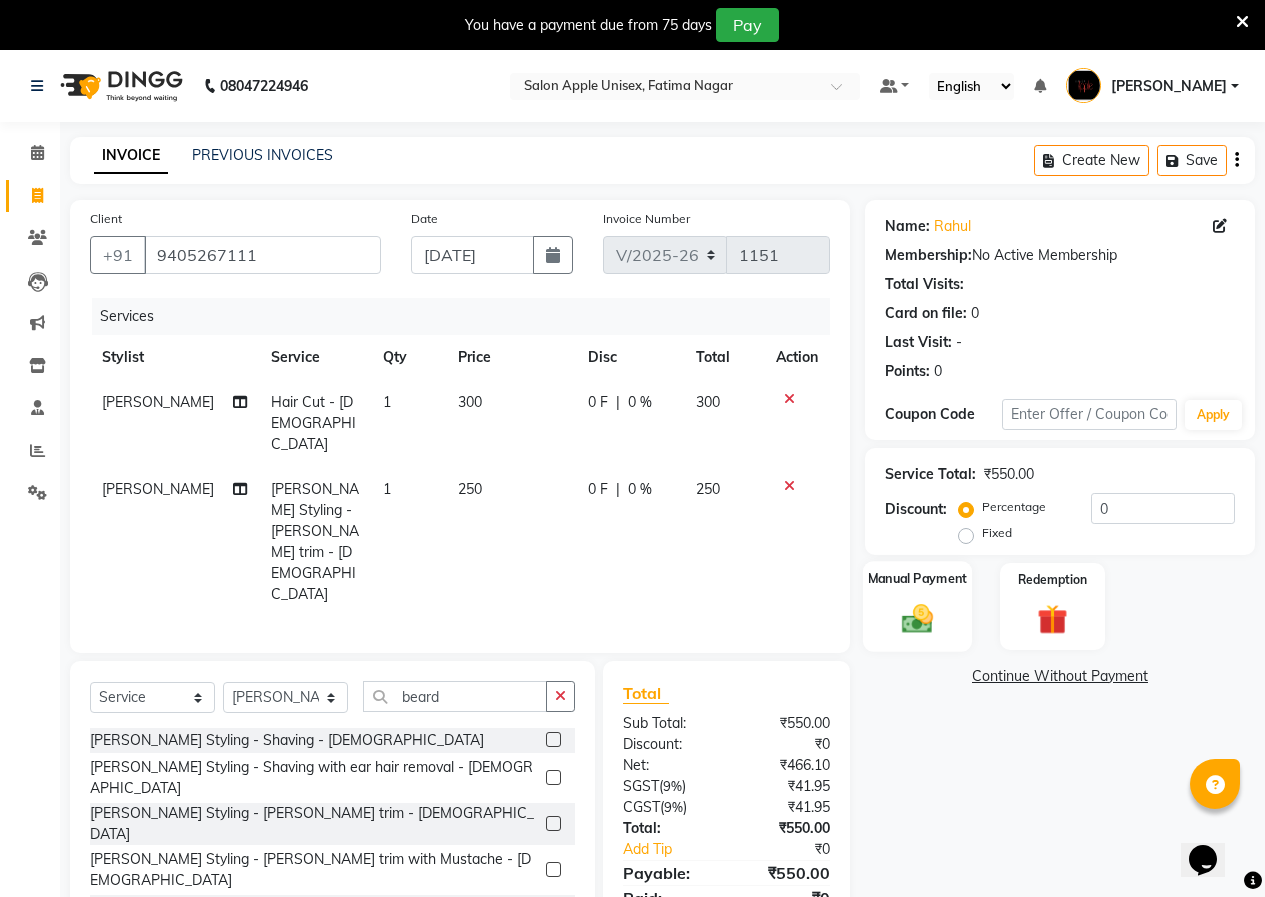 click on "Manual Payment" 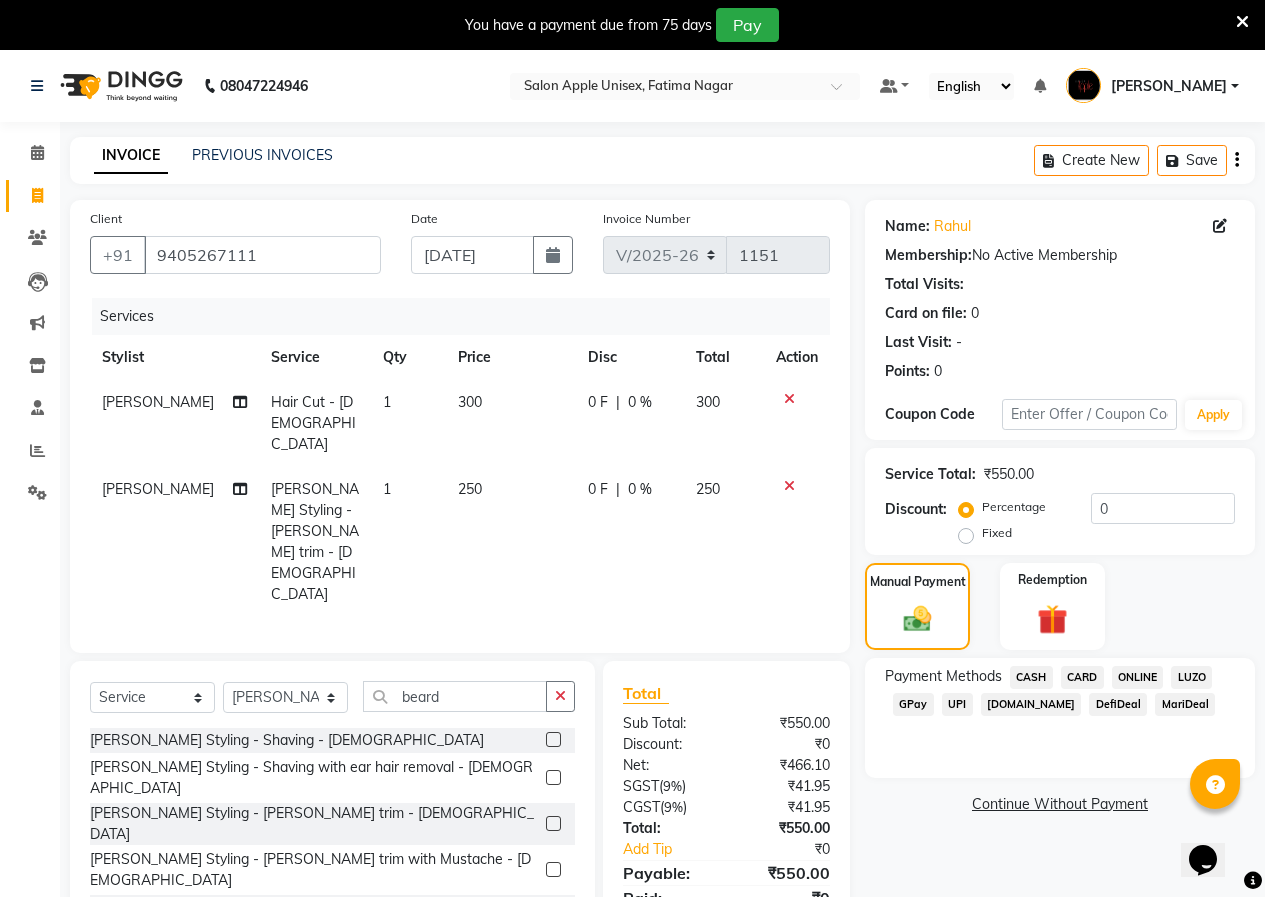 click on "CASH" 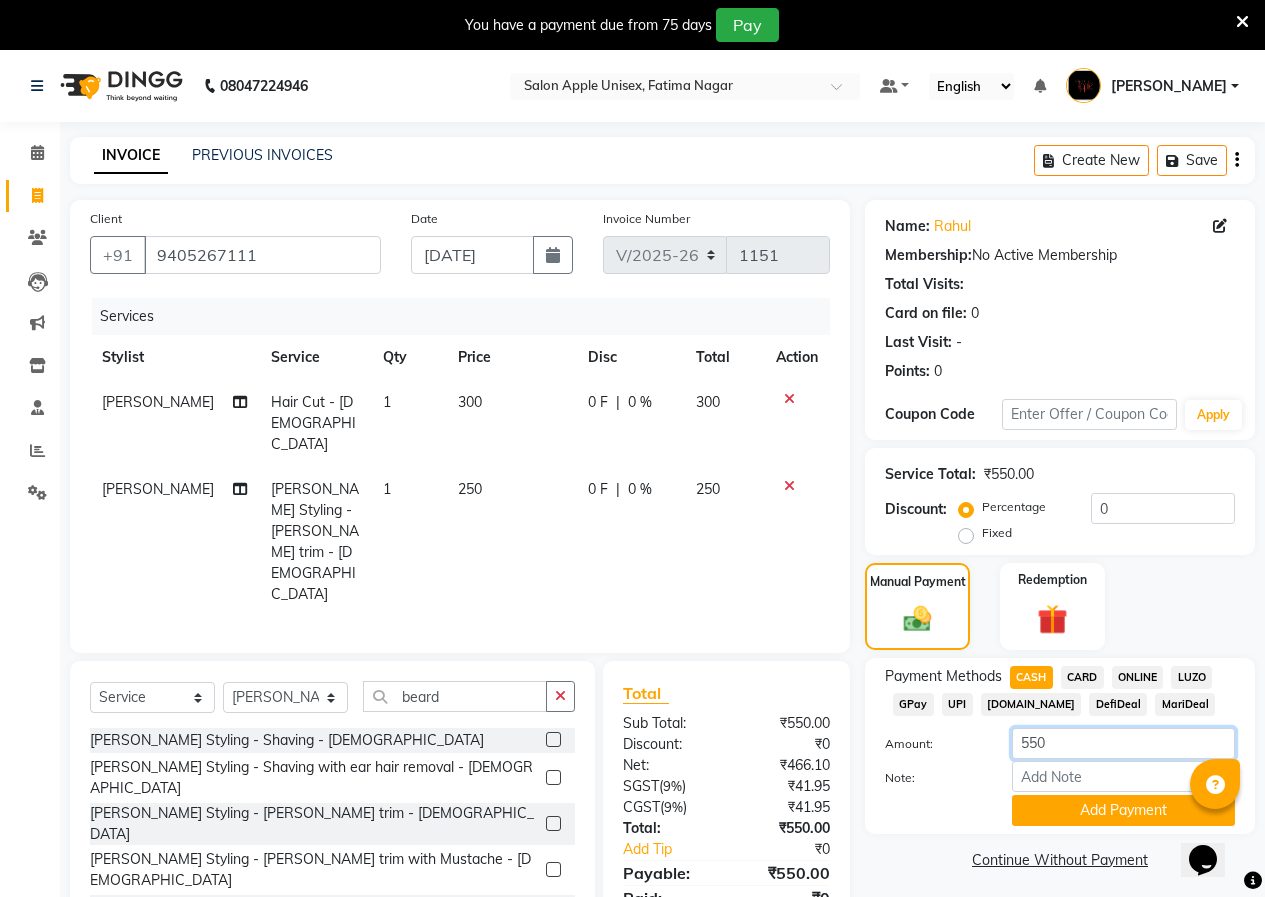 click on "550" 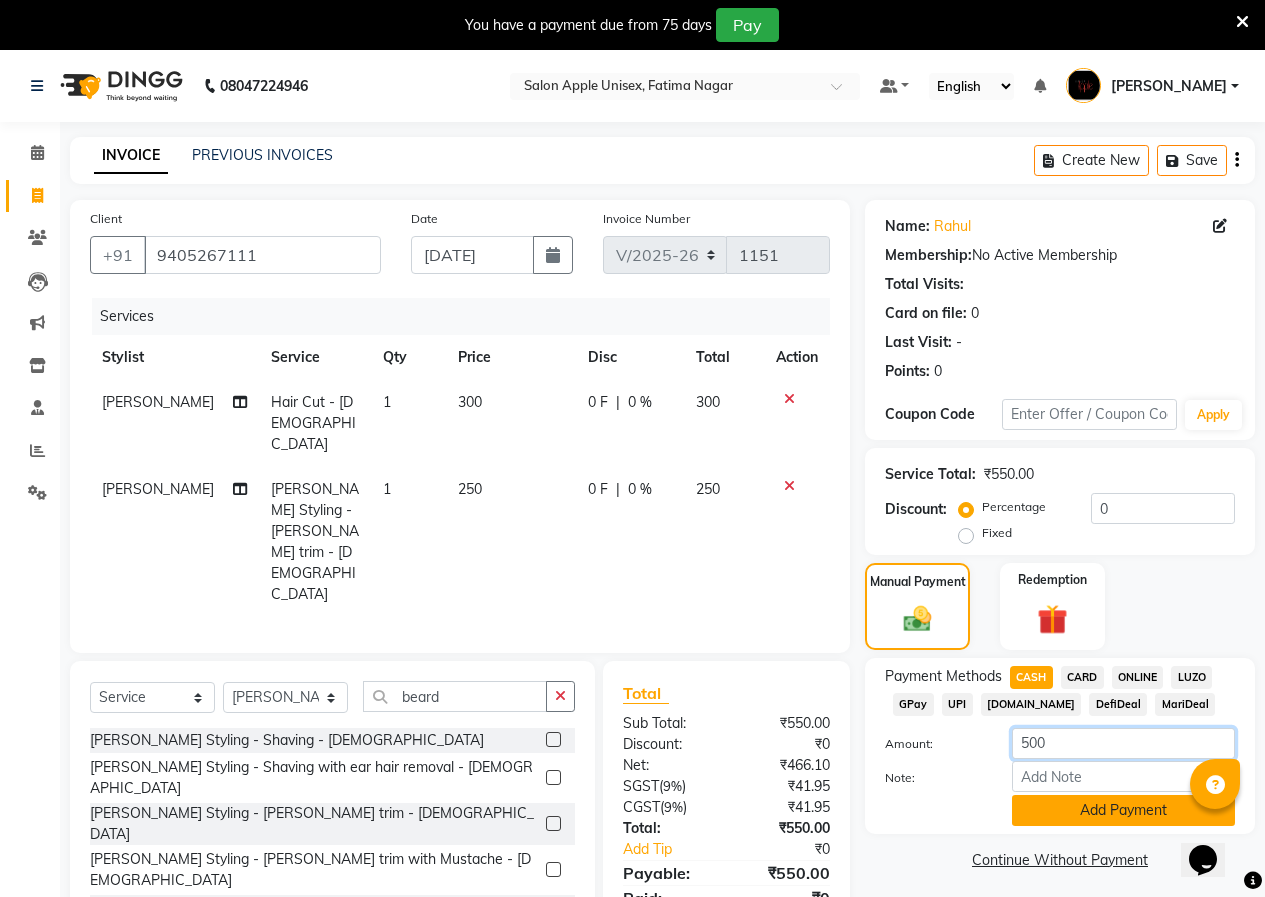 type on "500" 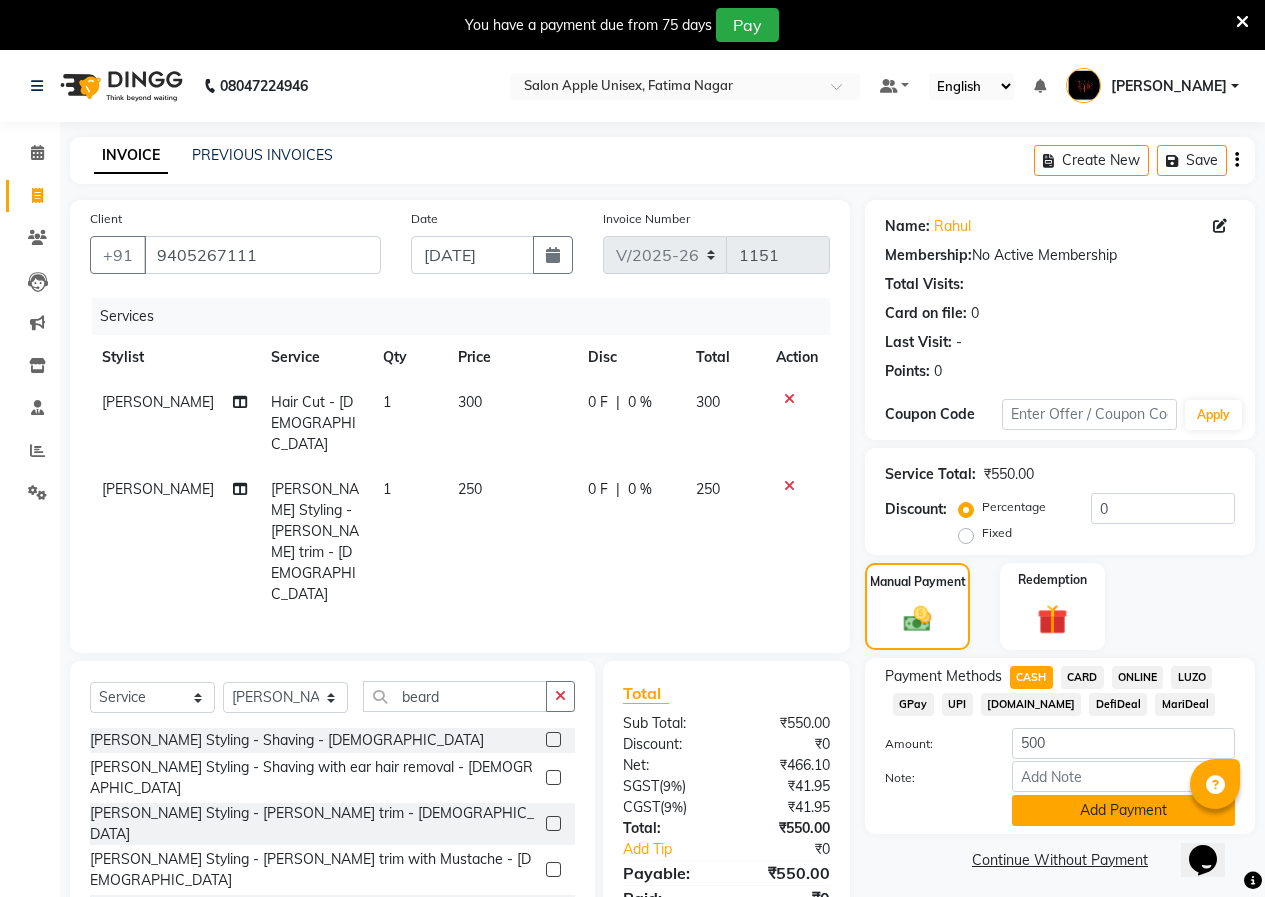 click on "Add Payment" 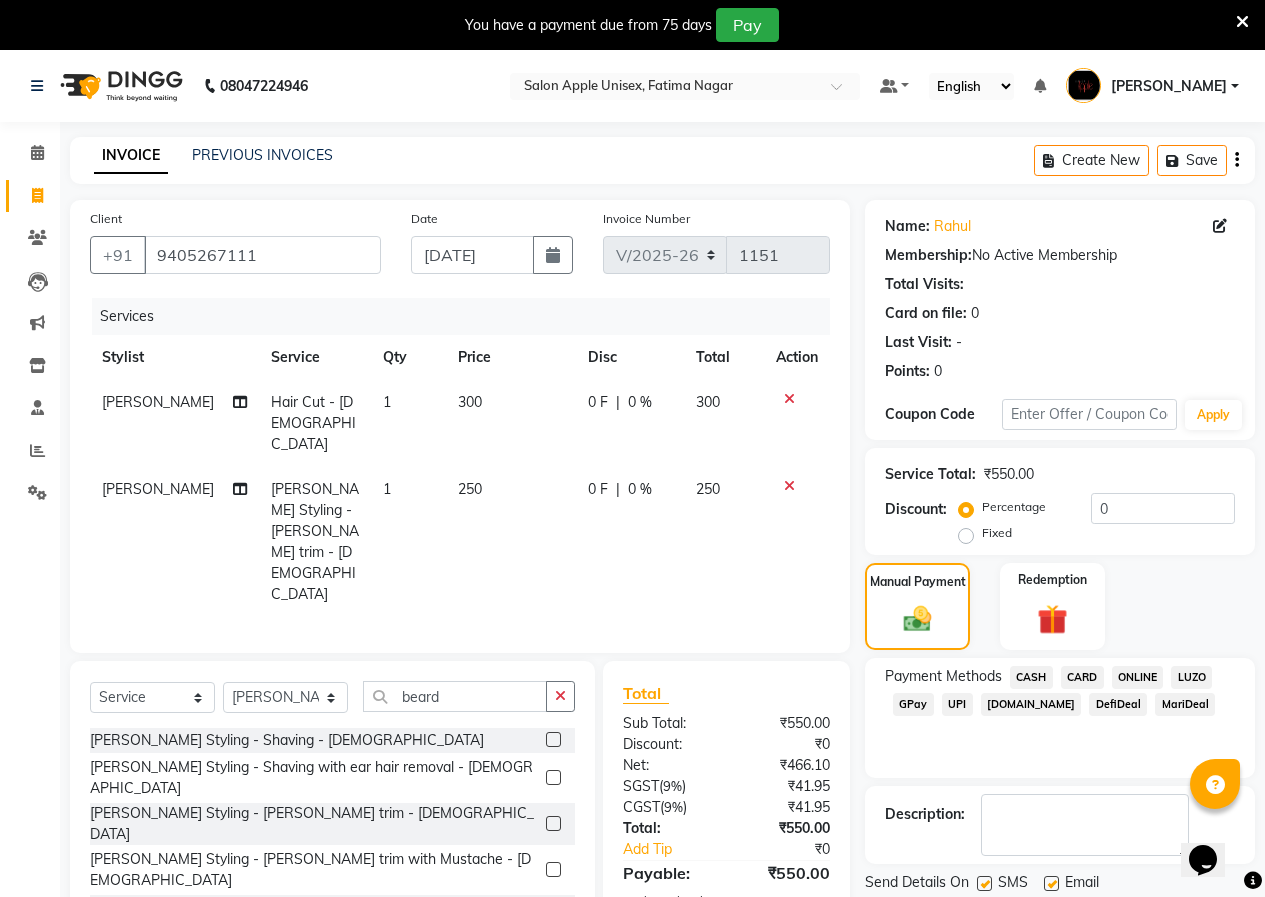 click on "CASH" 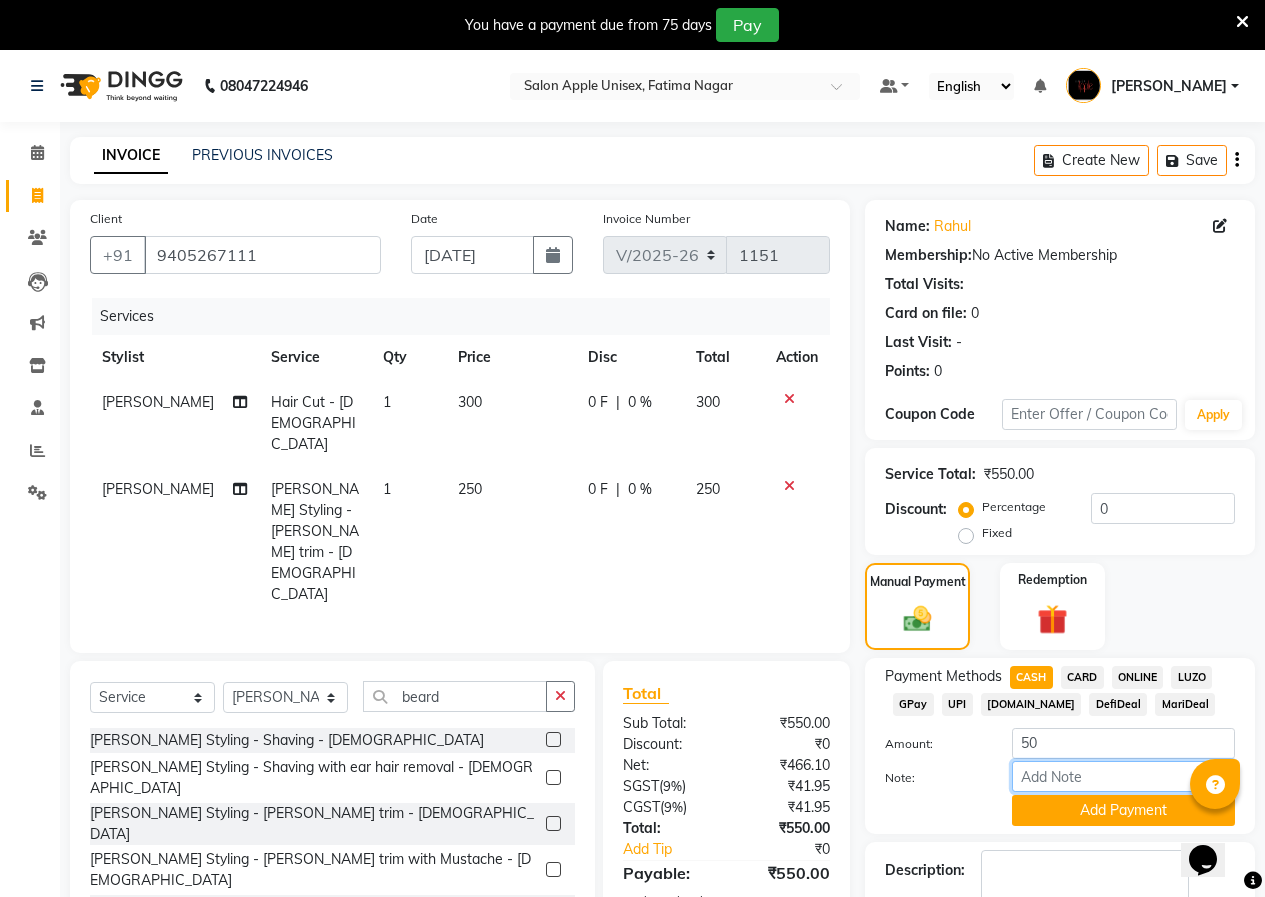 click on "Note:" at bounding box center (1123, 776) 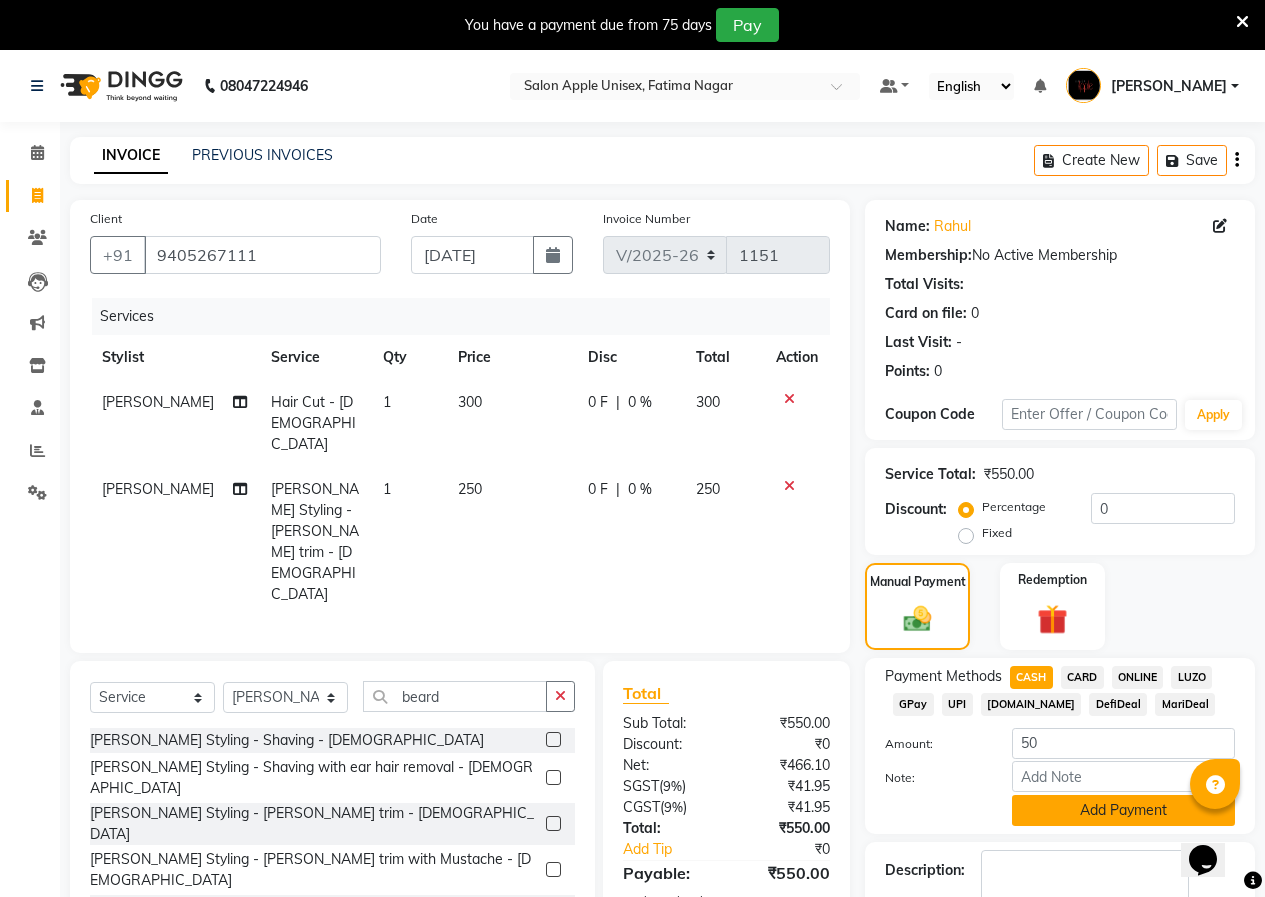 click on "Add Payment" 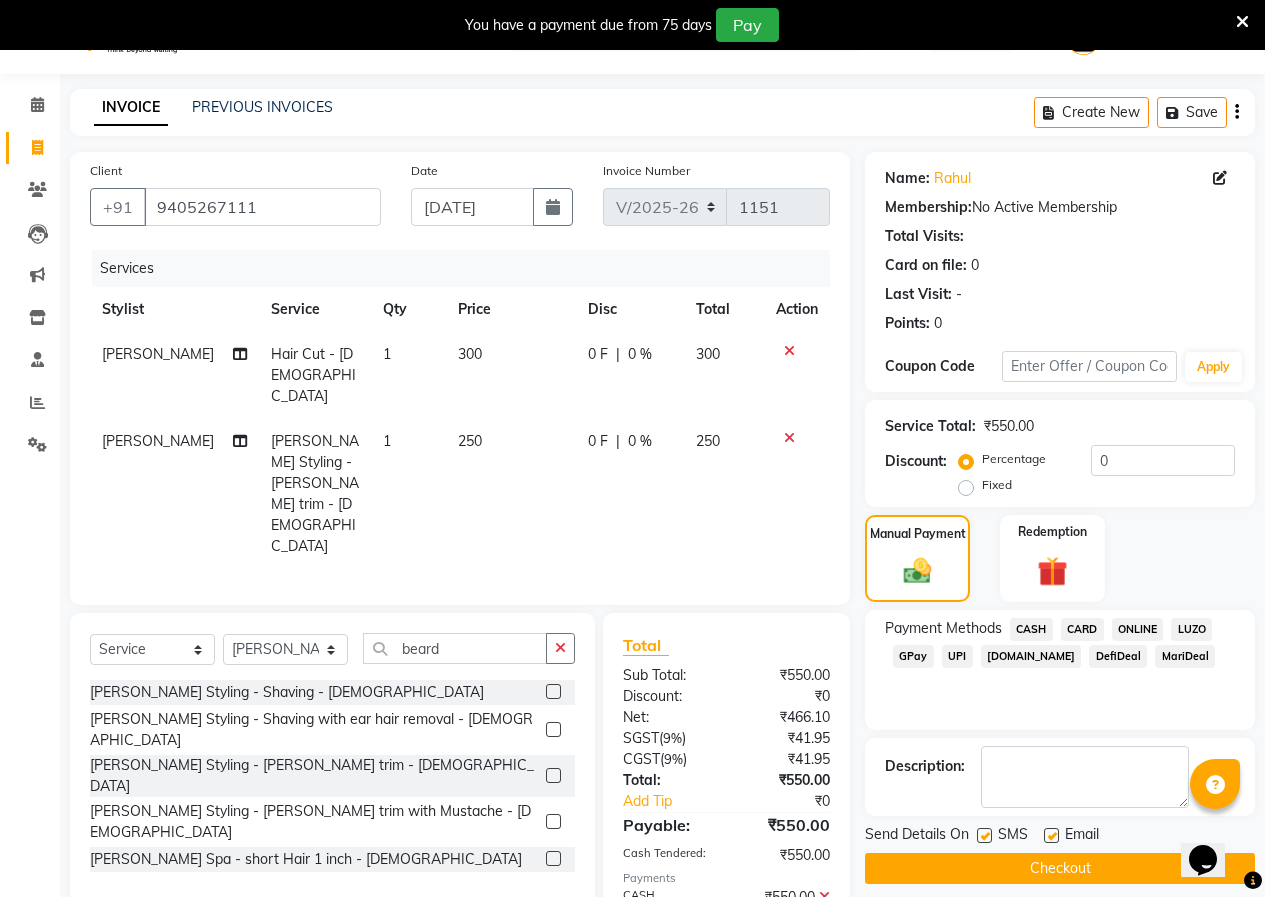 scroll, scrollTop: 90, scrollLeft: 0, axis: vertical 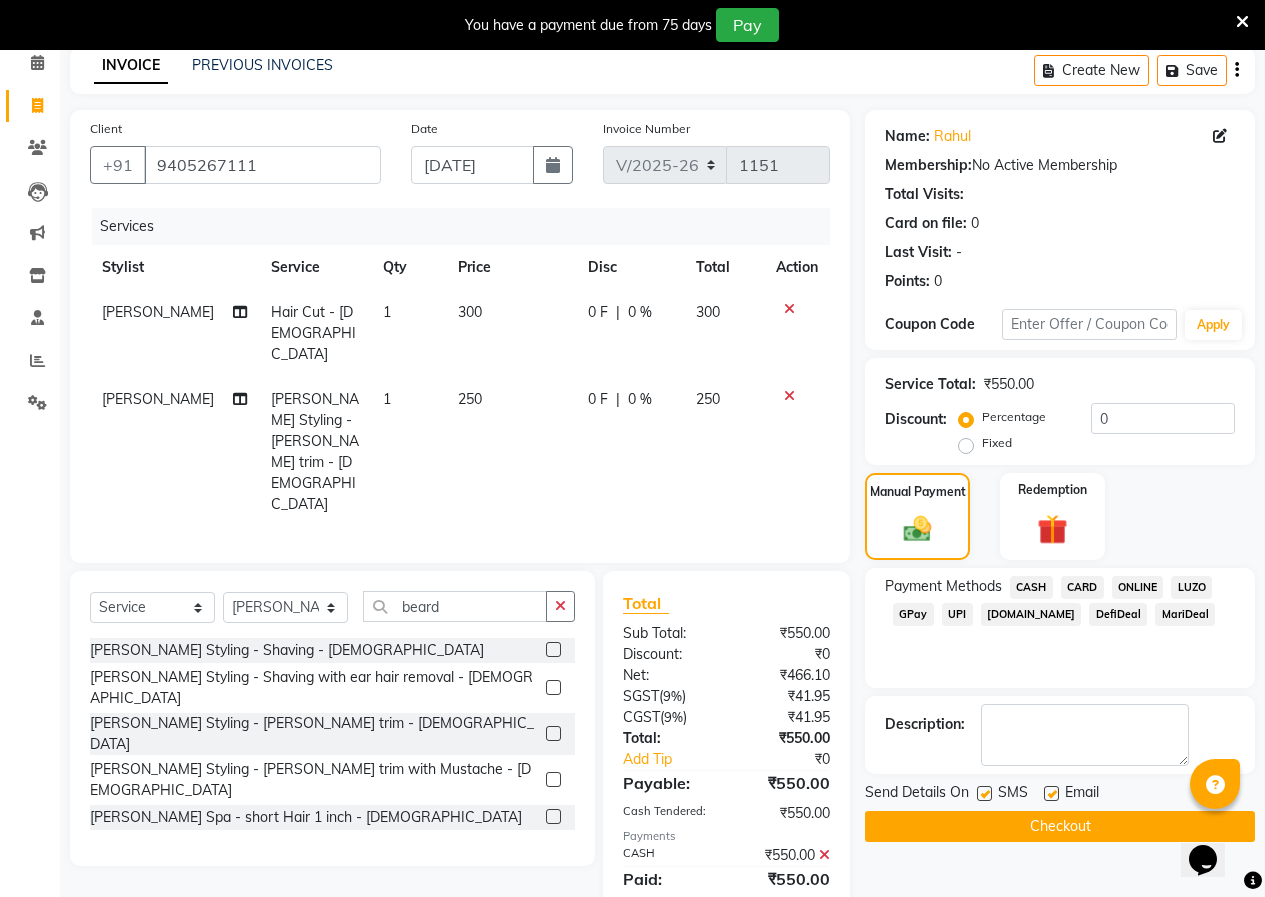 click on "Checkout" 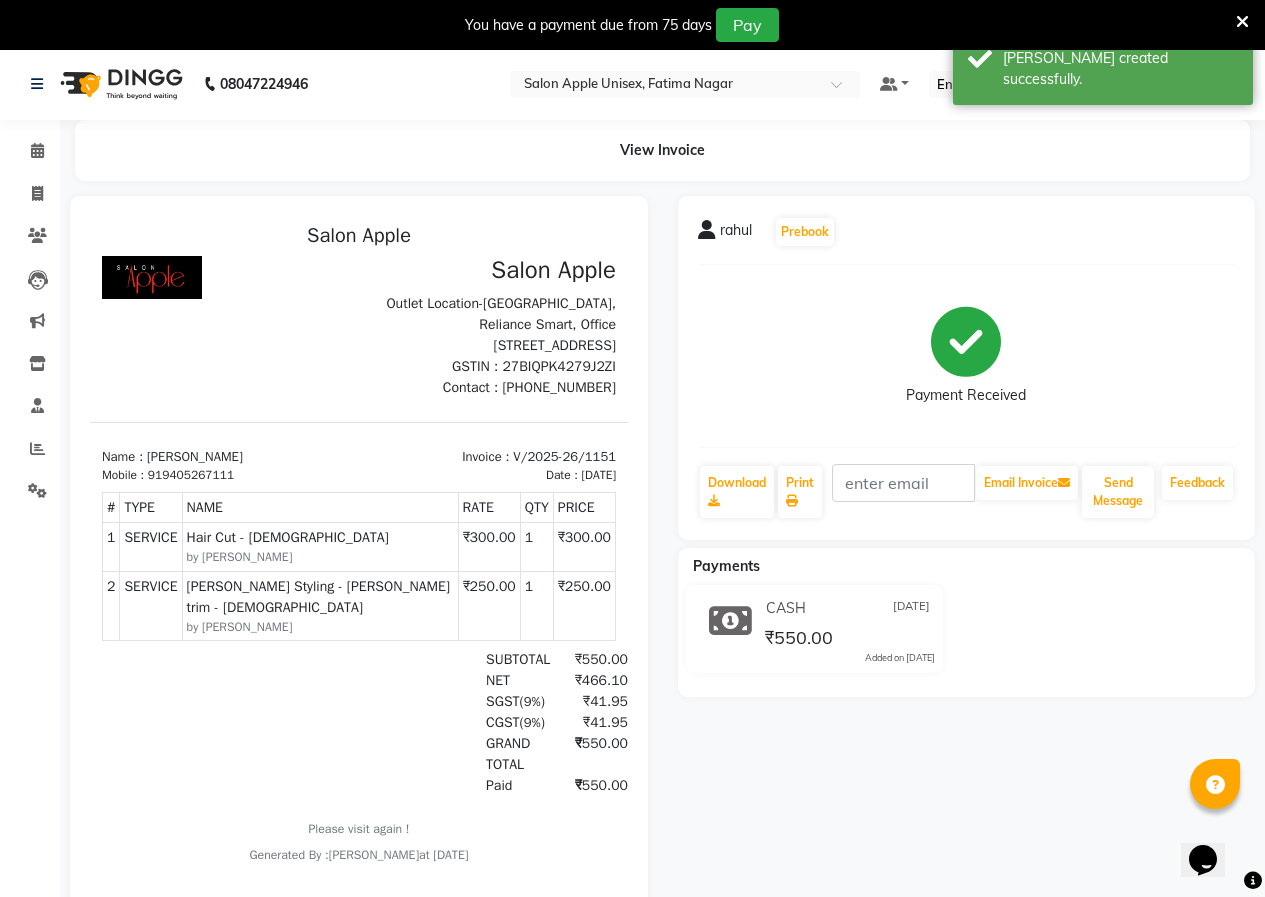 scroll, scrollTop: 0, scrollLeft: 0, axis: both 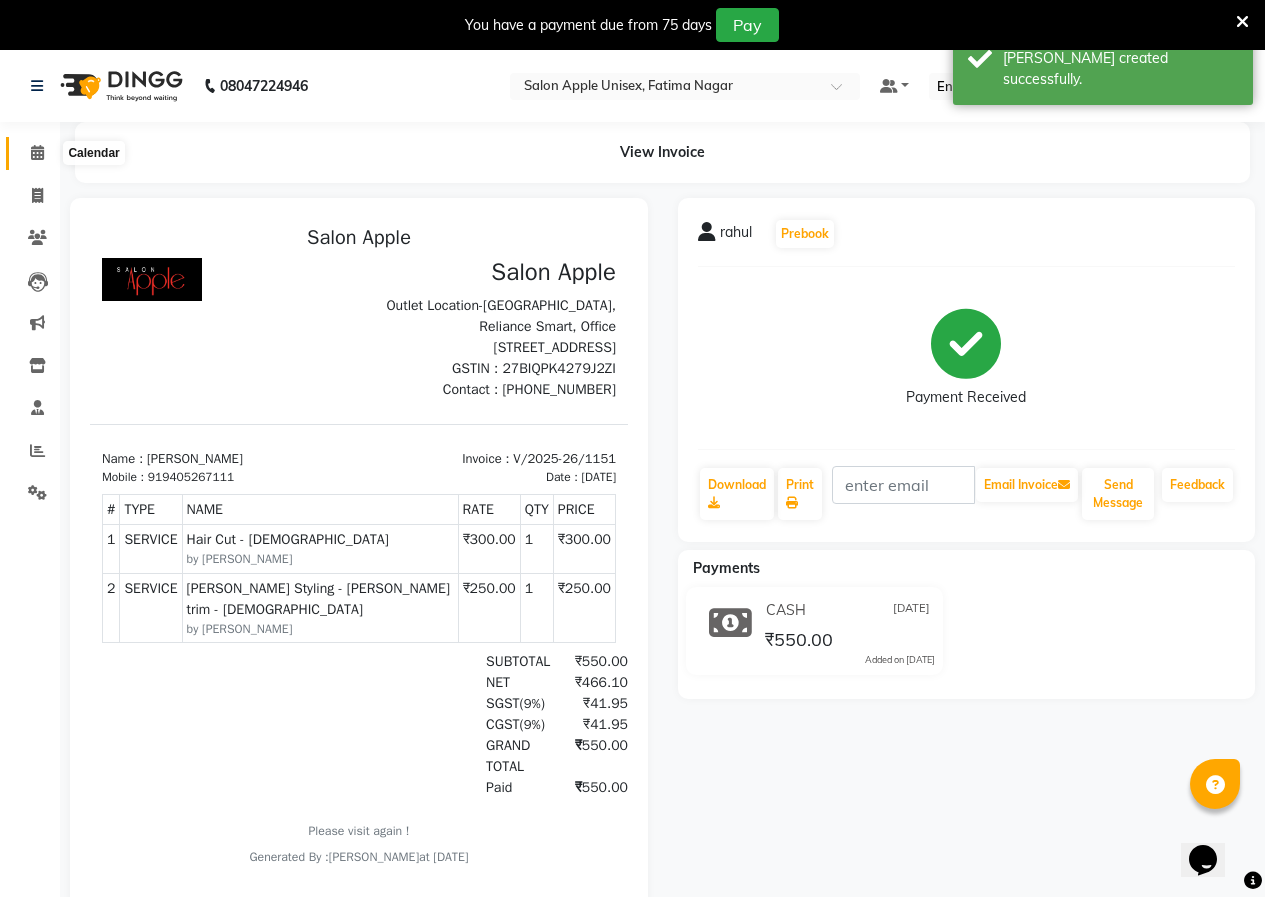 click 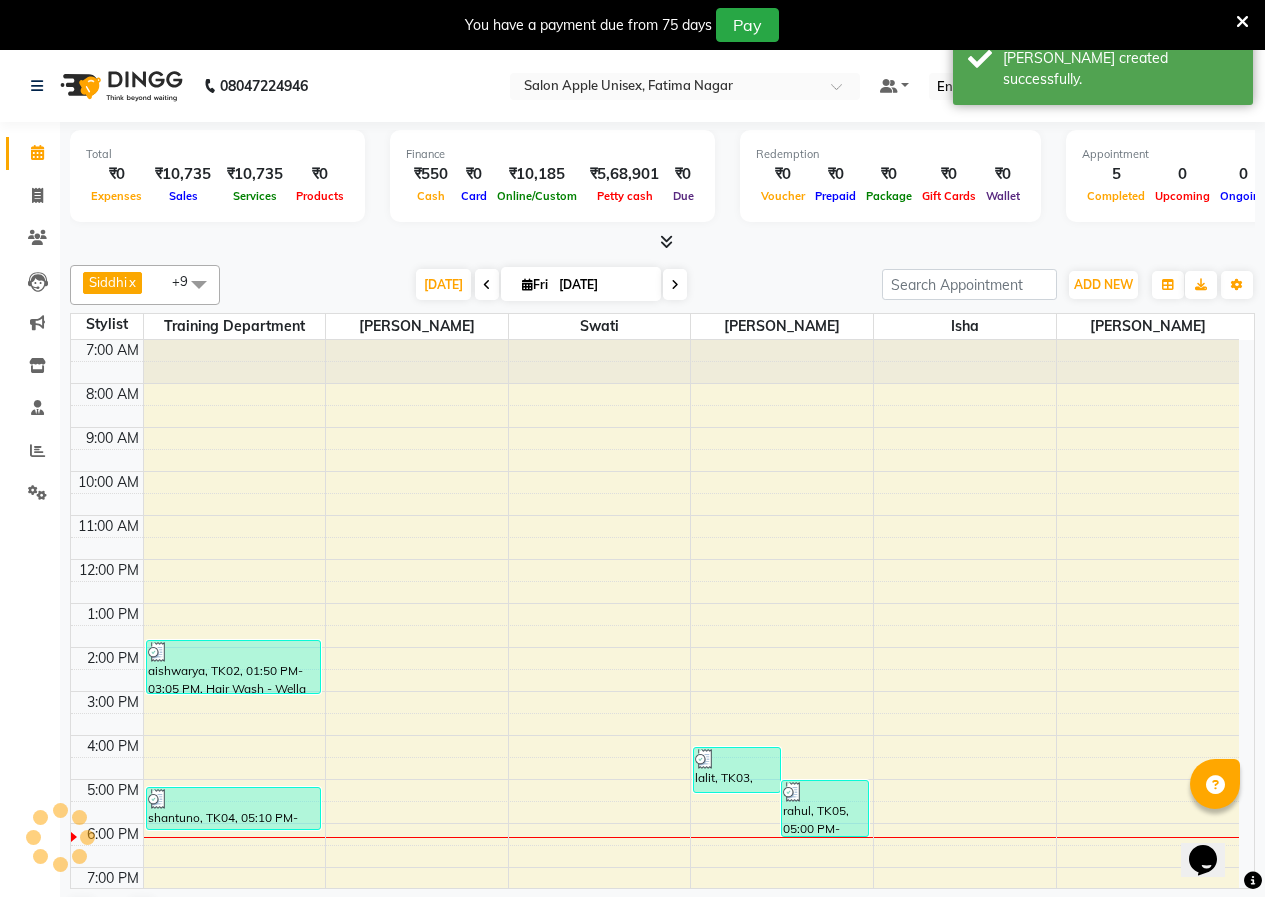 scroll, scrollTop: 73, scrollLeft: 0, axis: vertical 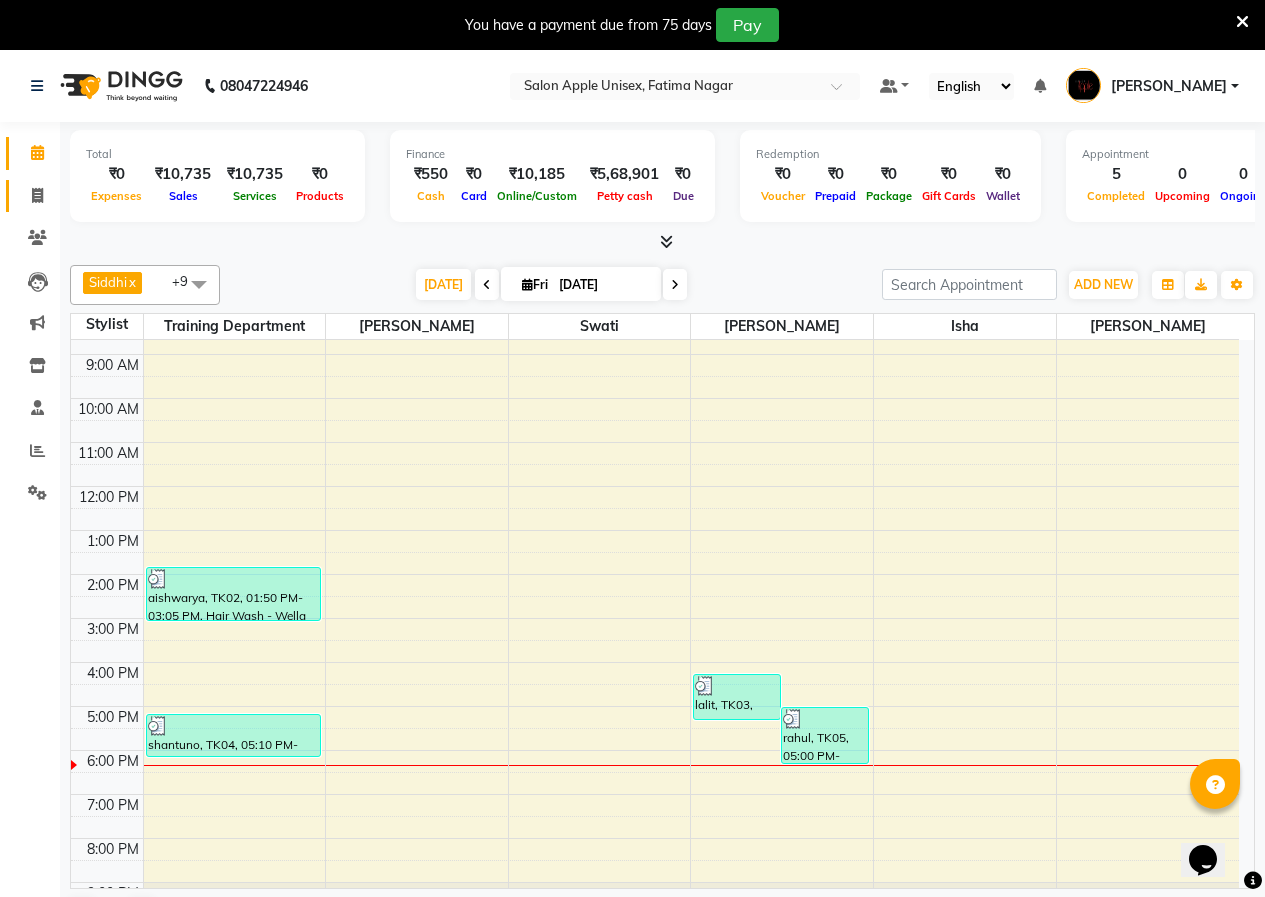 click 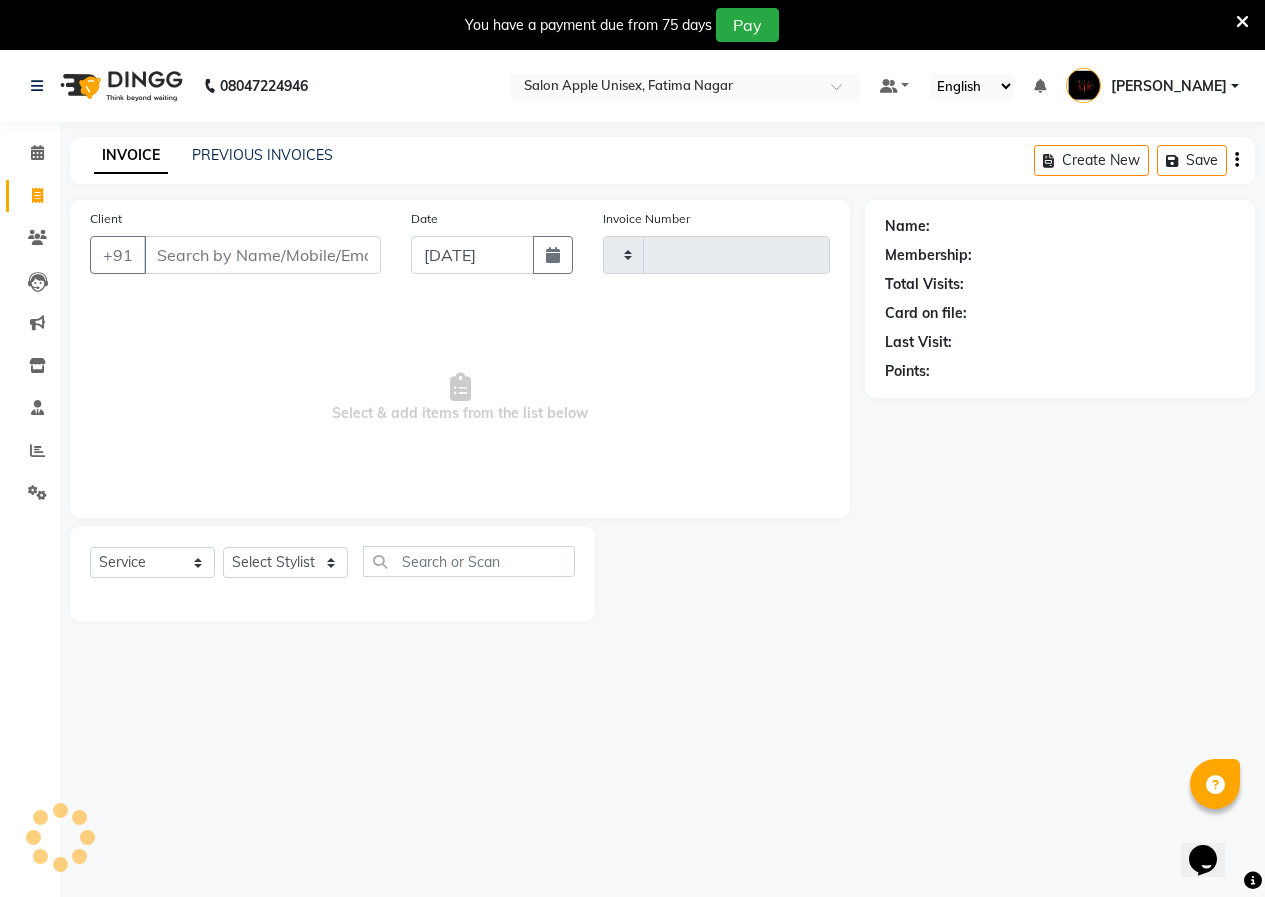 type on "1152" 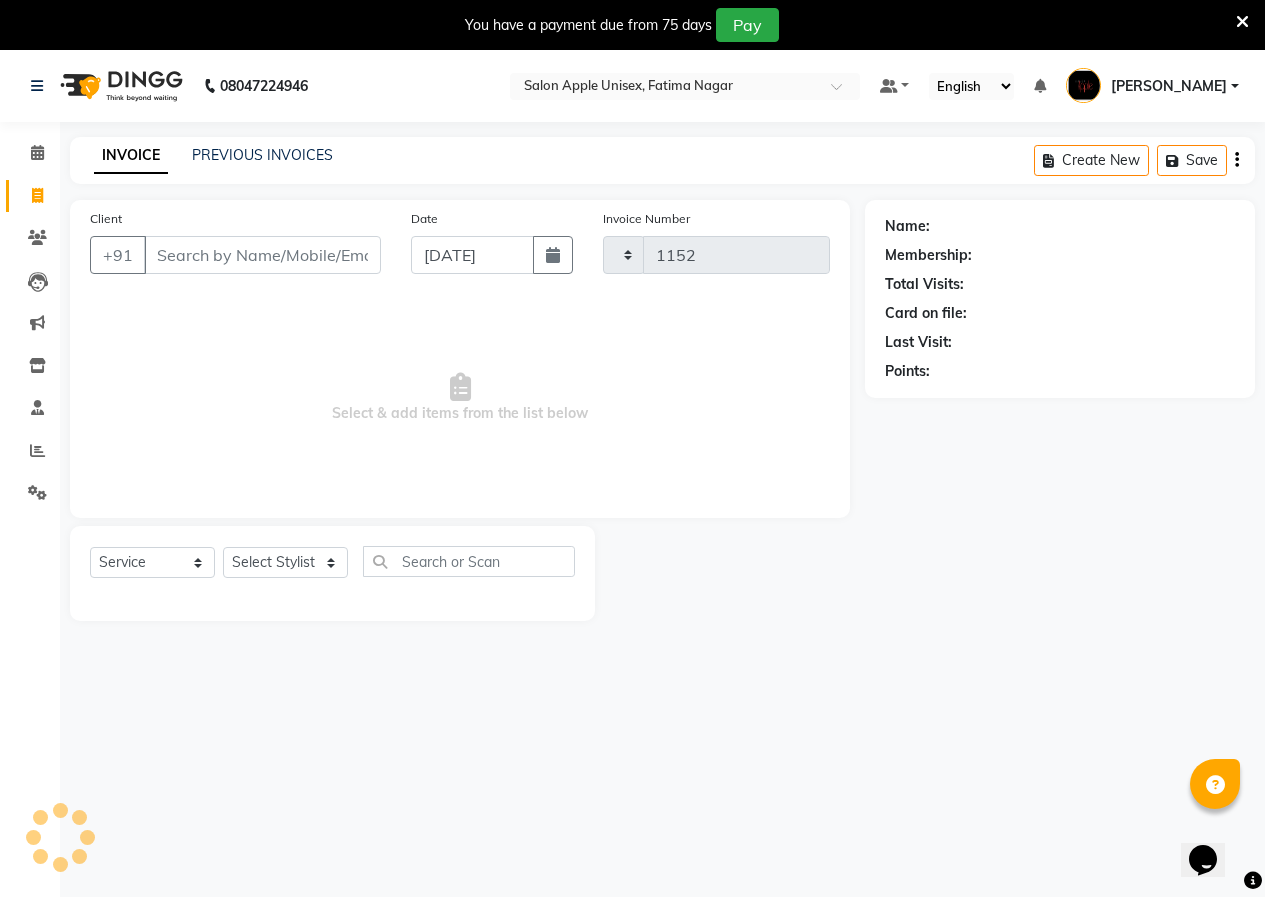 select on "118" 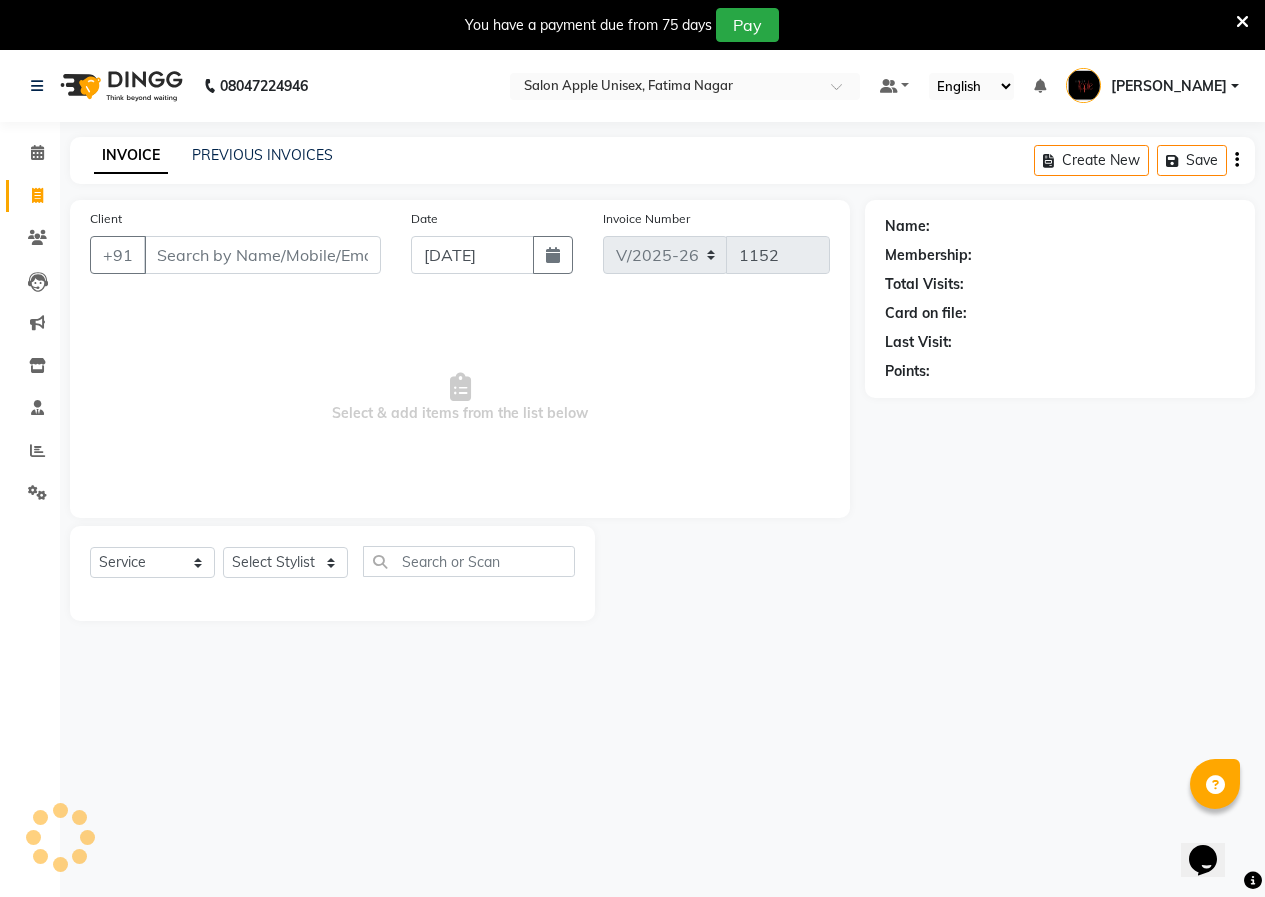 click on "Client" at bounding box center [262, 255] 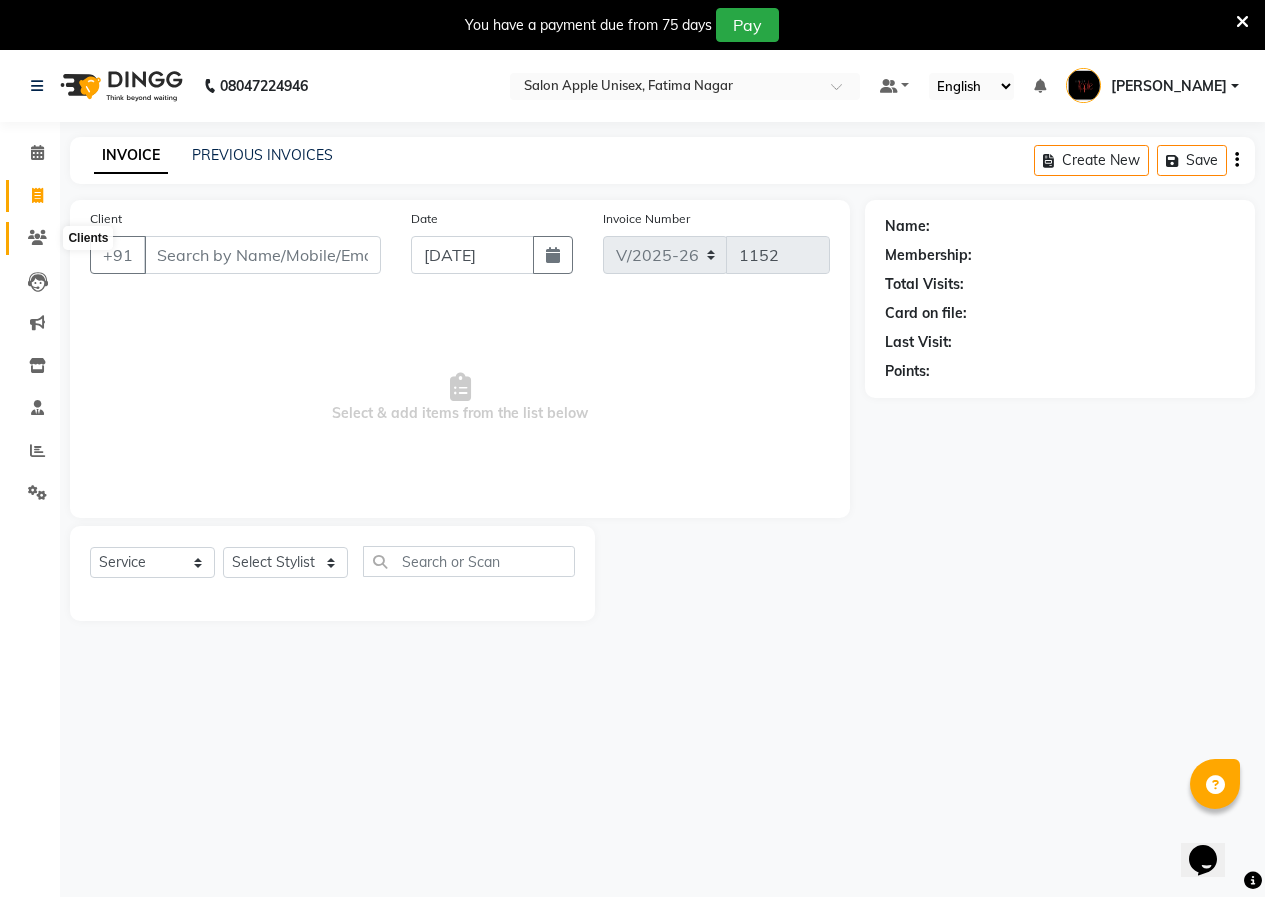click 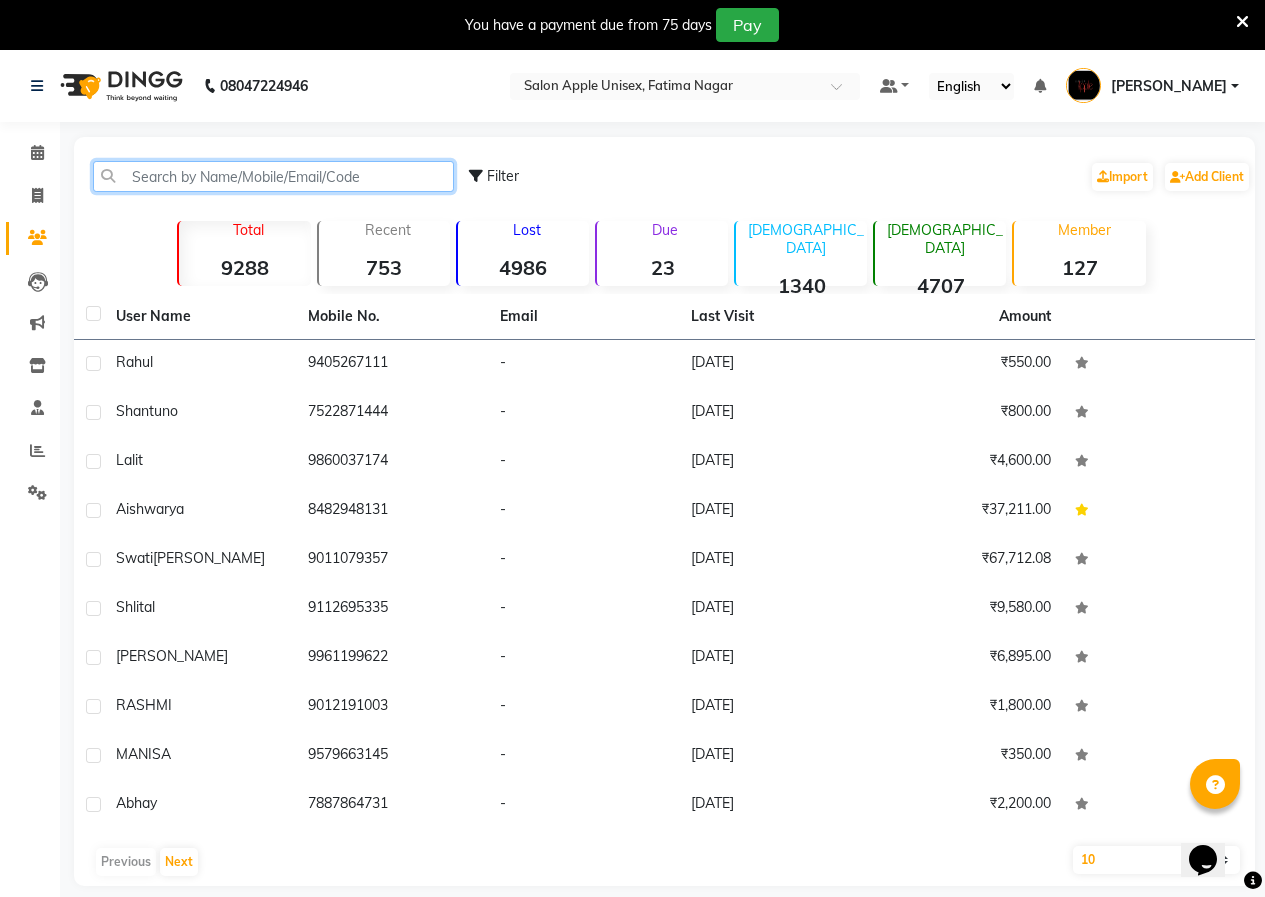 click 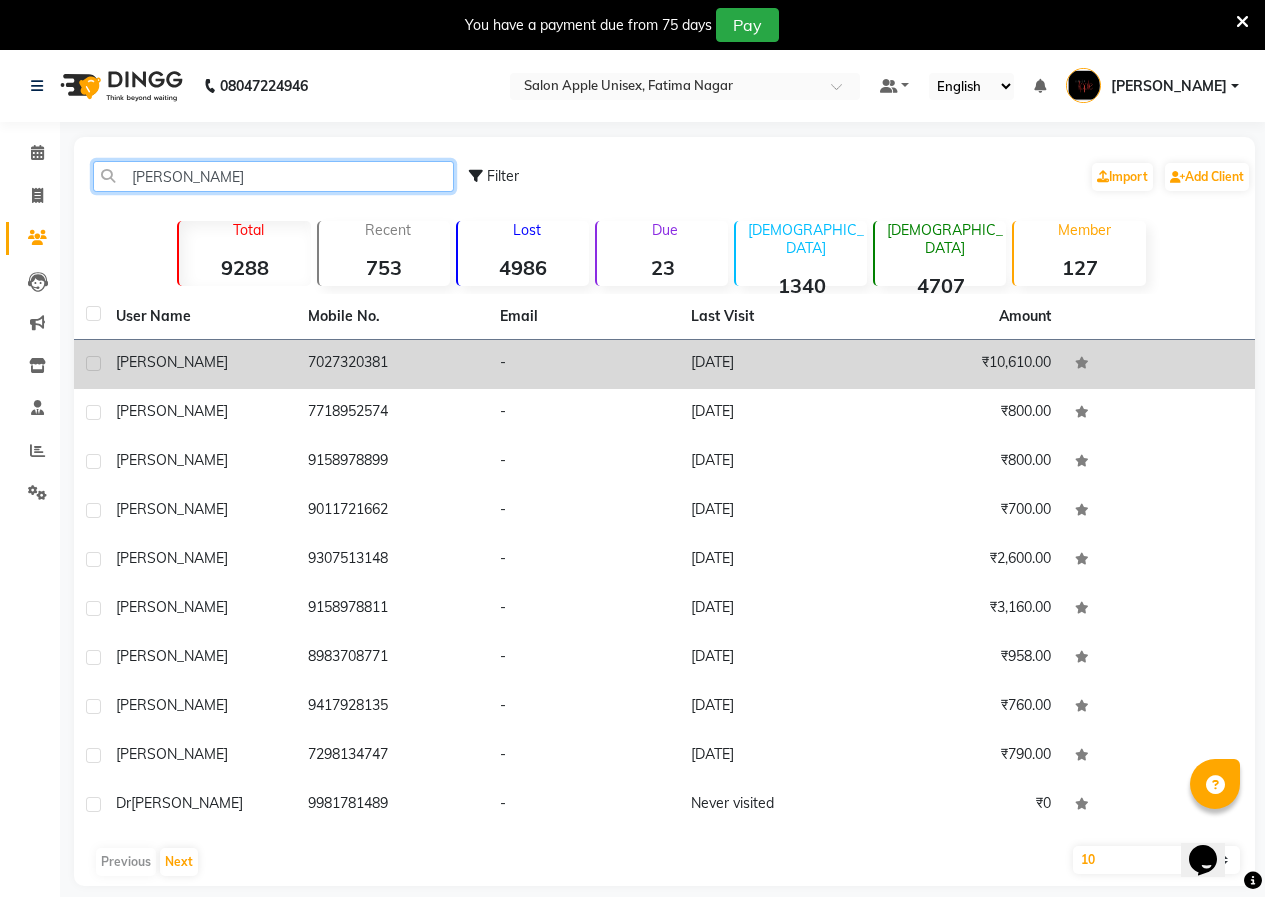 type on "[PERSON_NAME]" 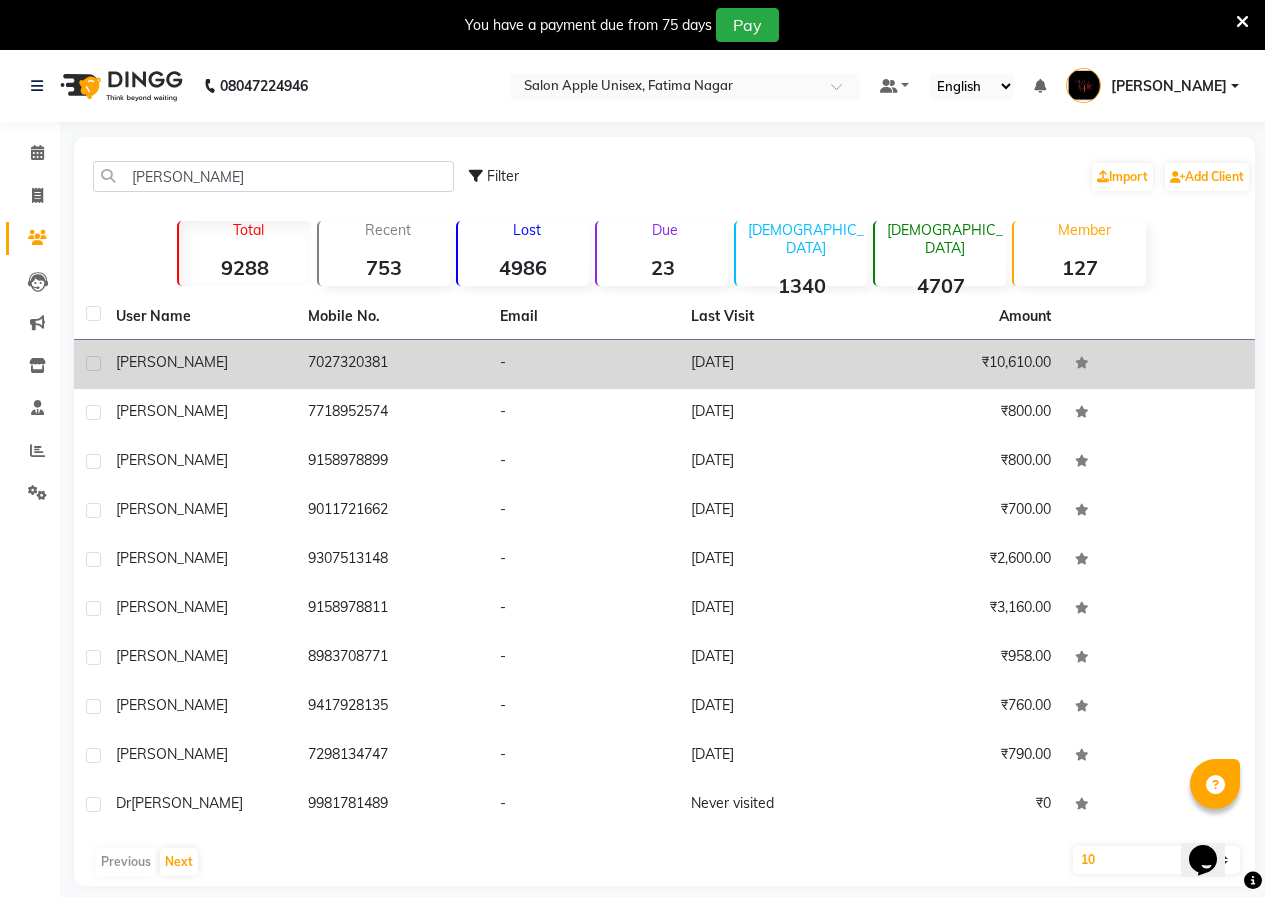 click on "7027320381" 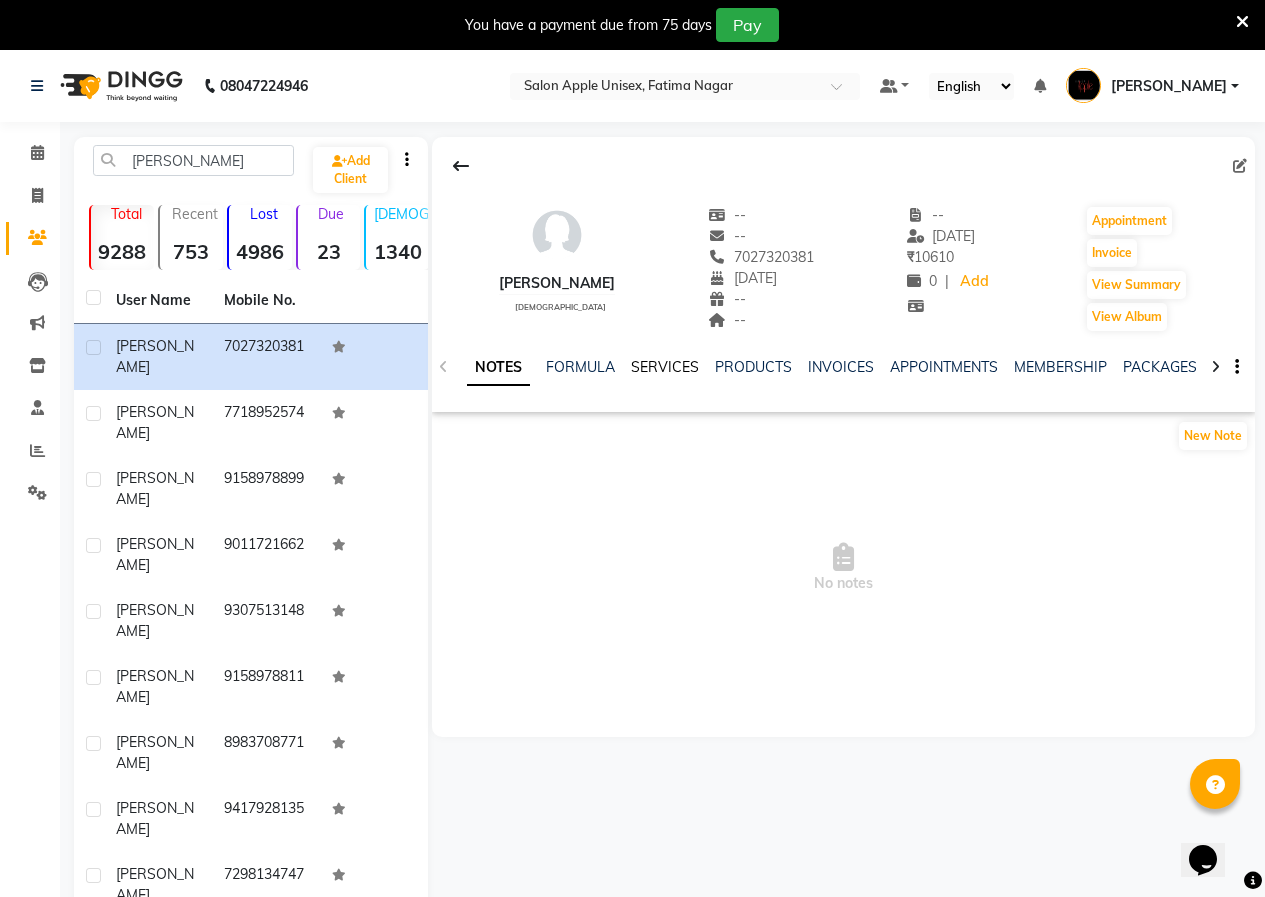 click on "SERVICES" 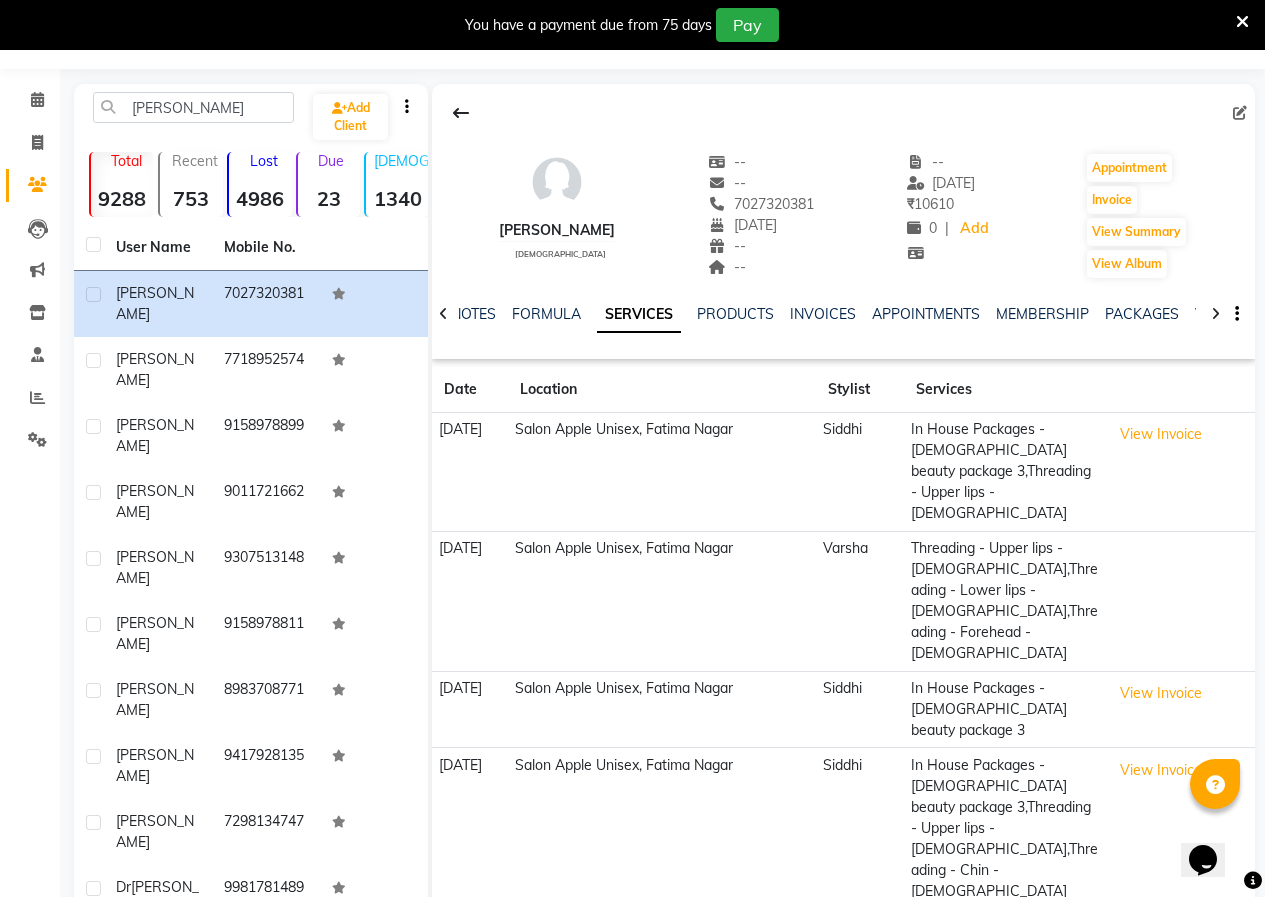 scroll, scrollTop: 81, scrollLeft: 0, axis: vertical 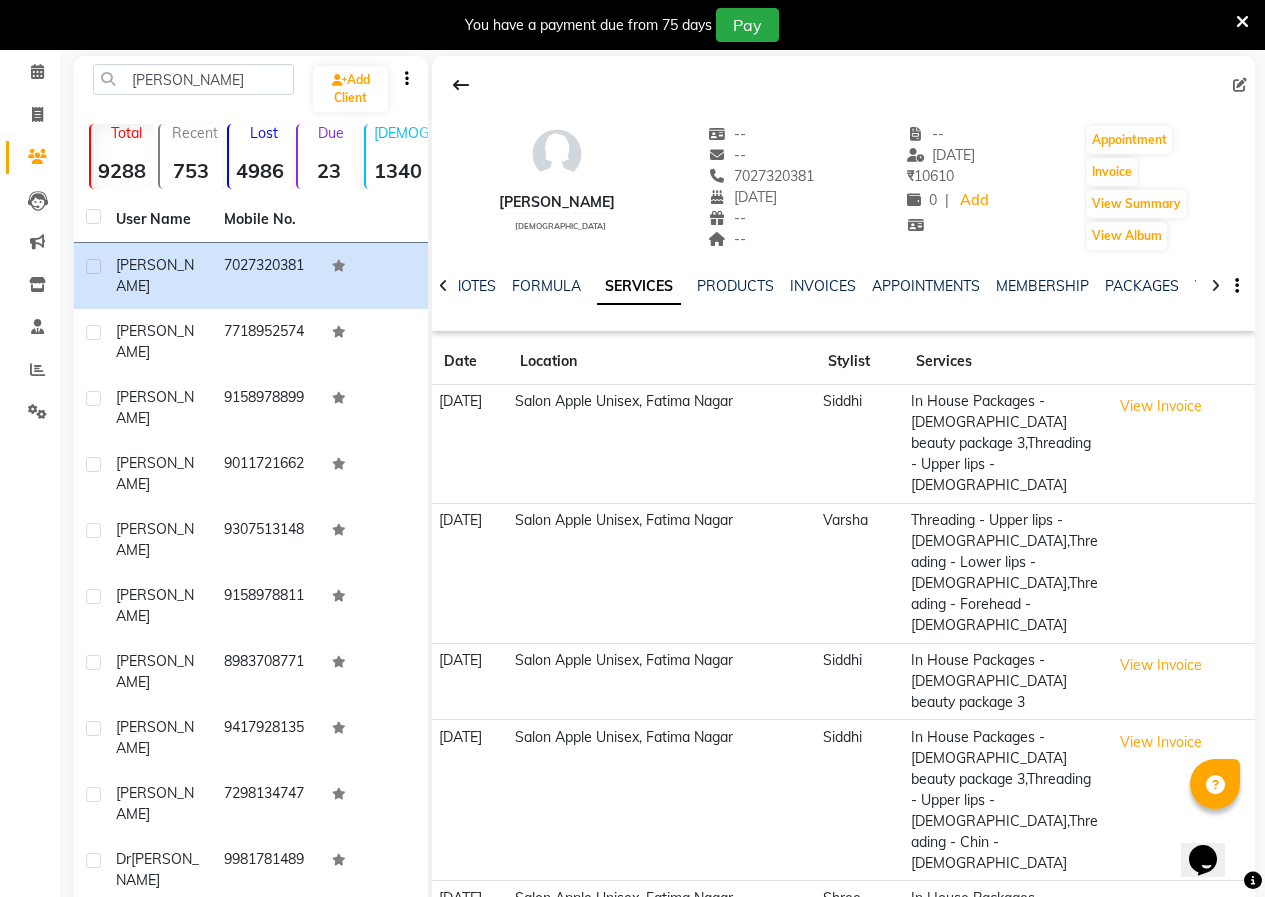drag, startPoint x: 689, startPoint y: 174, endPoint x: 796, endPoint y: 170, distance: 107.07474 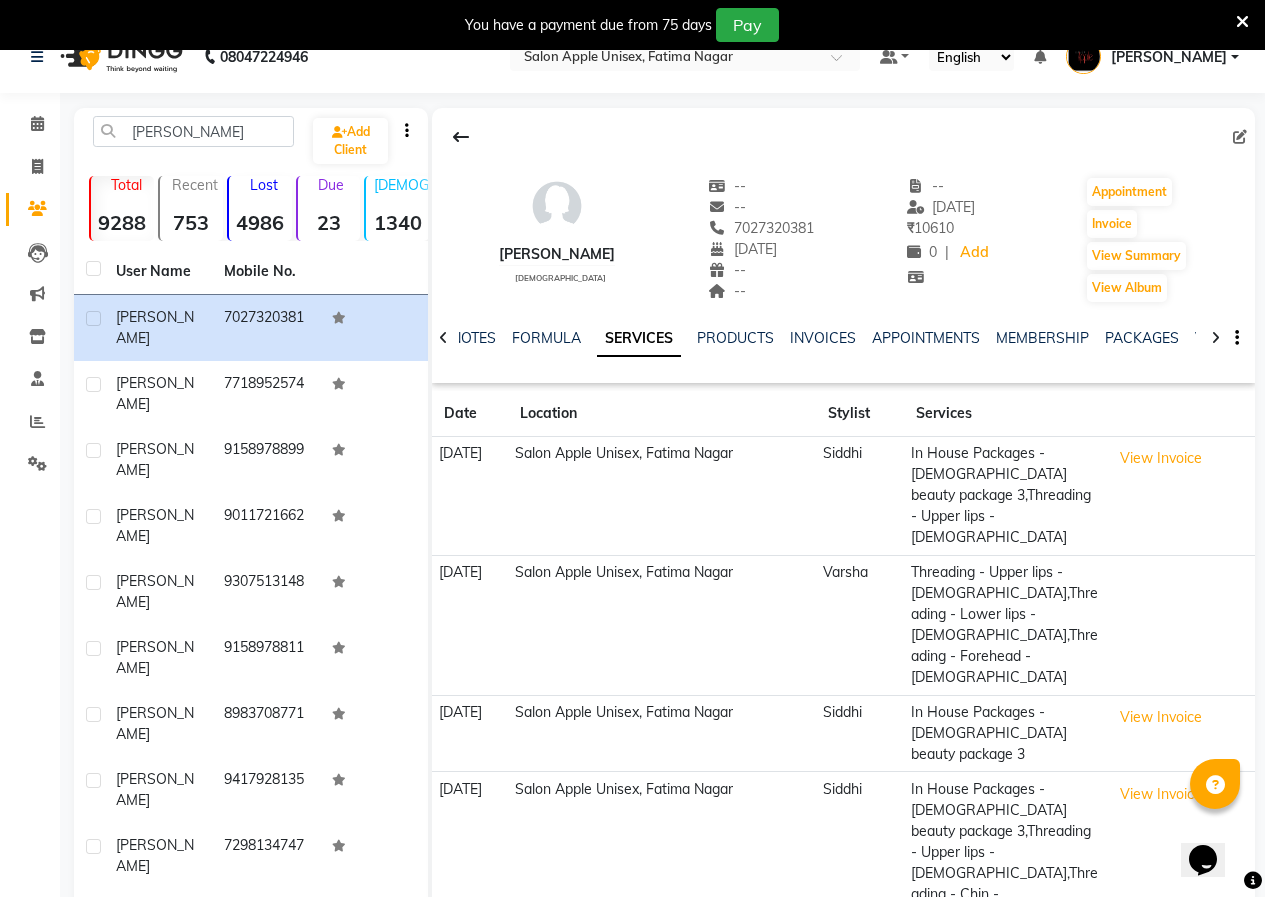 scroll, scrollTop: 0, scrollLeft: 0, axis: both 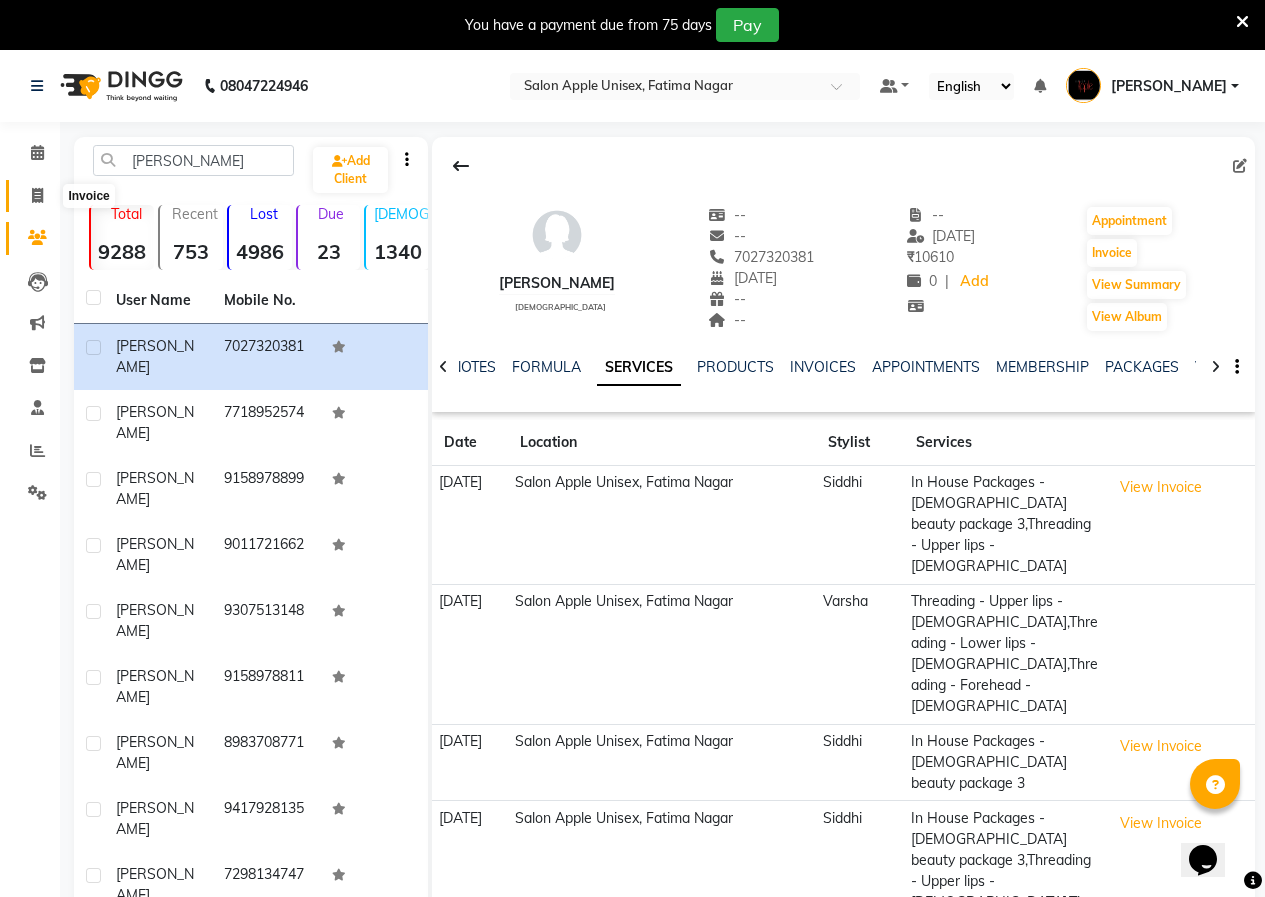 click 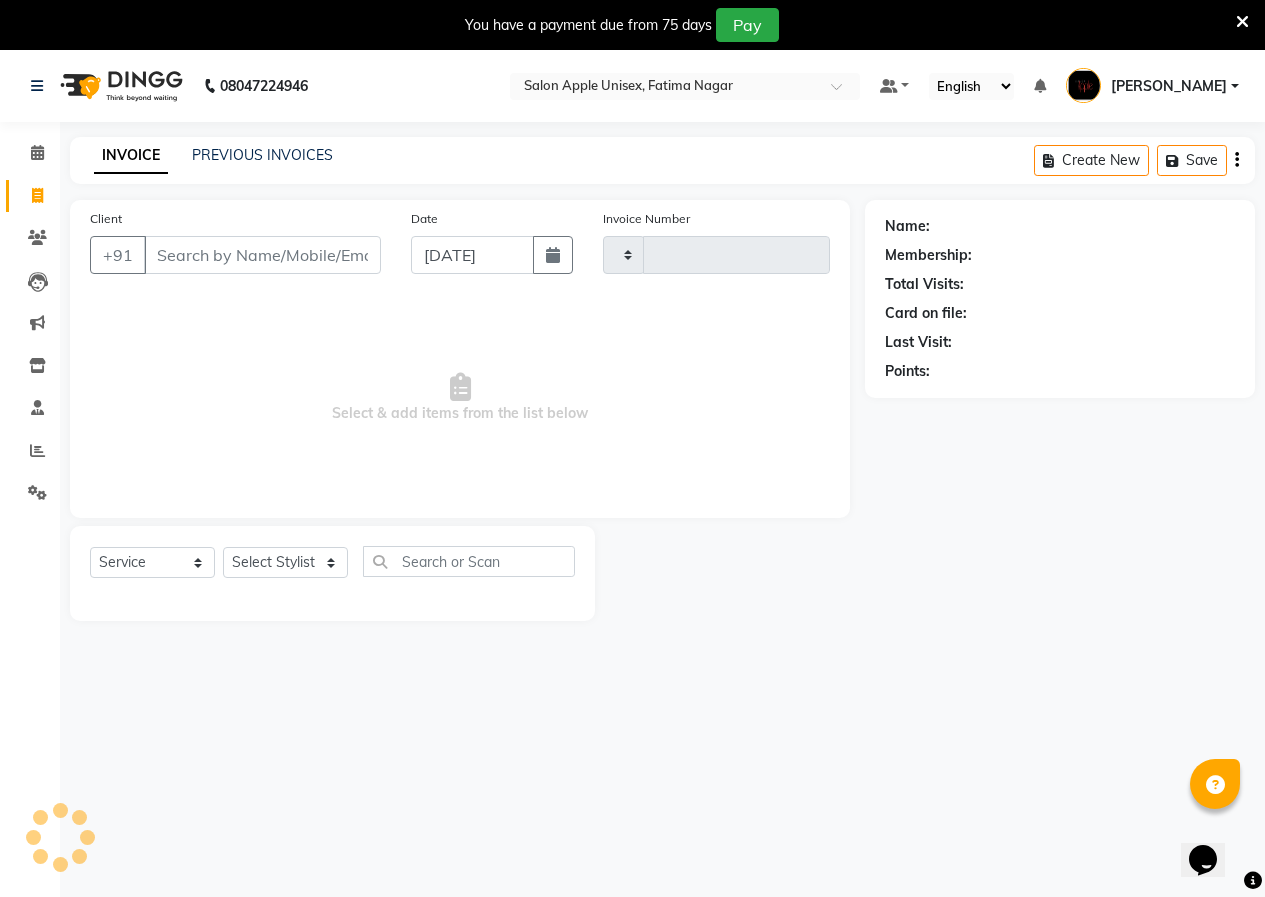 type on "1152" 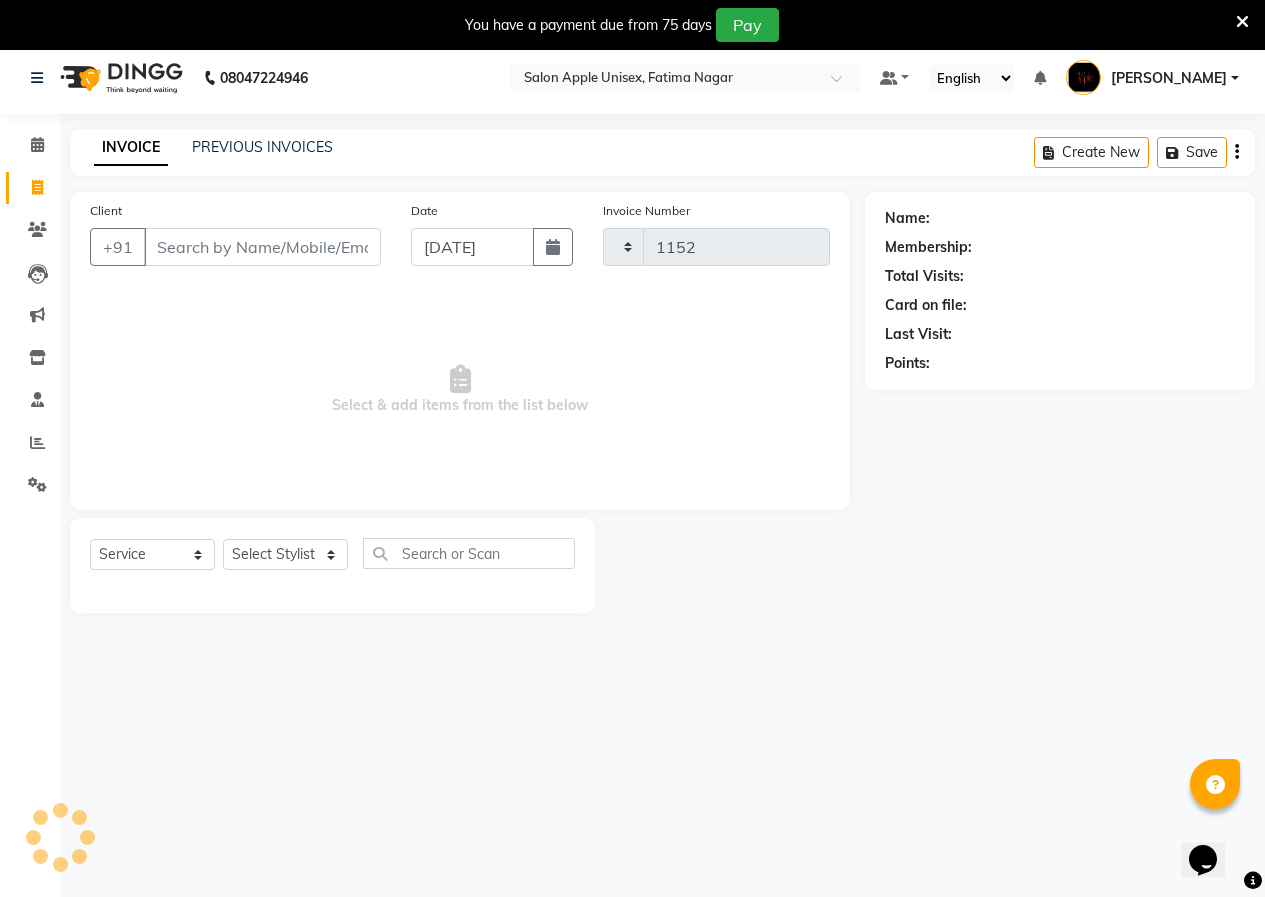 select on "118" 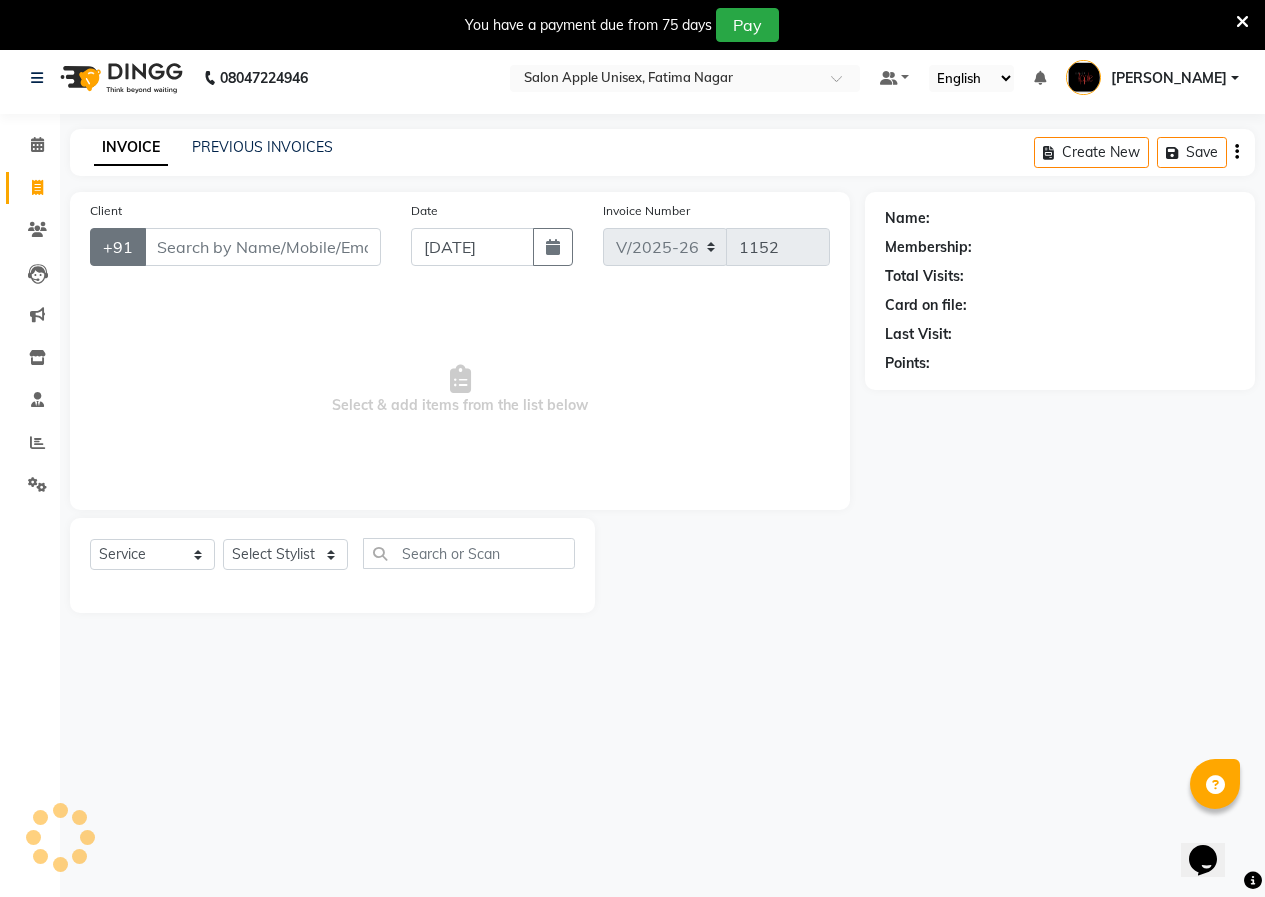 scroll, scrollTop: 50, scrollLeft: 0, axis: vertical 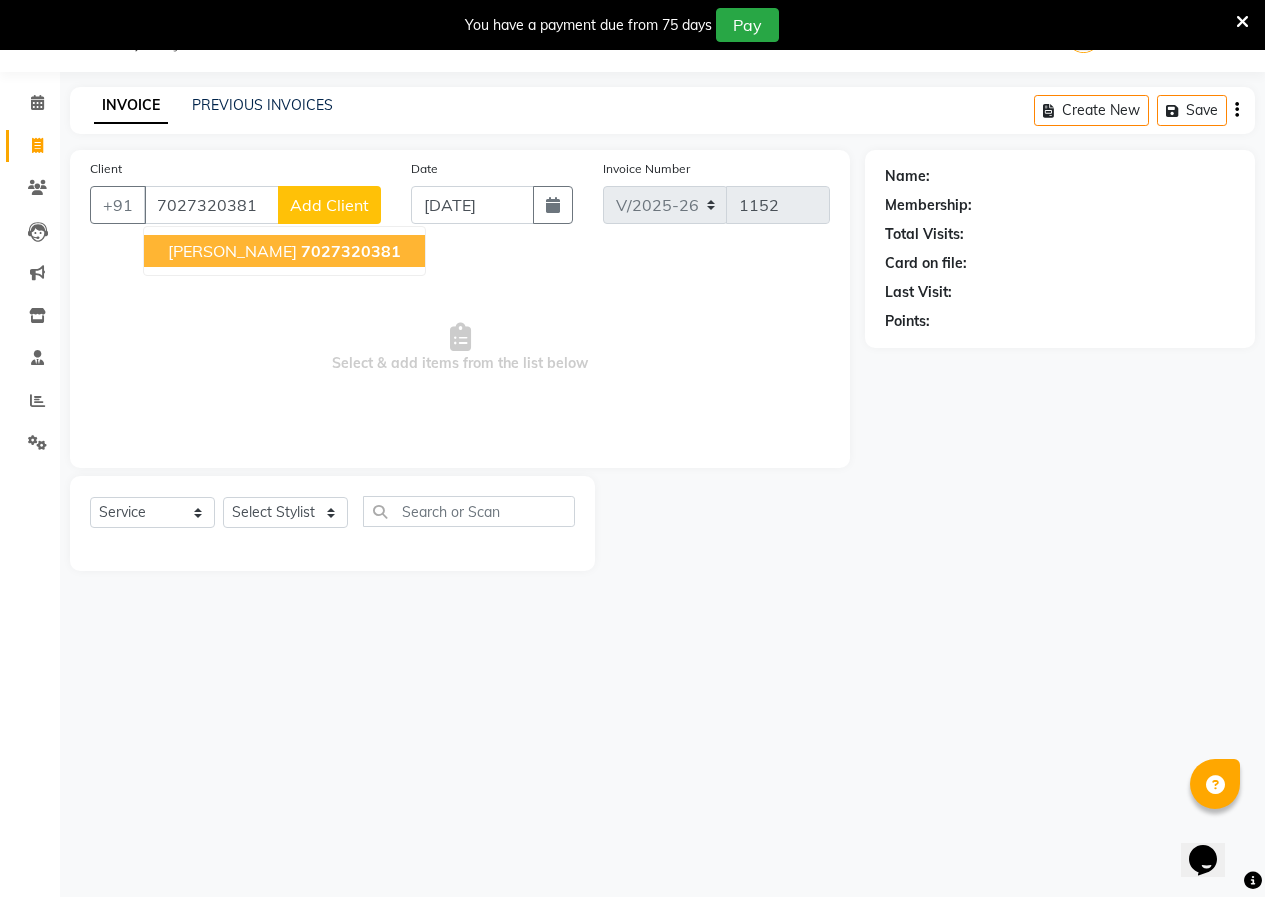 click on "7027320381" 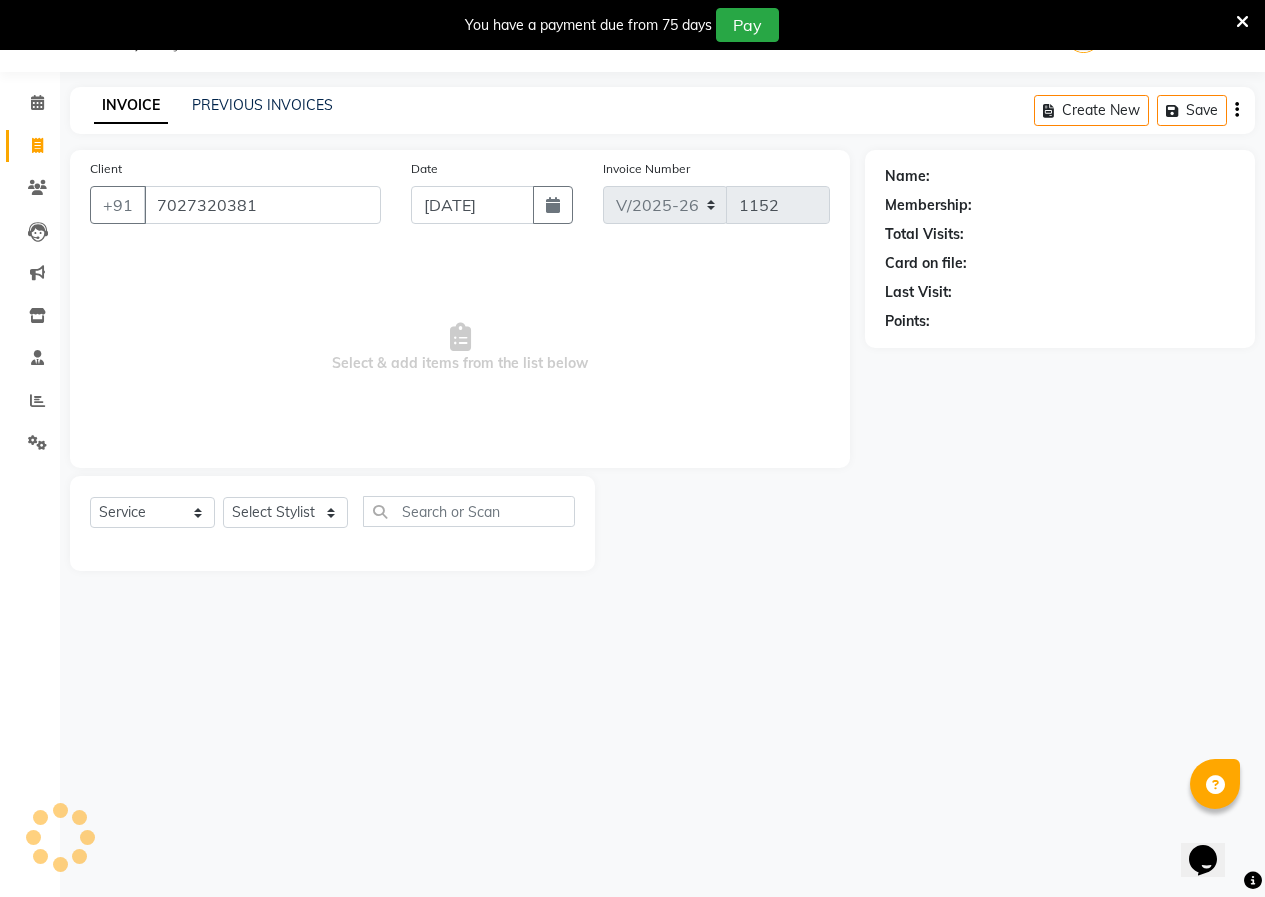 type on "7027320381" 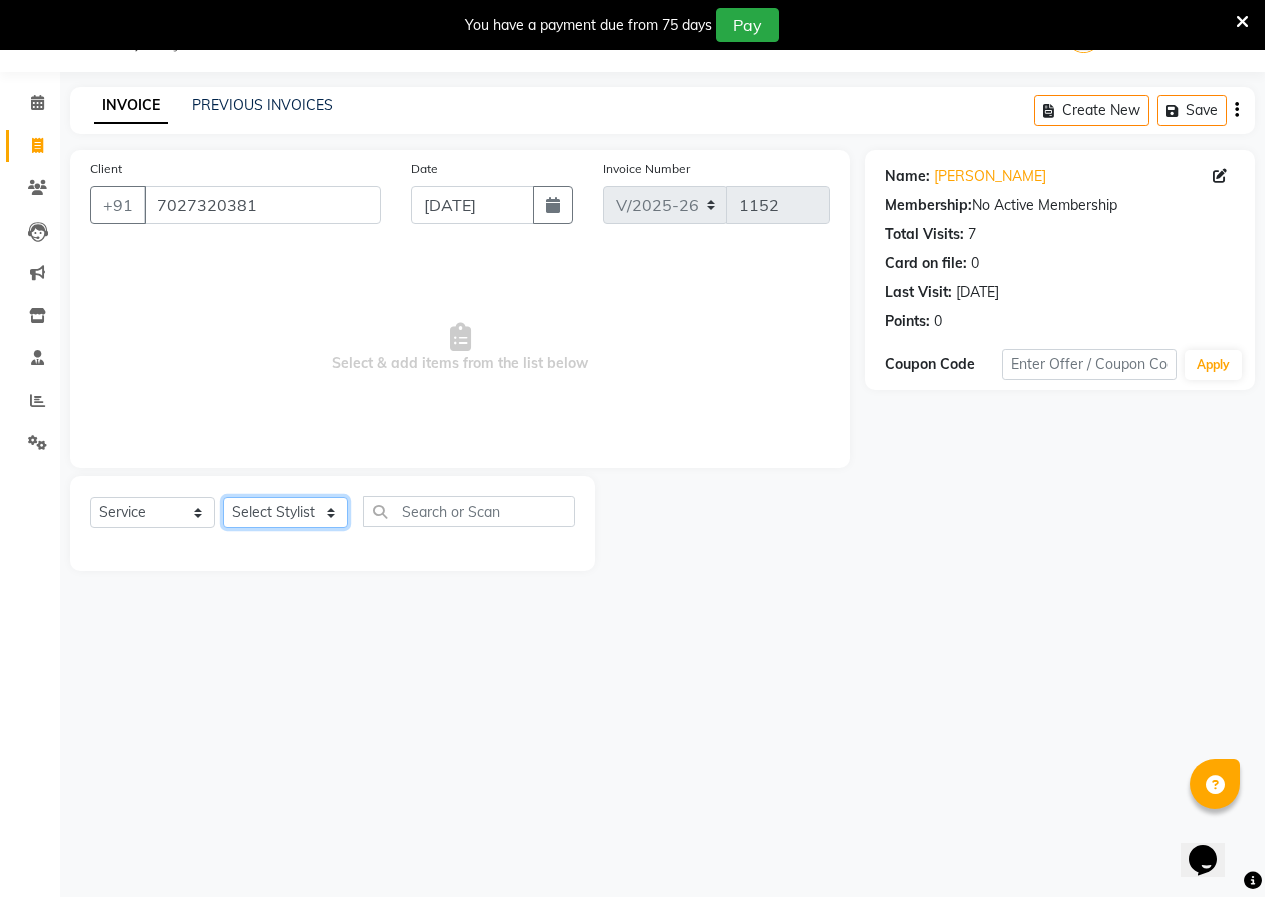click on "Select Stylist [PERSON_NAME]  [PERSON_NAME] [PERSON_NAME] [PERSON_NAME]  Training Department [GEOGRAPHIC_DATA]" 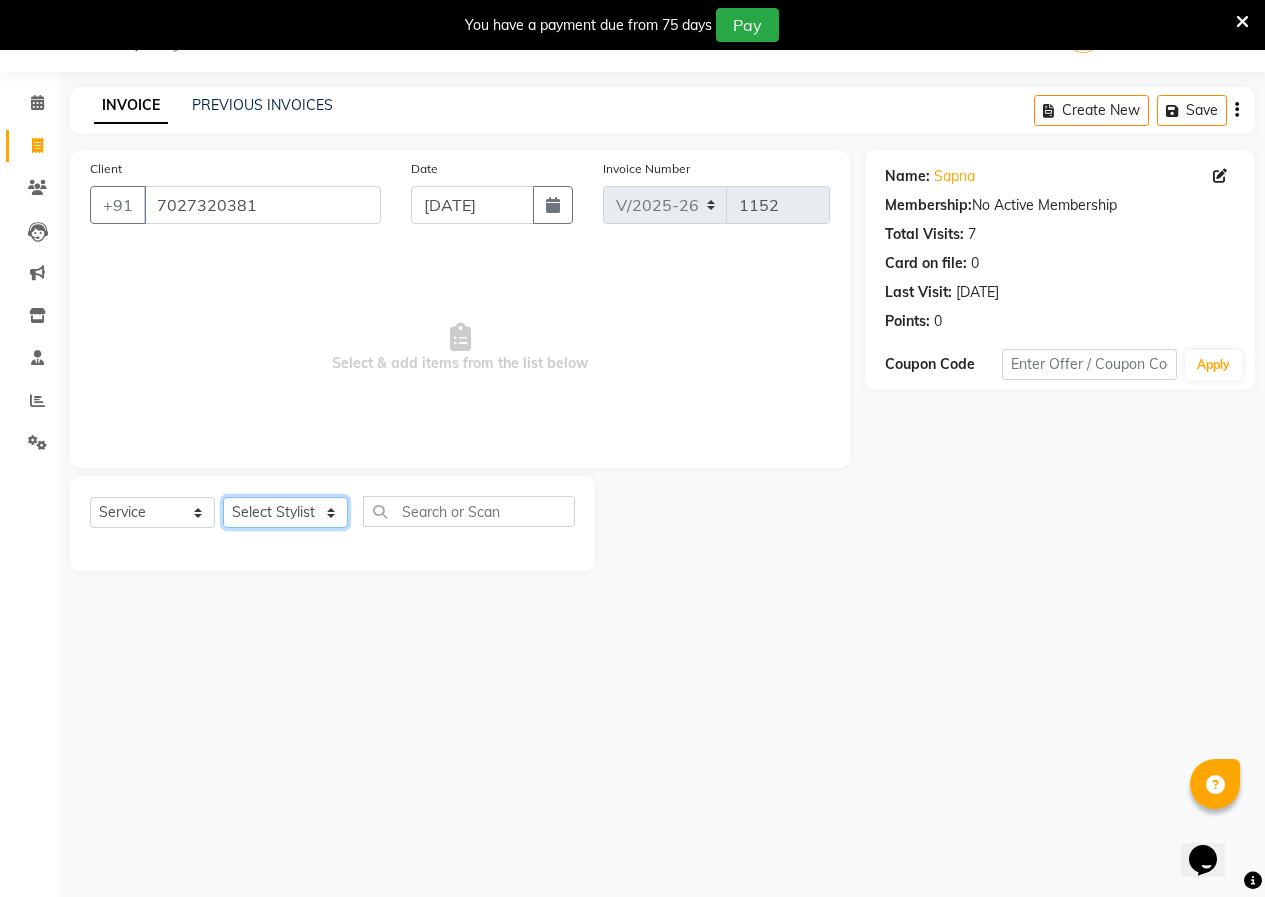 select on "83917" 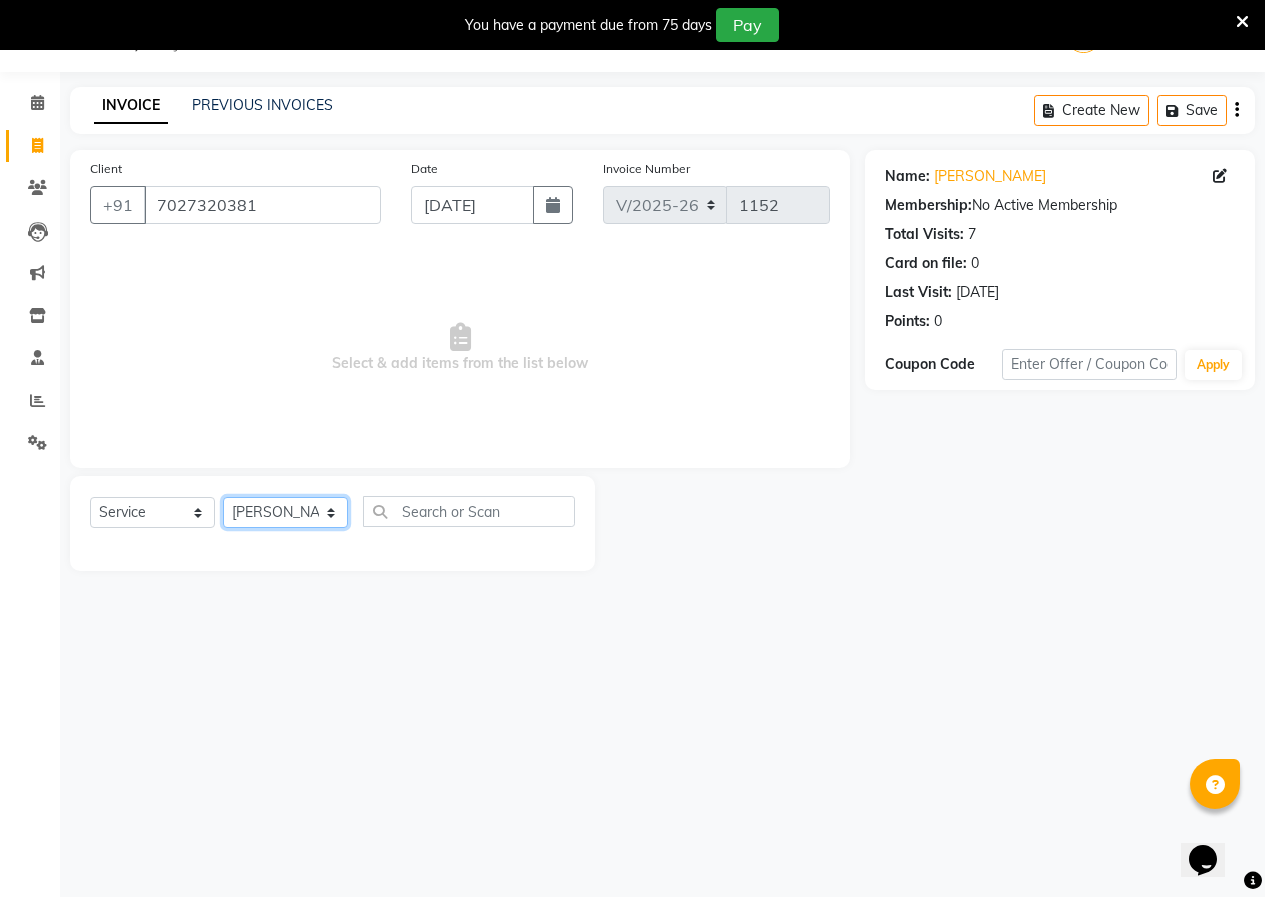 click on "Select Stylist [PERSON_NAME]  [PERSON_NAME] [PERSON_NAME] [PERSON_NAME]  Training Department [GEOGRAPHIC_DATA]" 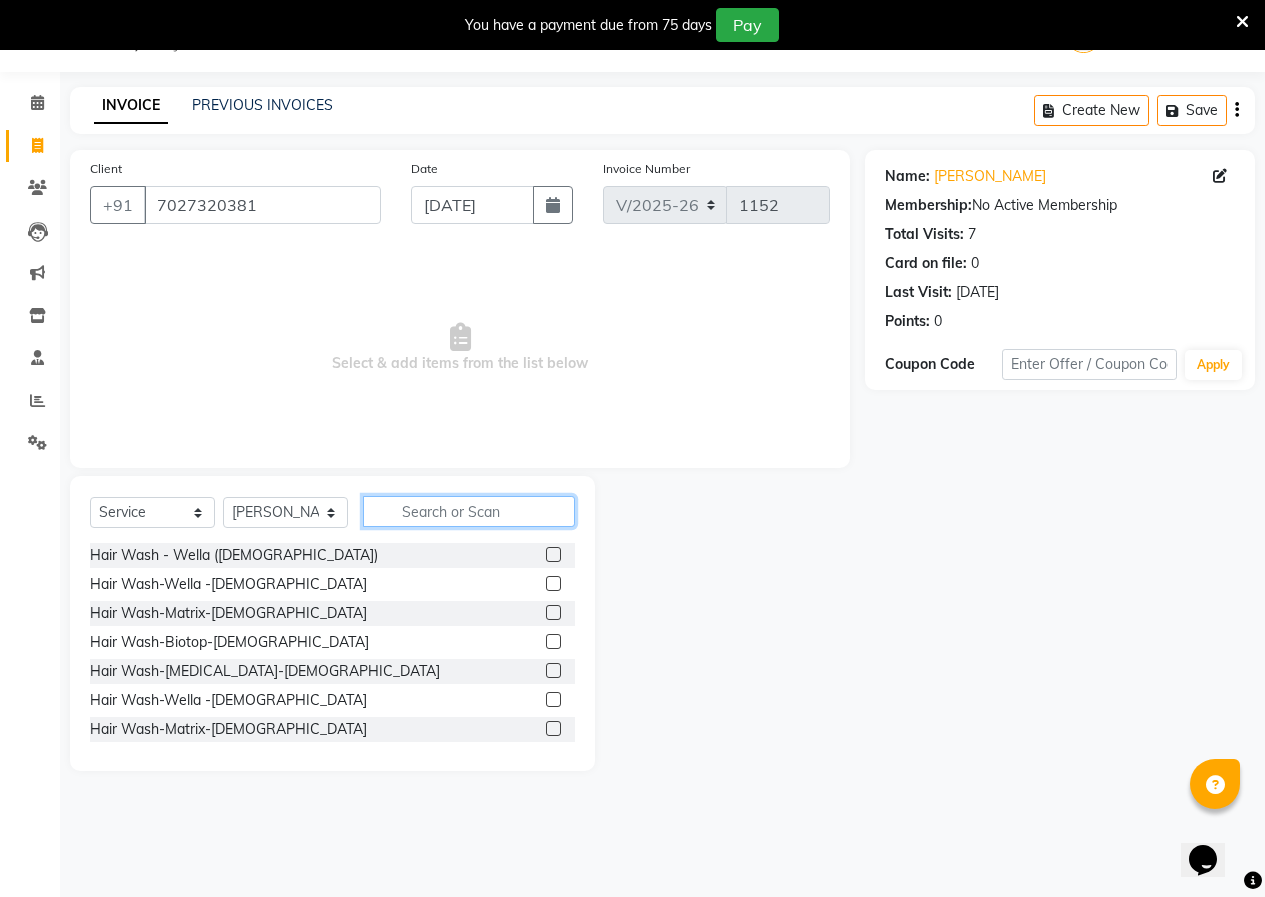 click 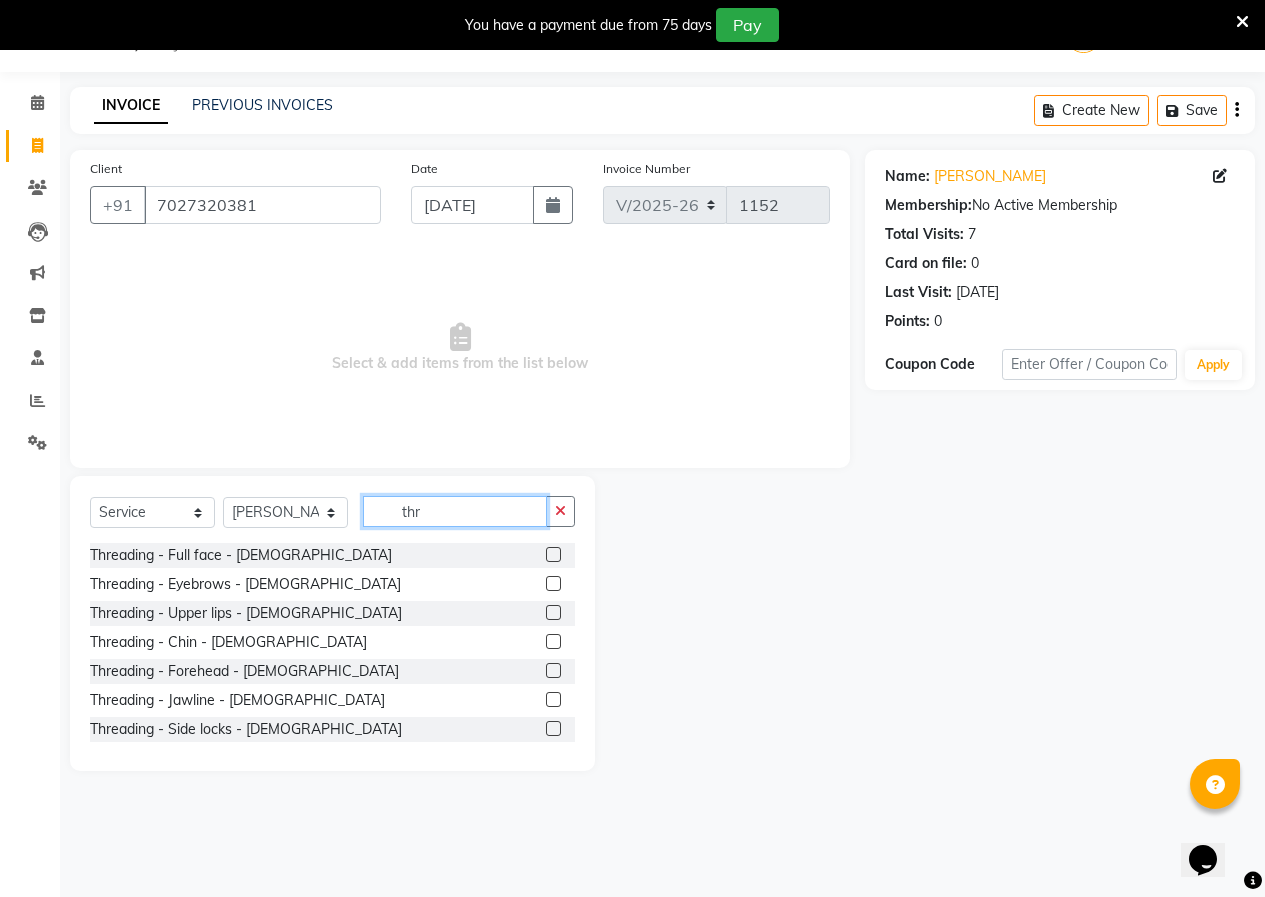 type on "thr" 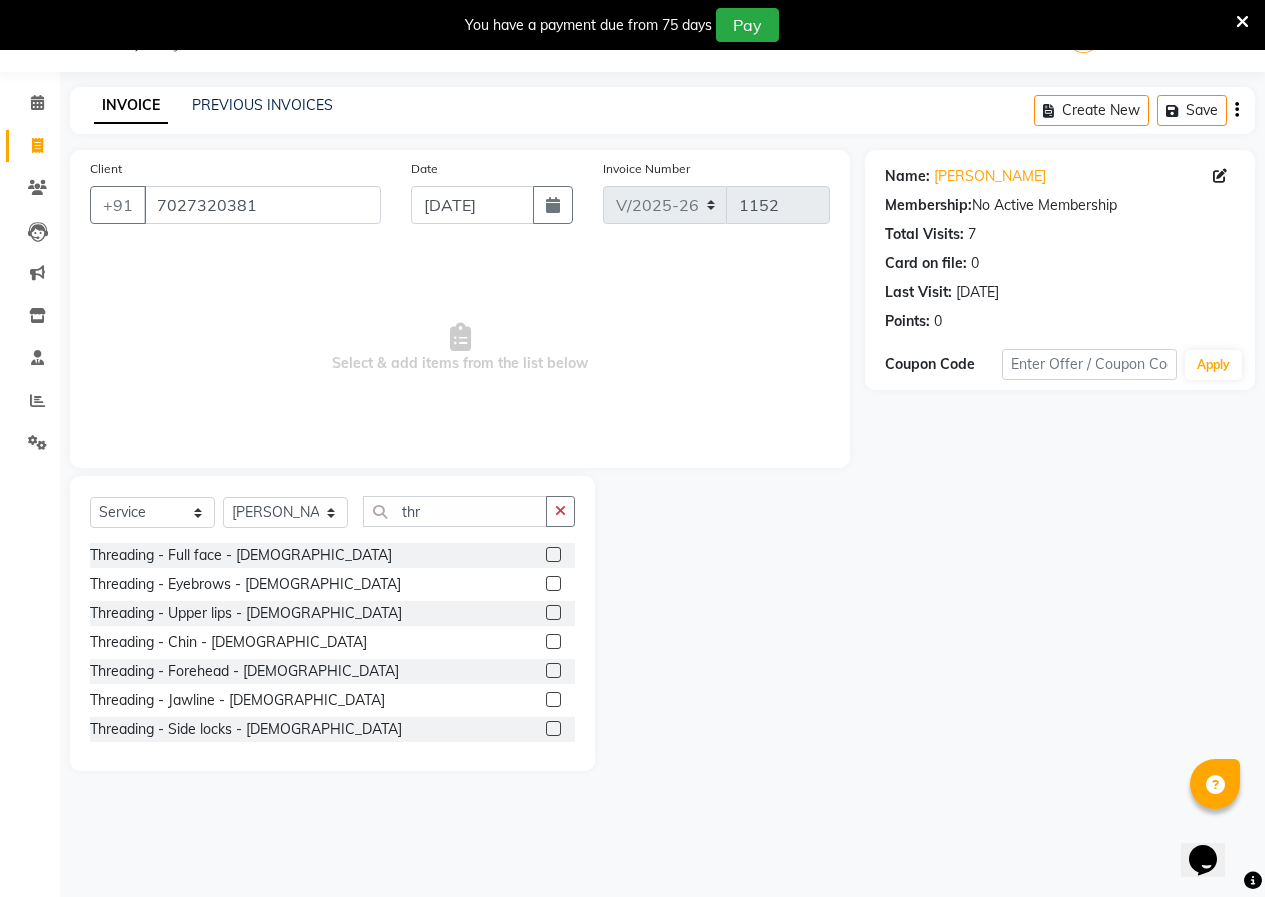 click 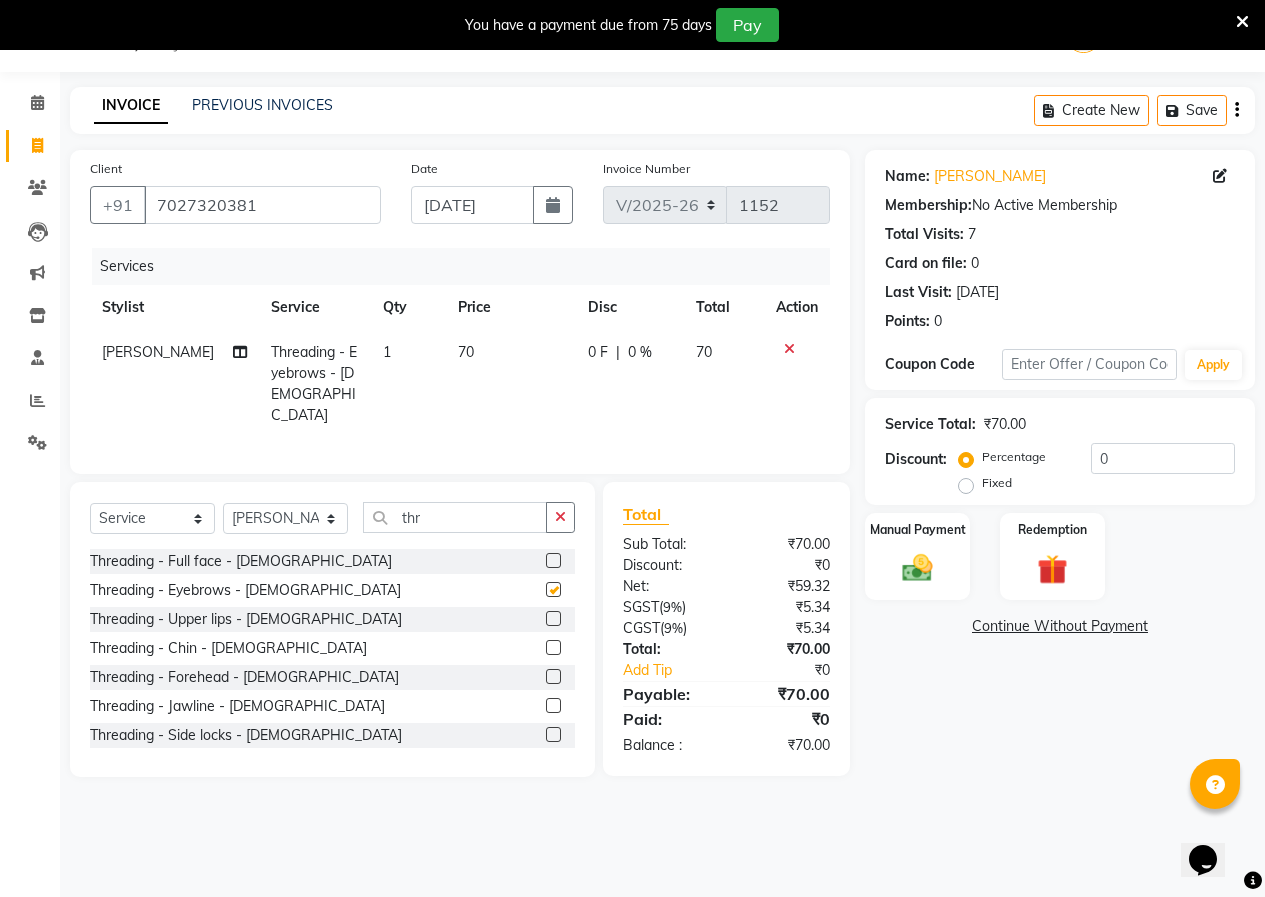checkbox on "false" 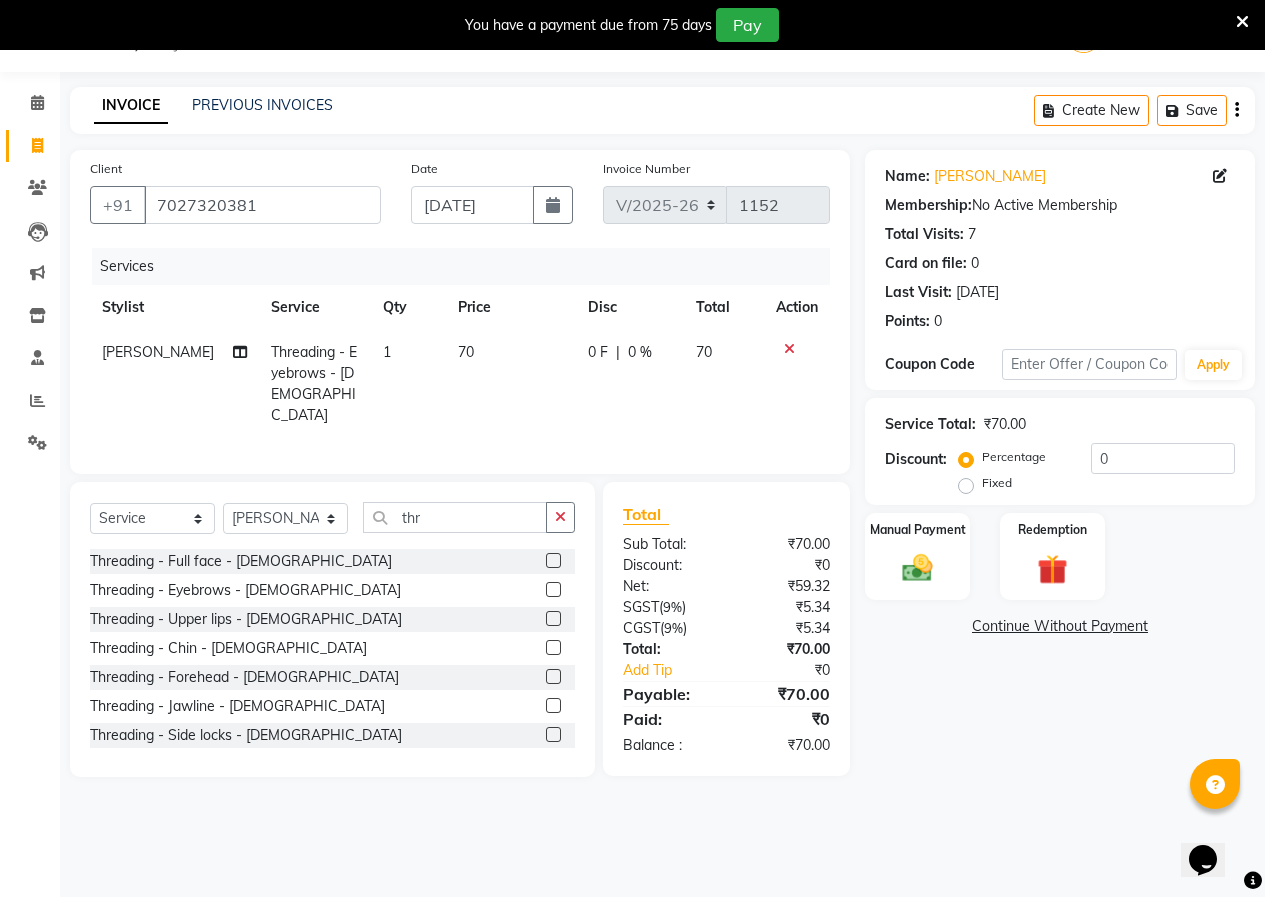 click 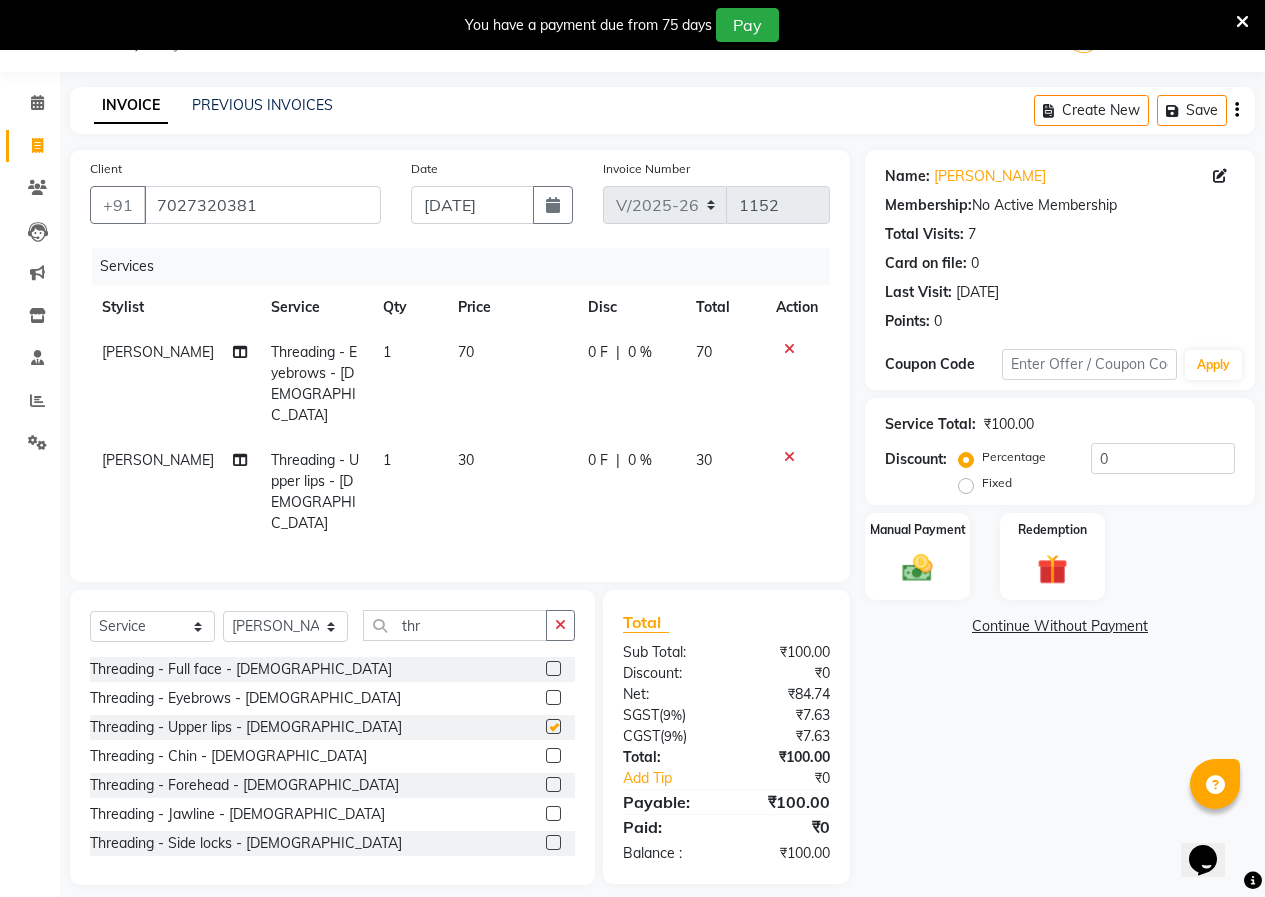 checkbox on "false" 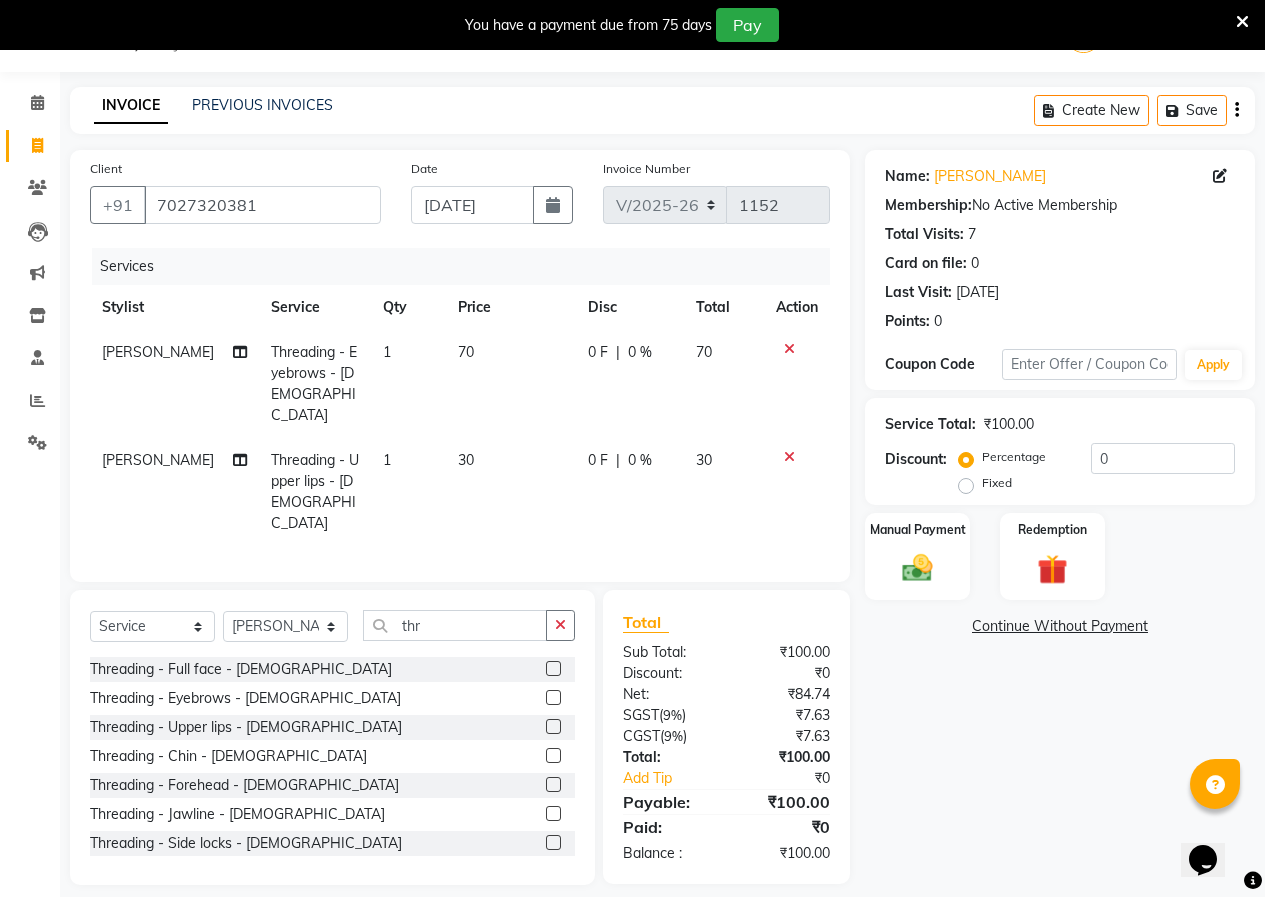 click 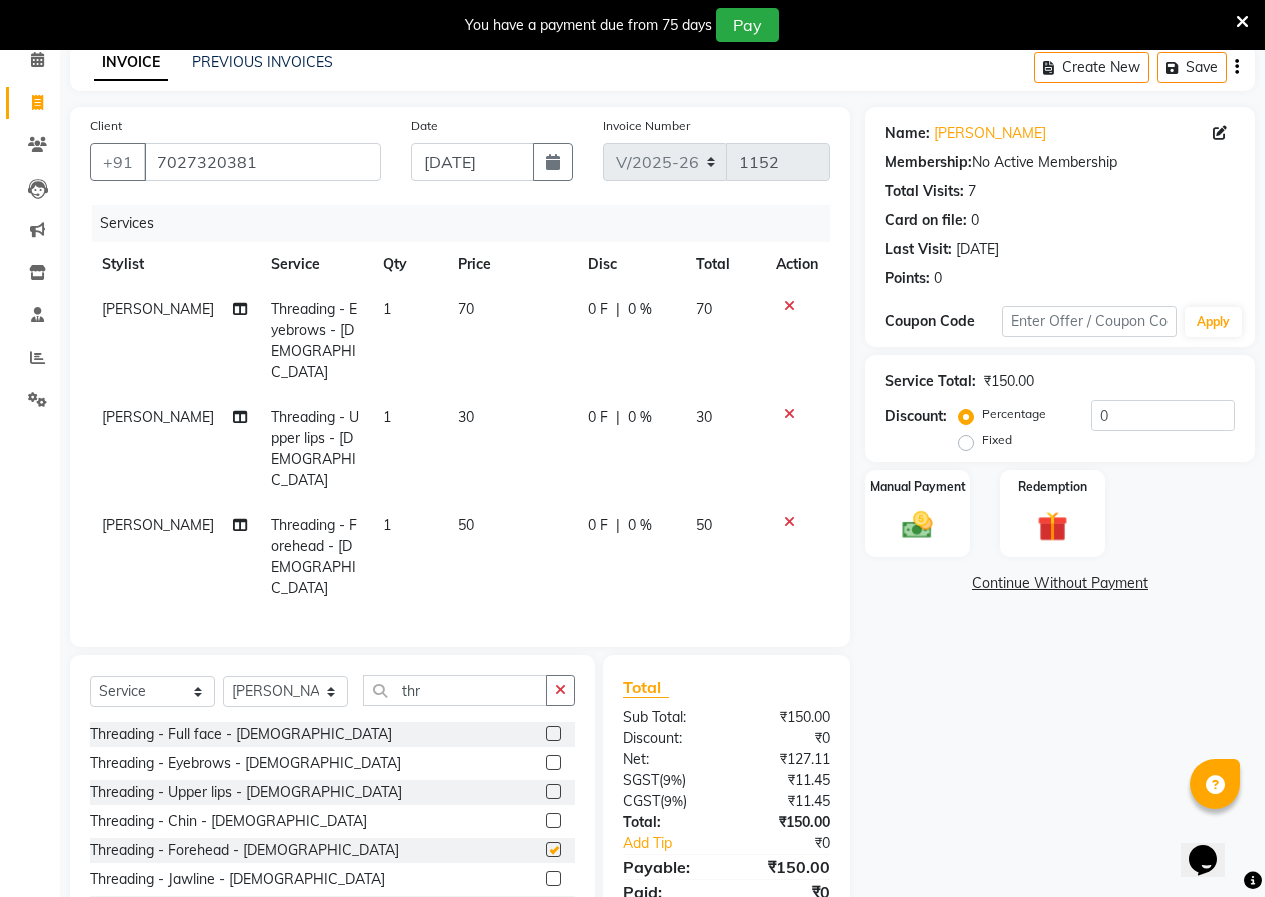 checkbox on "false" 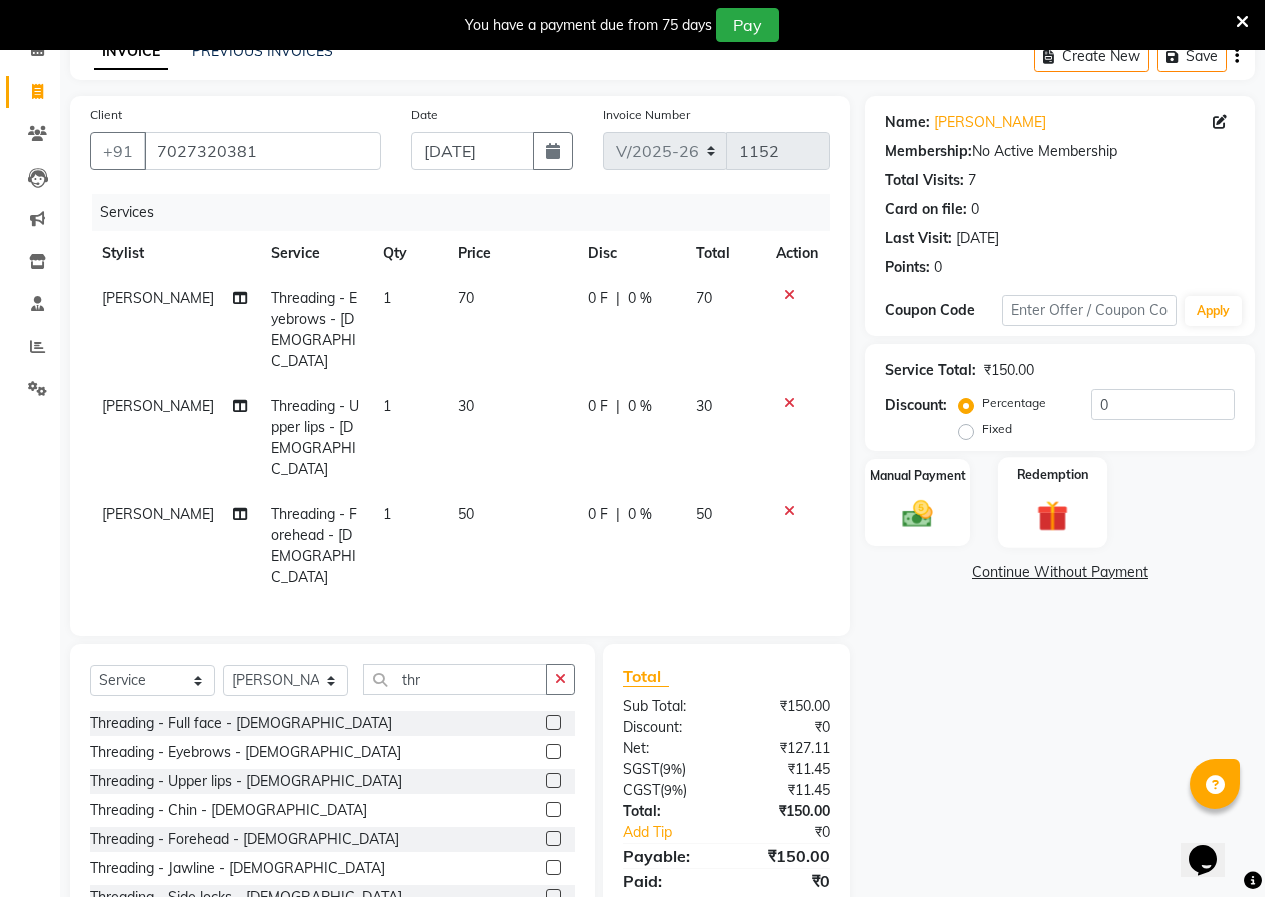 scroll, scrollTop: 128, scrollLeft: 0, axis: vertical 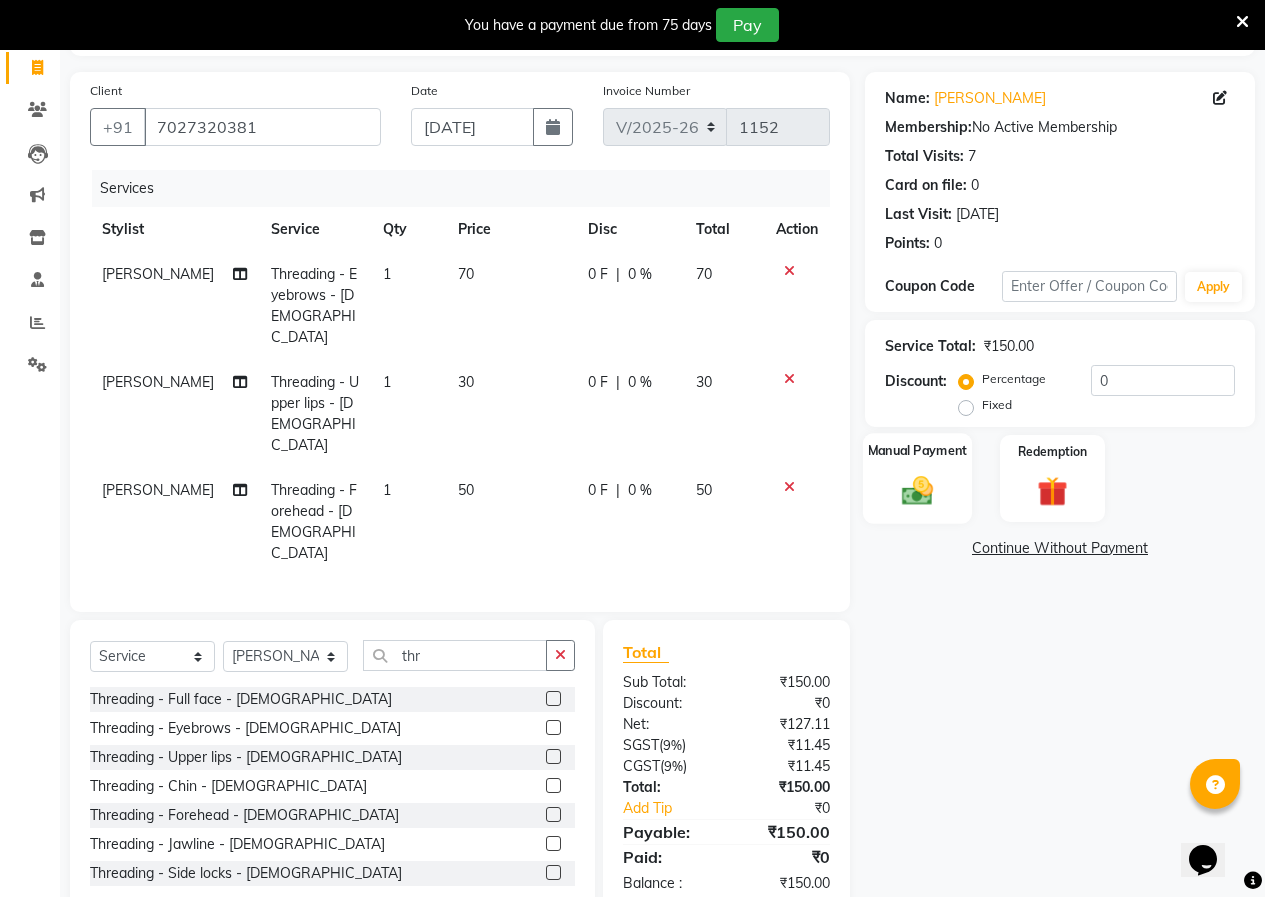 click 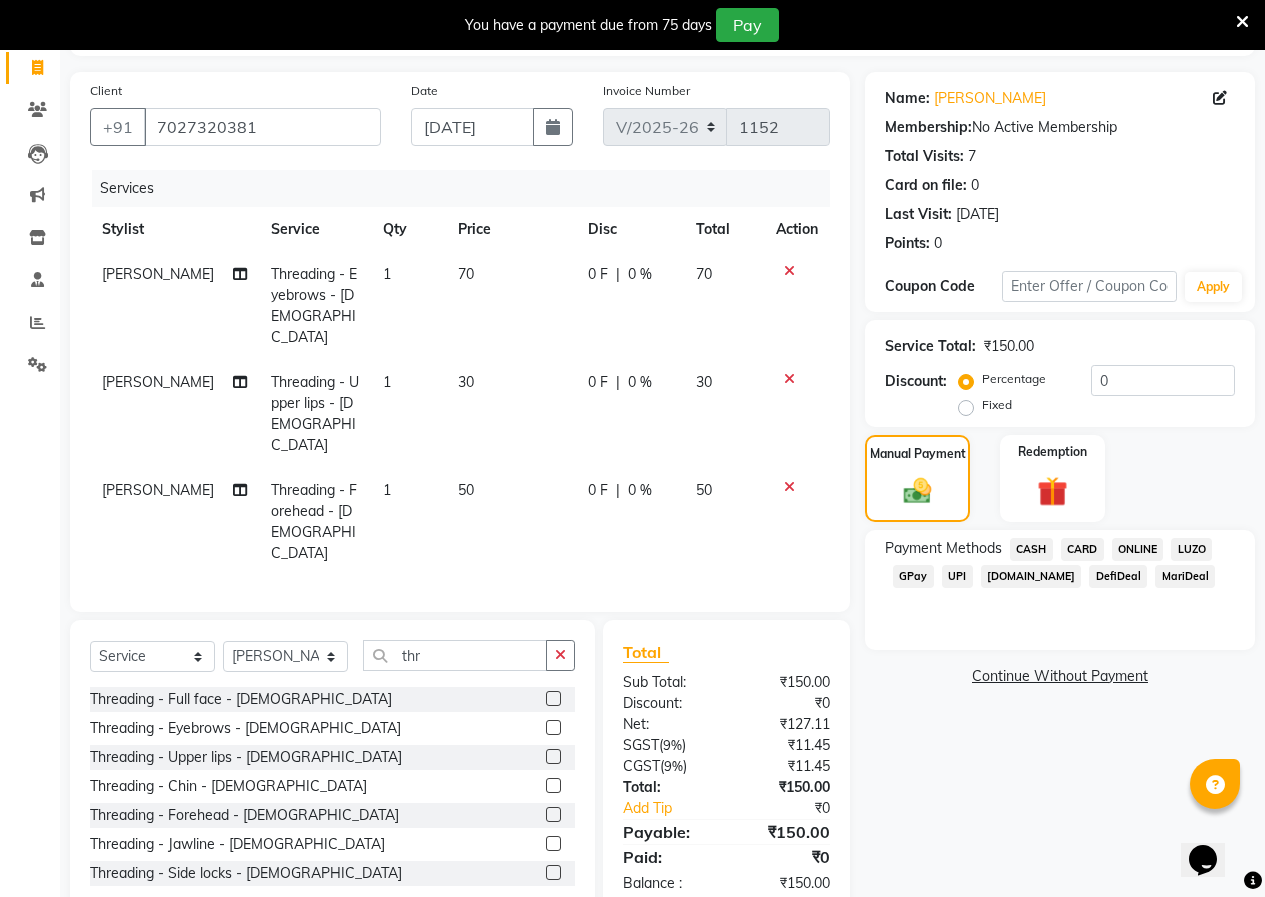click on "ONLINE" 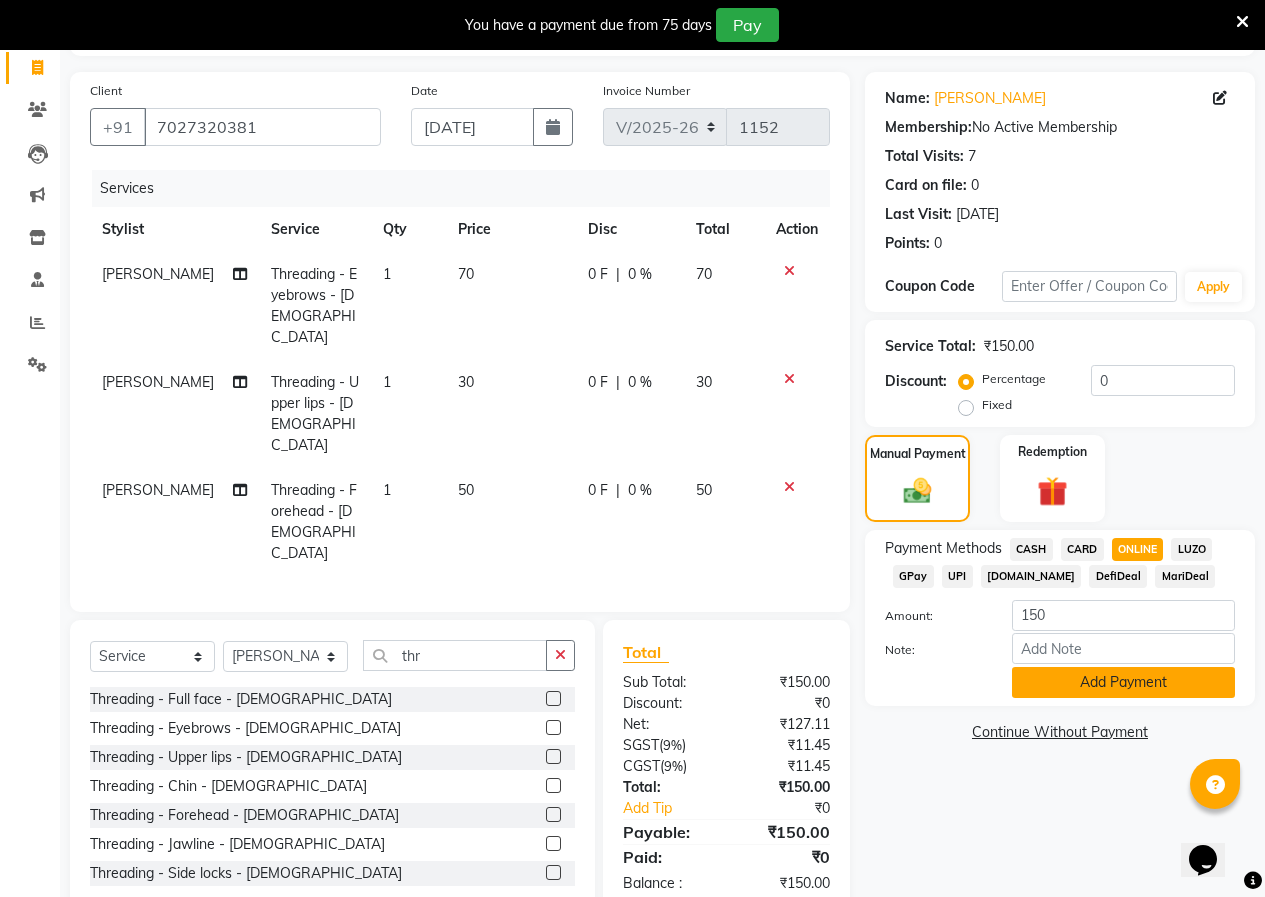 click on "Add Payment" 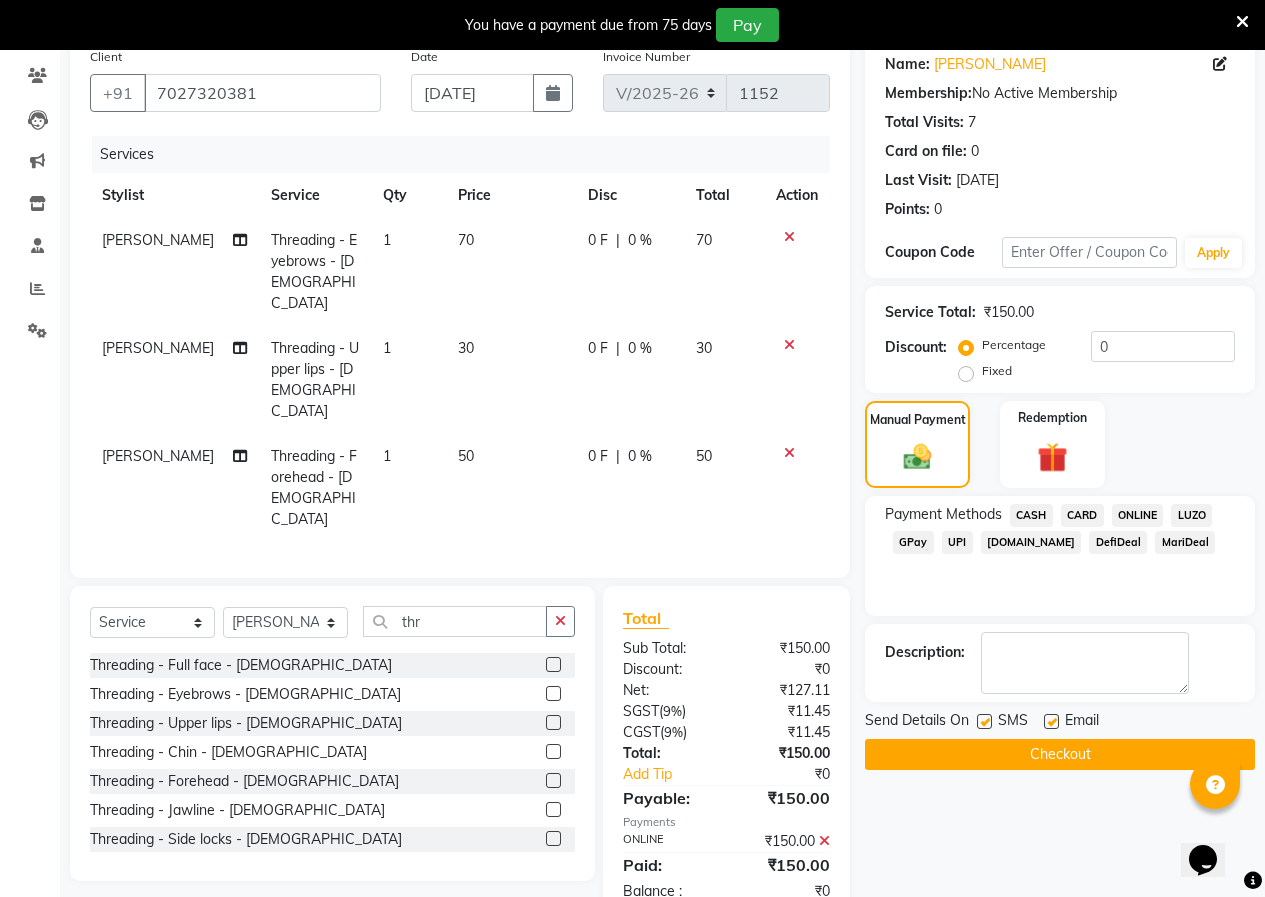 scroll, scrollTop: 169, scrollLeft: 0, axis: vertical 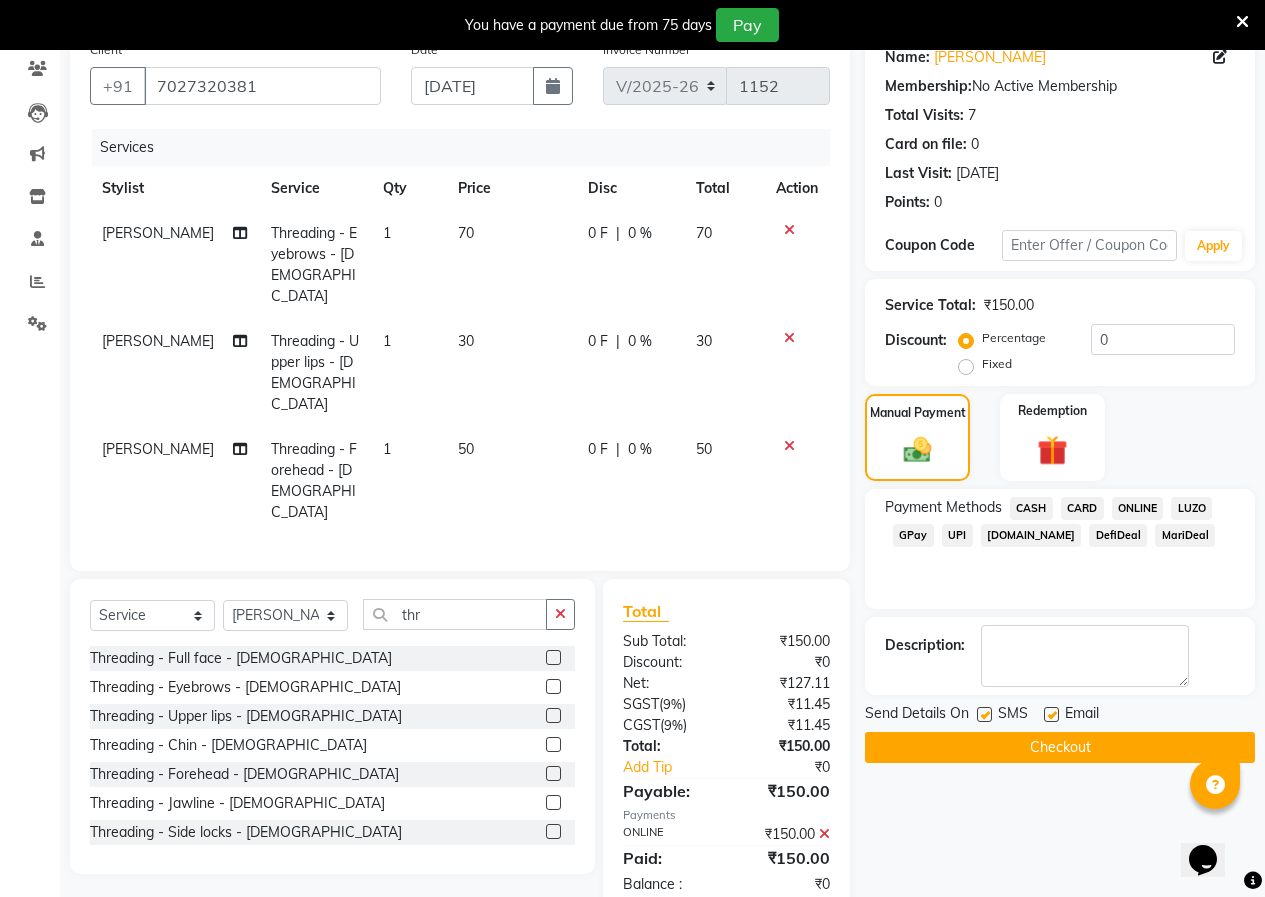 click on "Checkout" 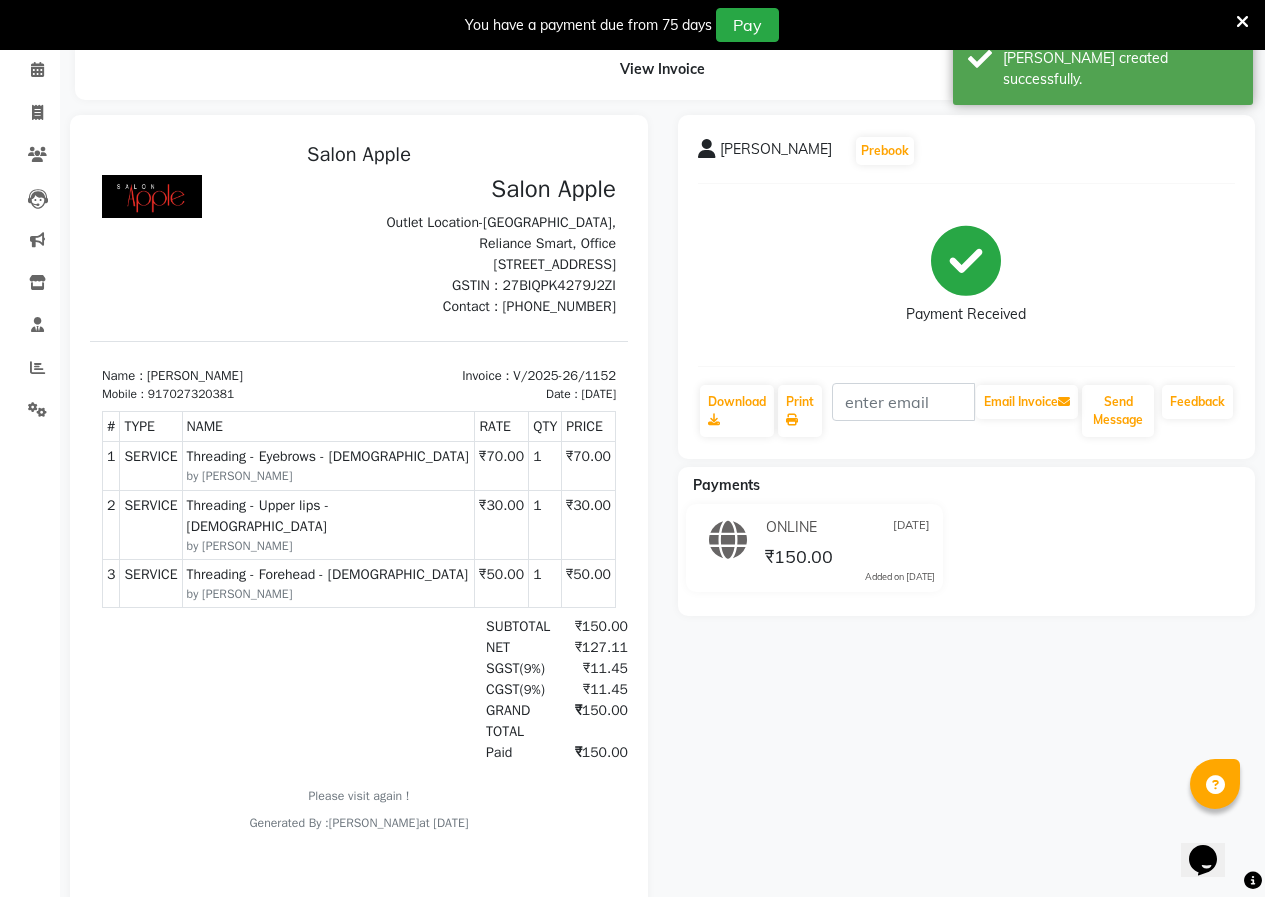 scroll, scrollTop: 0, scrollLeft: 0, axis: both 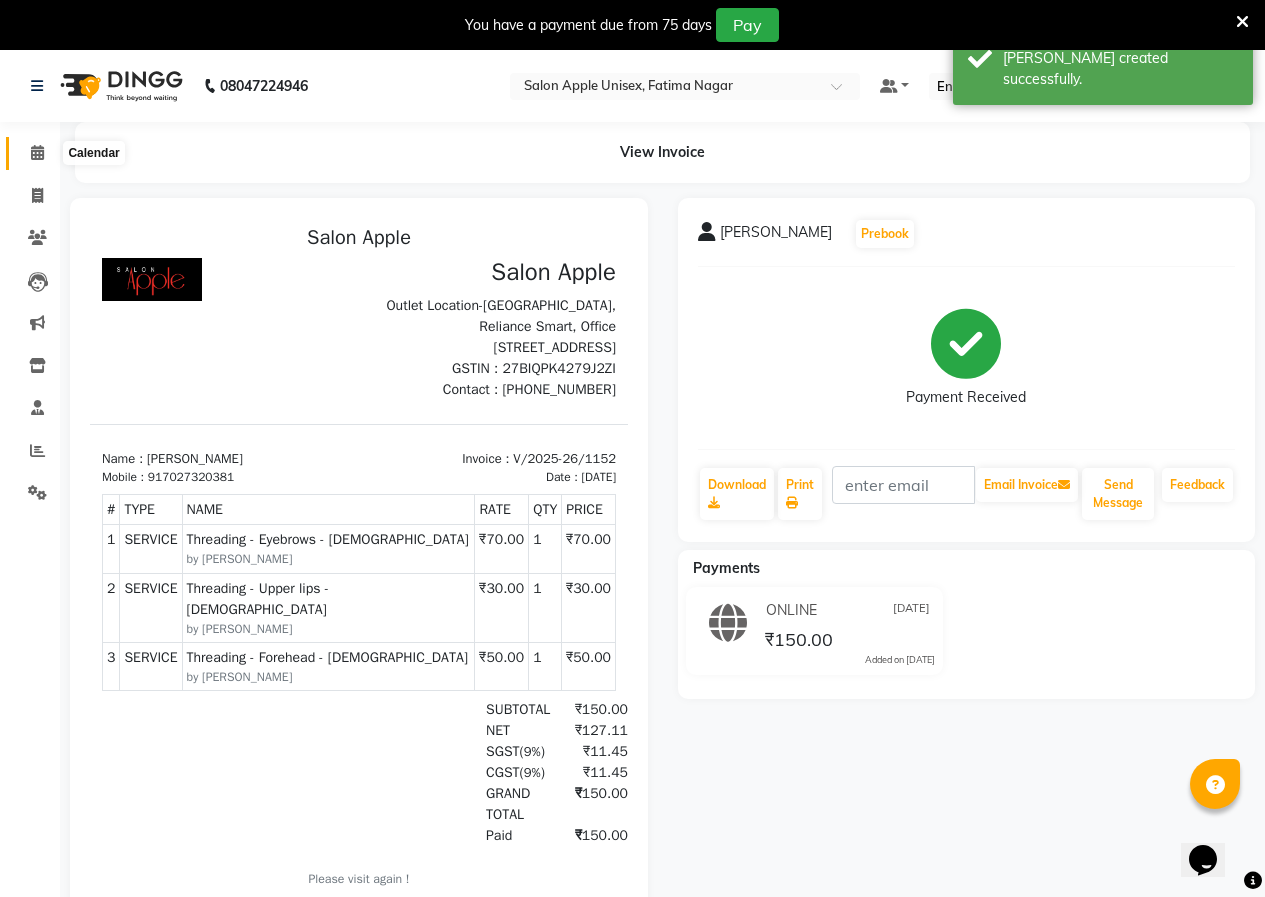 click 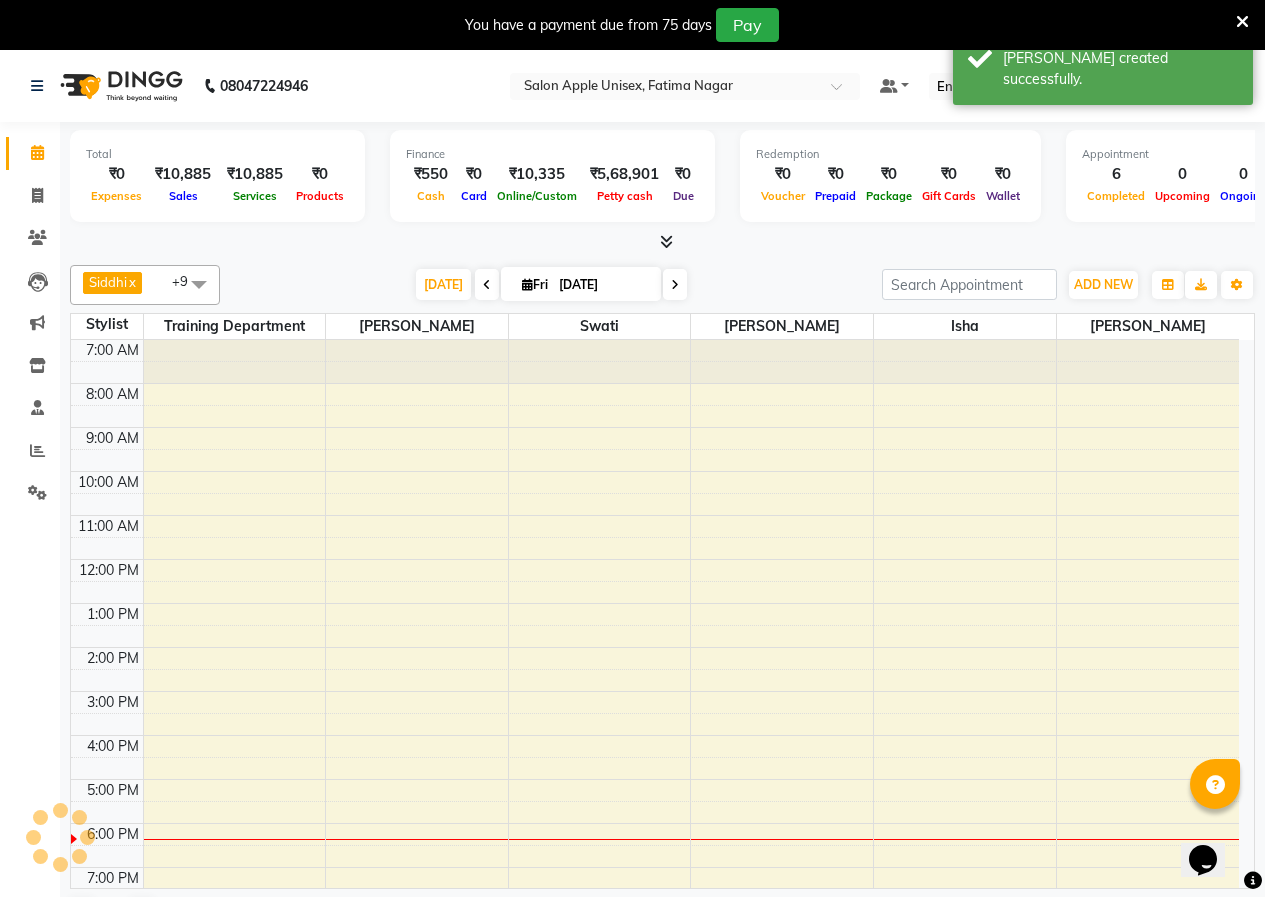 scroll, scrollTop: 0, scrollLeft: 0, axis: both 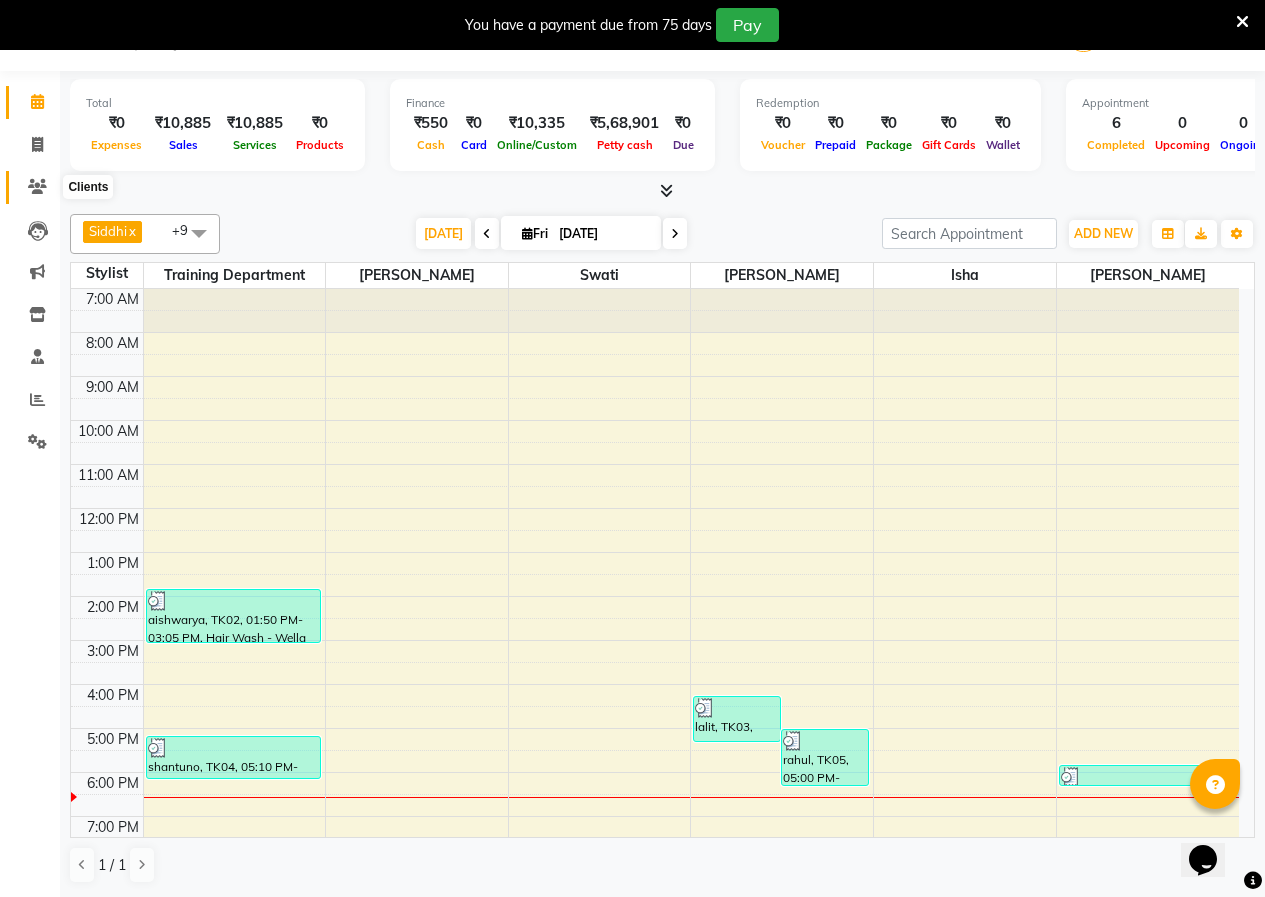 click 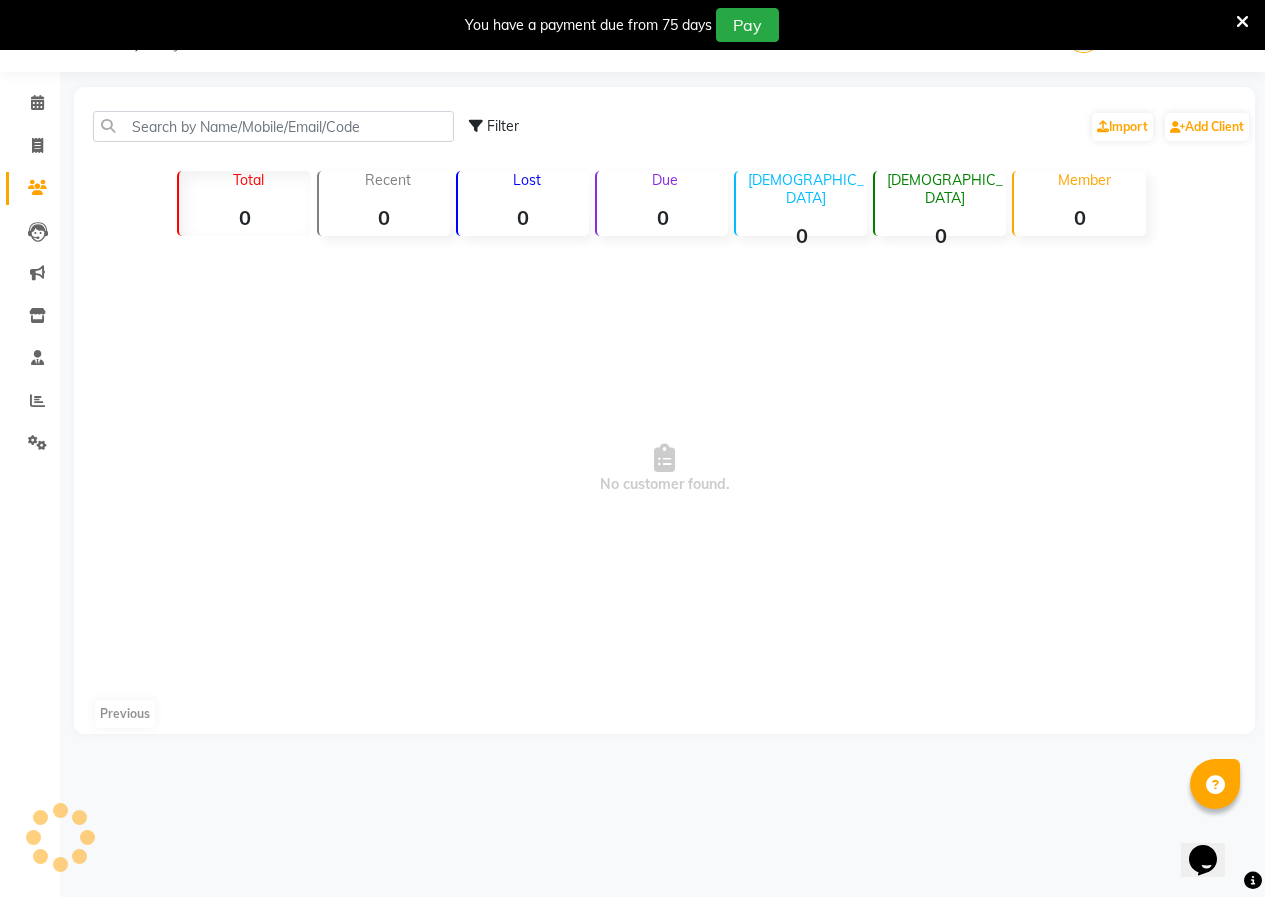 scroll, scrollTop: 50, scrollLeft: 0, axis: vertical 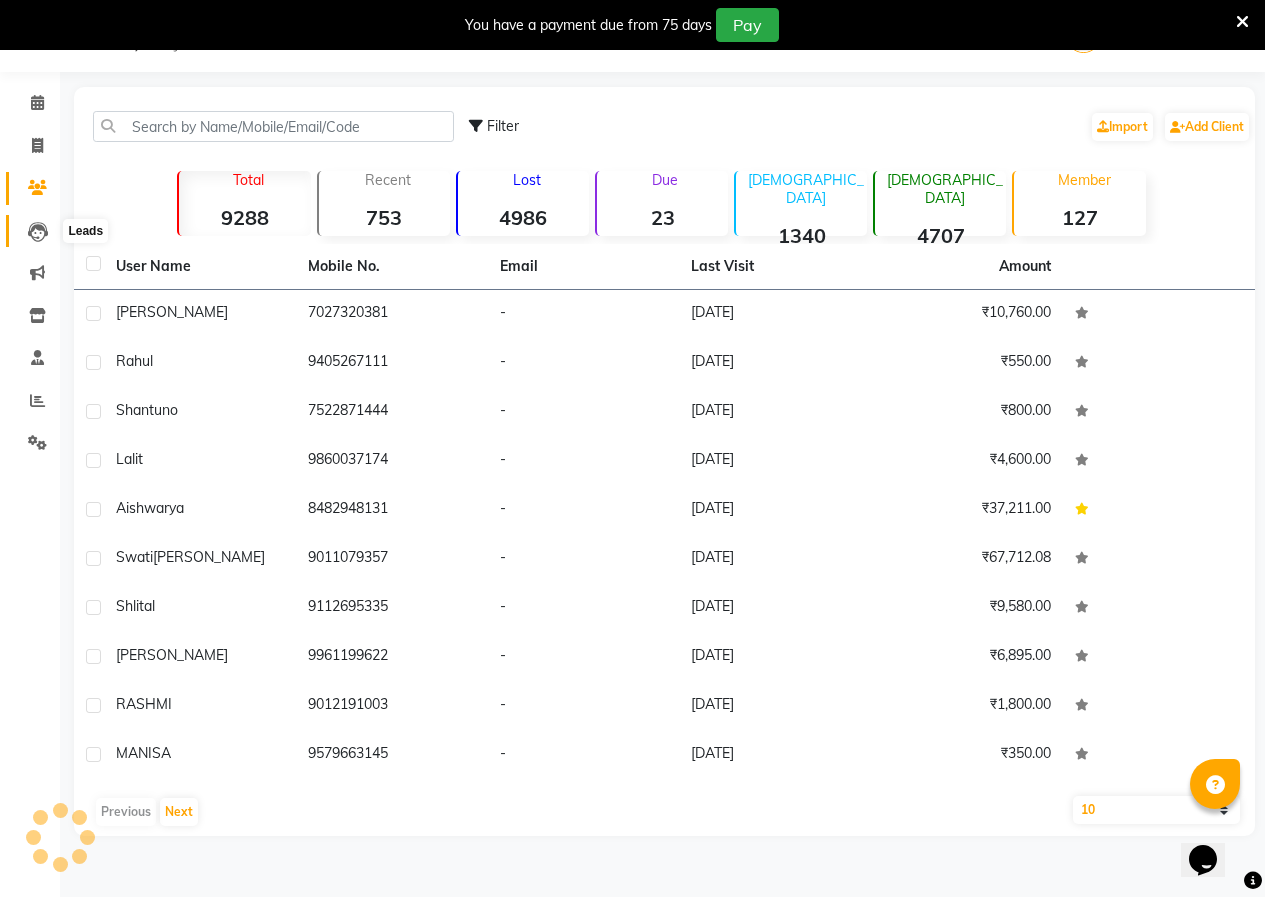 click 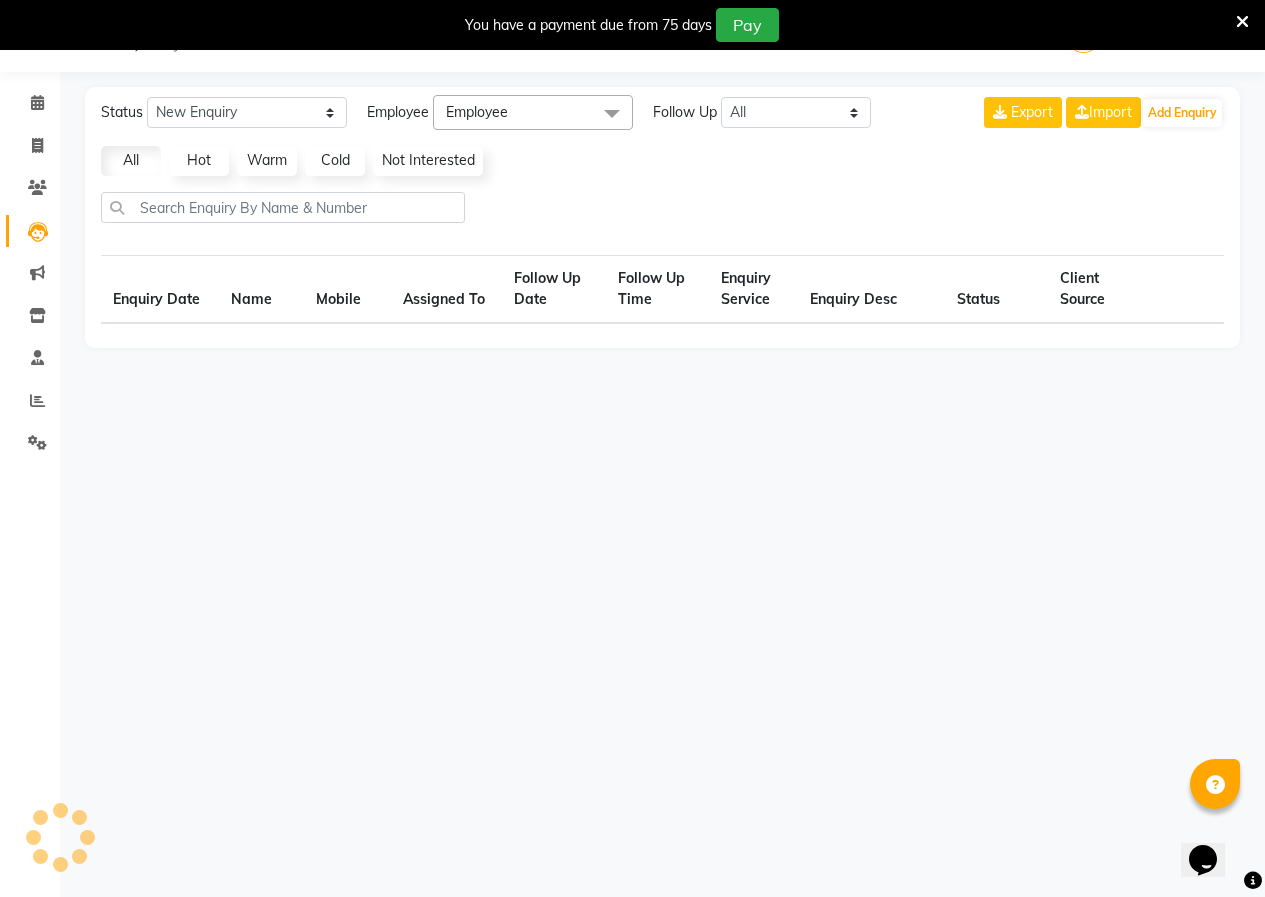 select on "10" 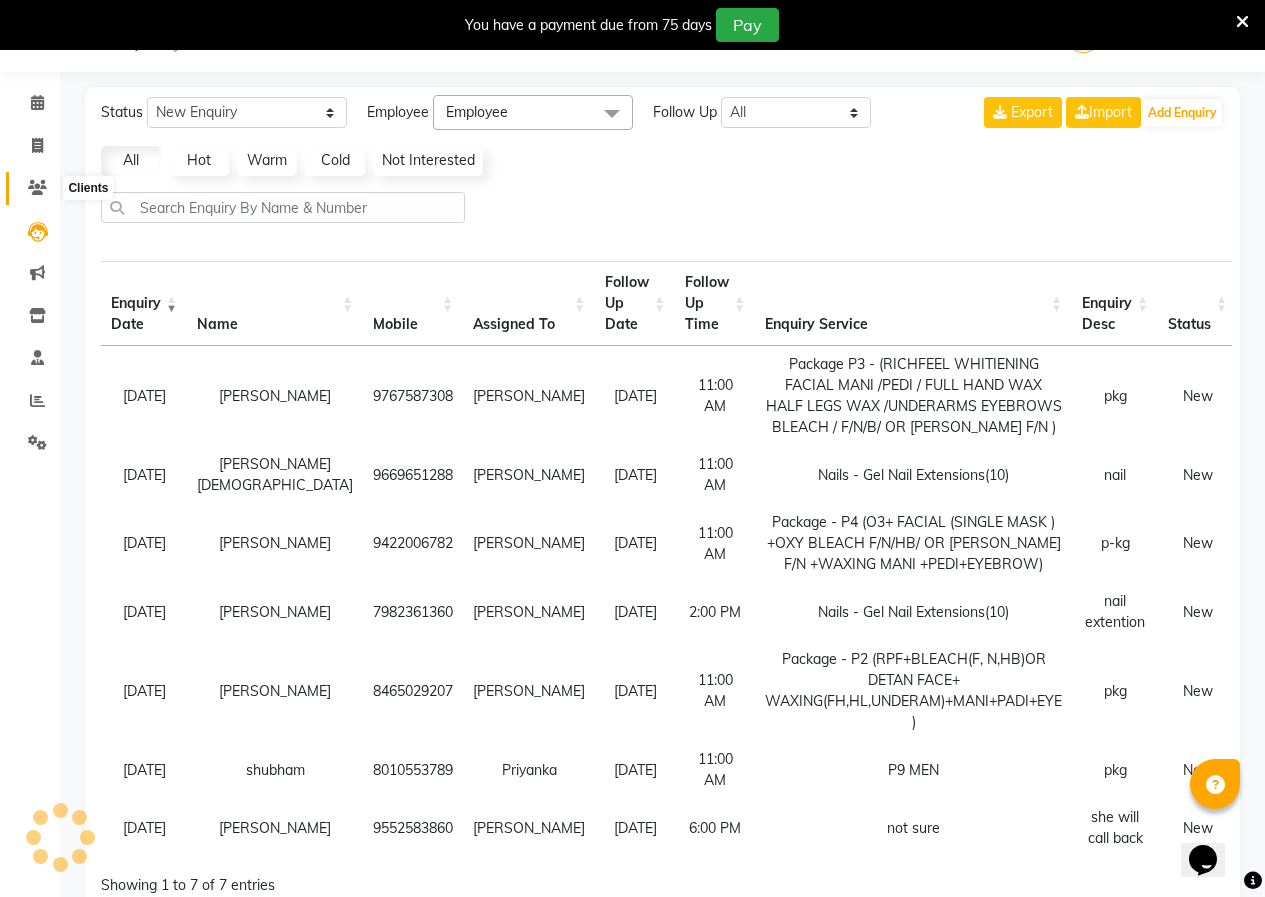 click 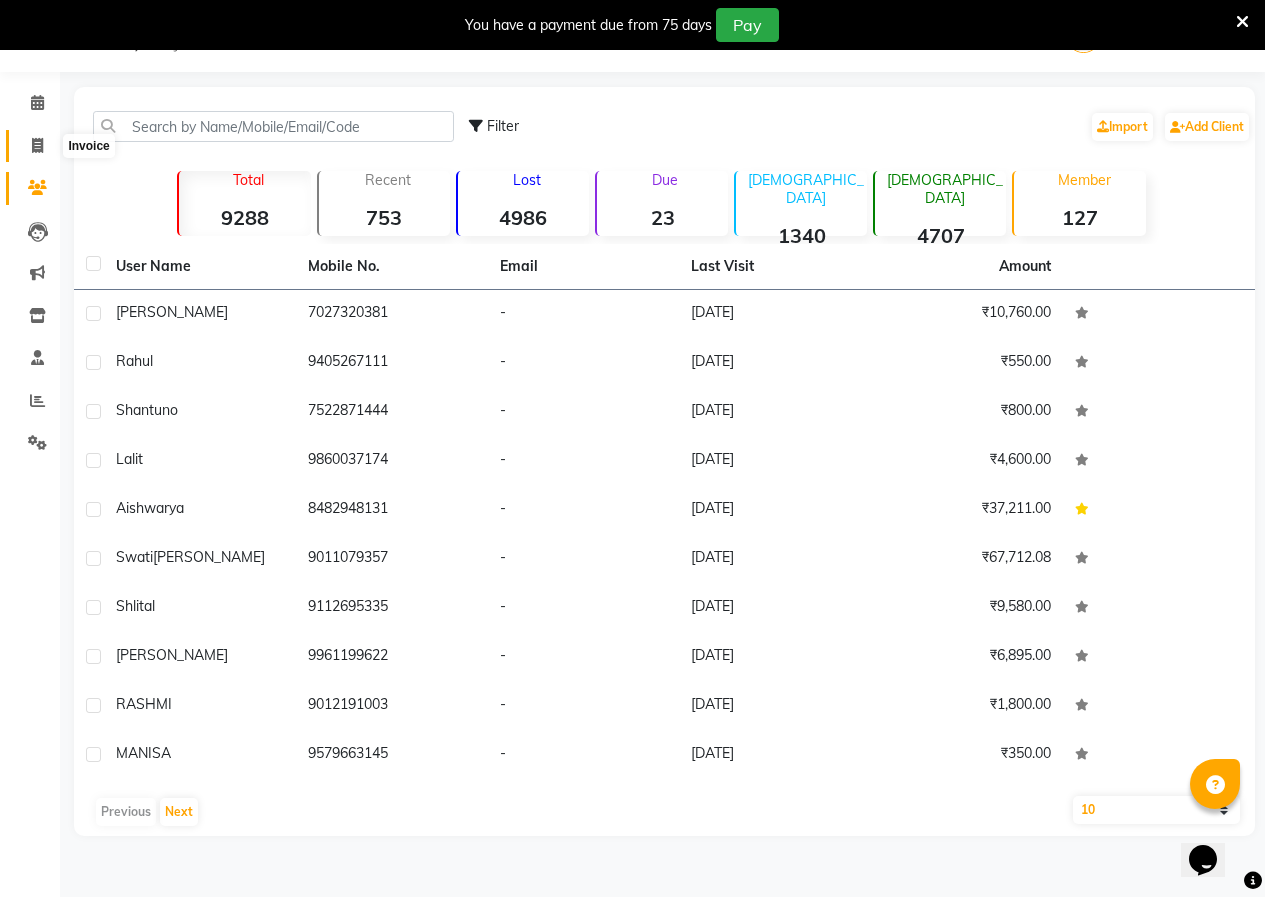 click 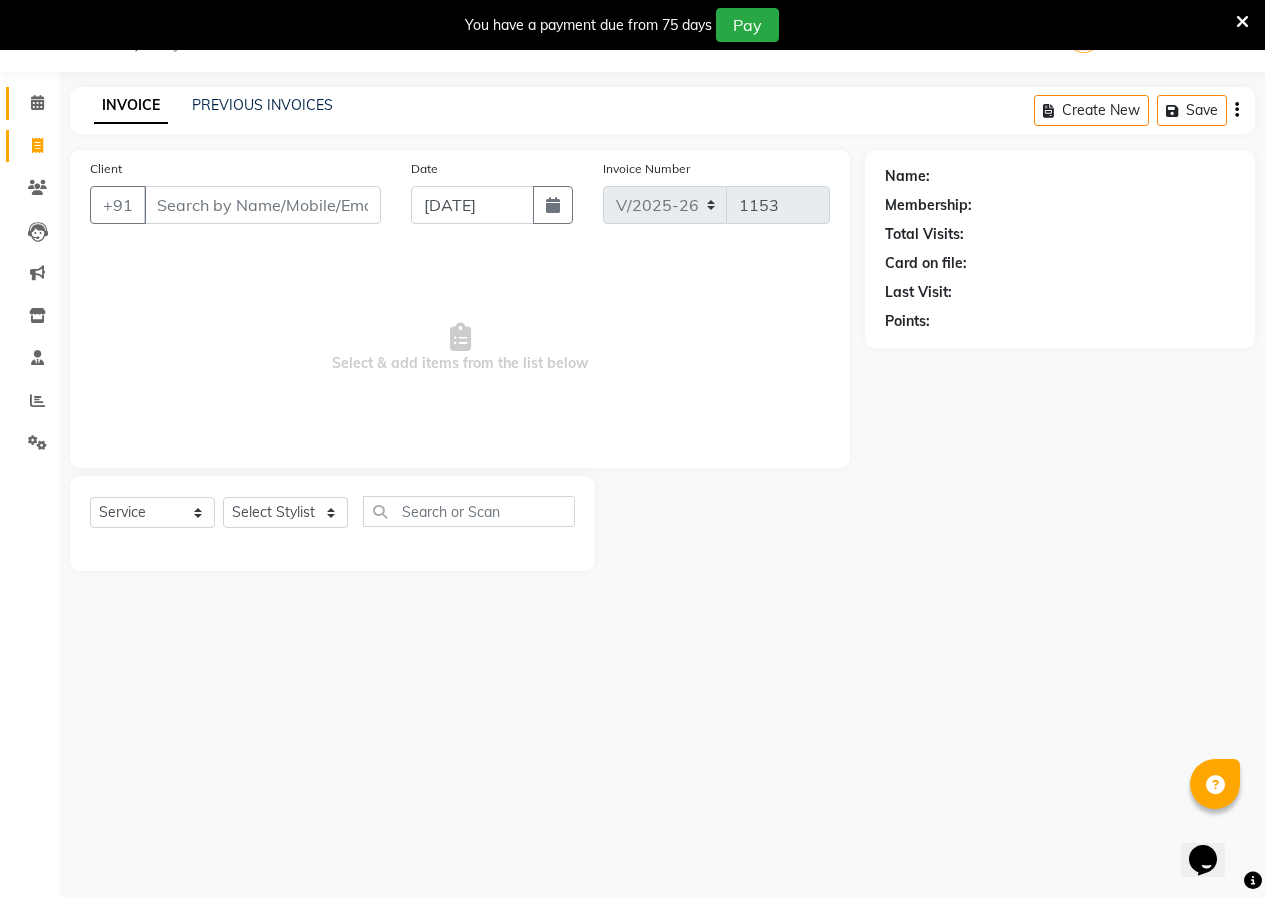 click on "Calendar" 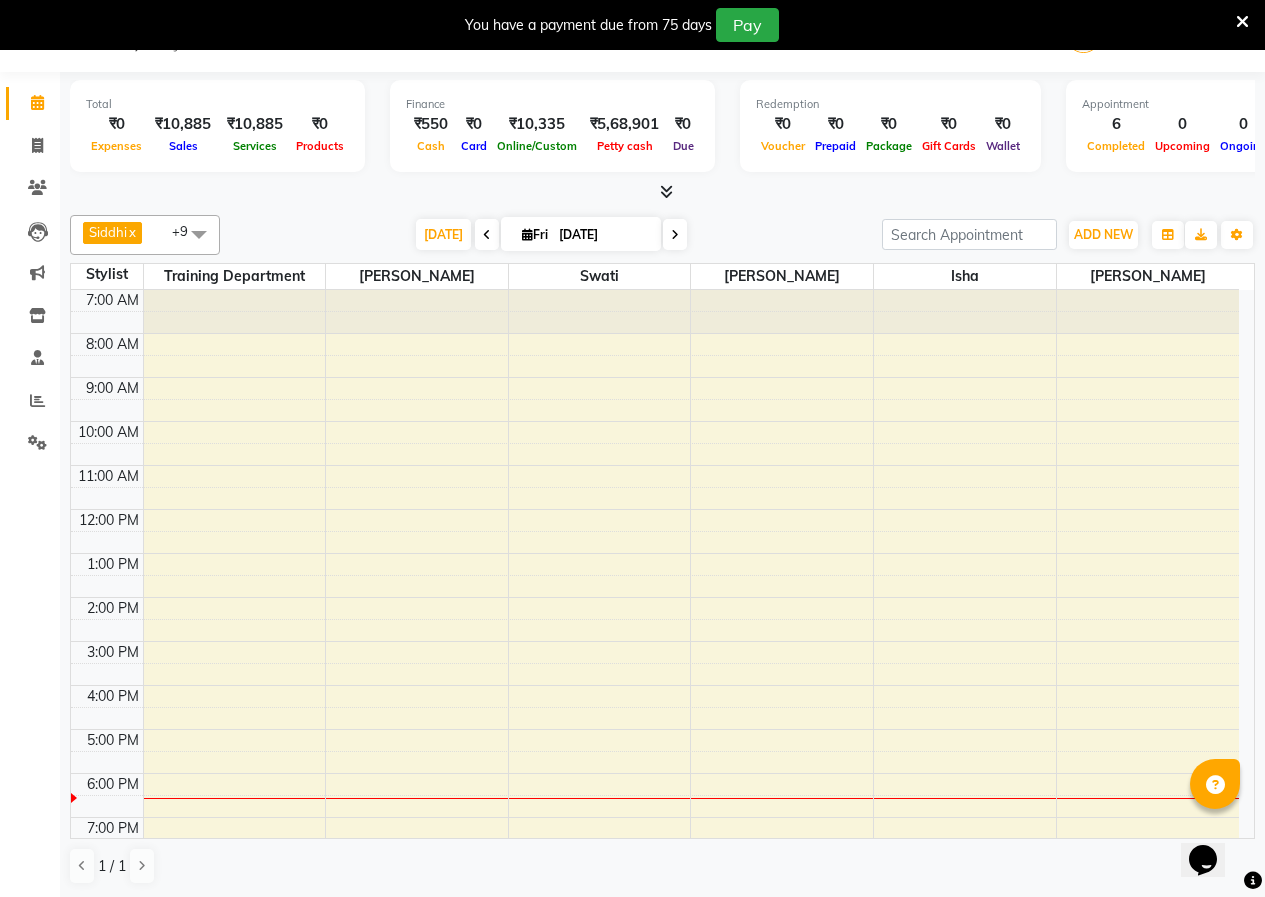 scroll, scrollTop: 0, scrollLeft: 0, axis: both 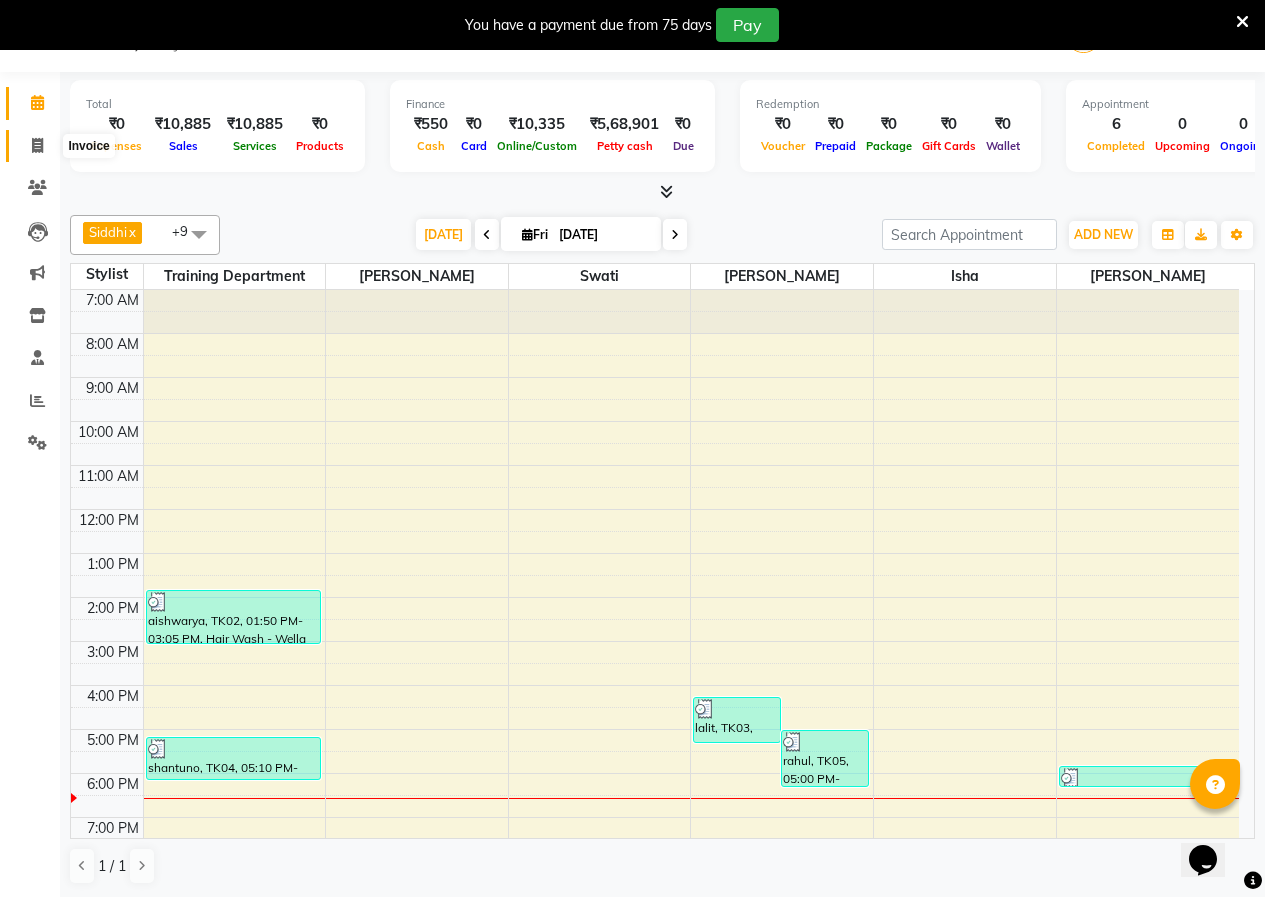 click 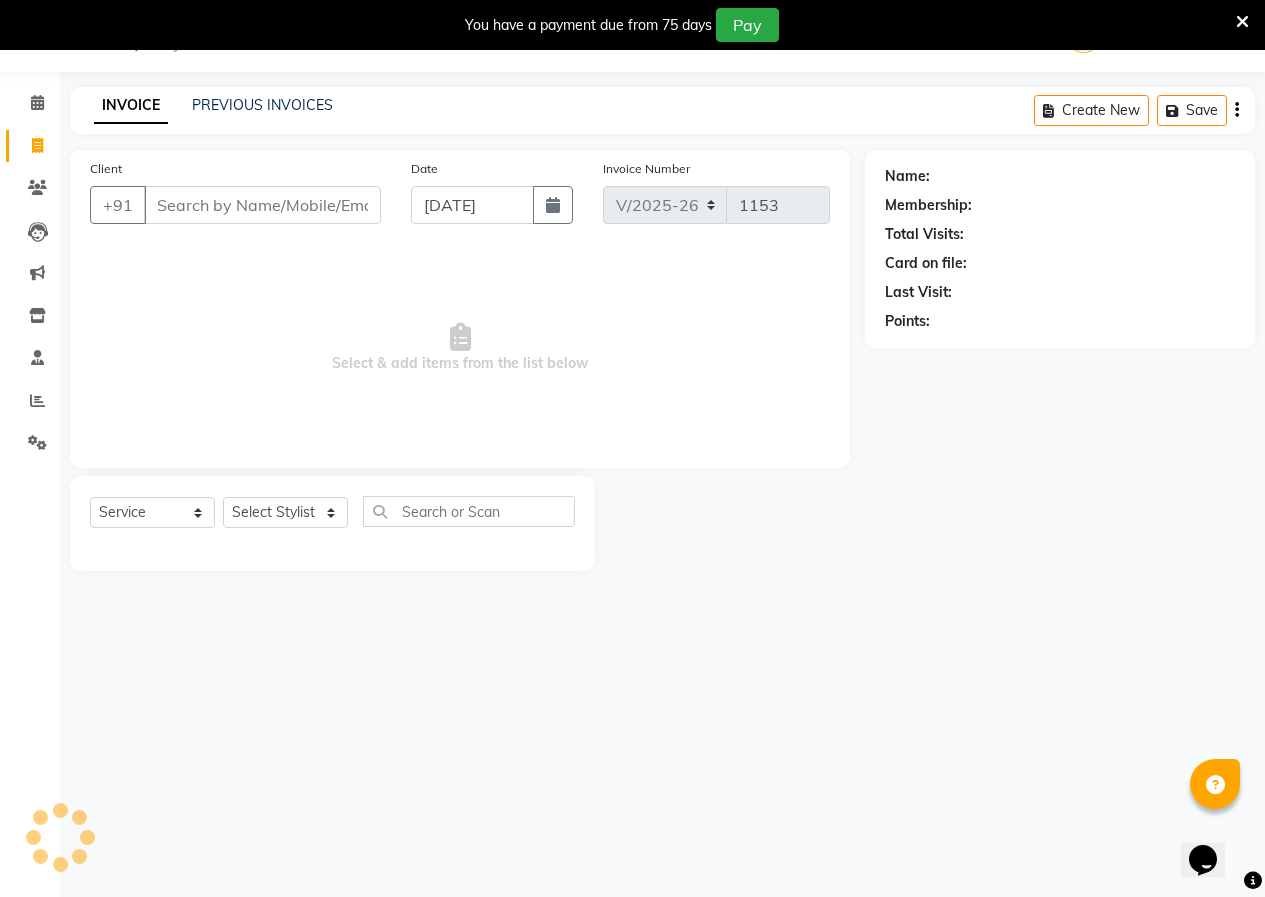 click on "Client" at bounding box center (262, 205) 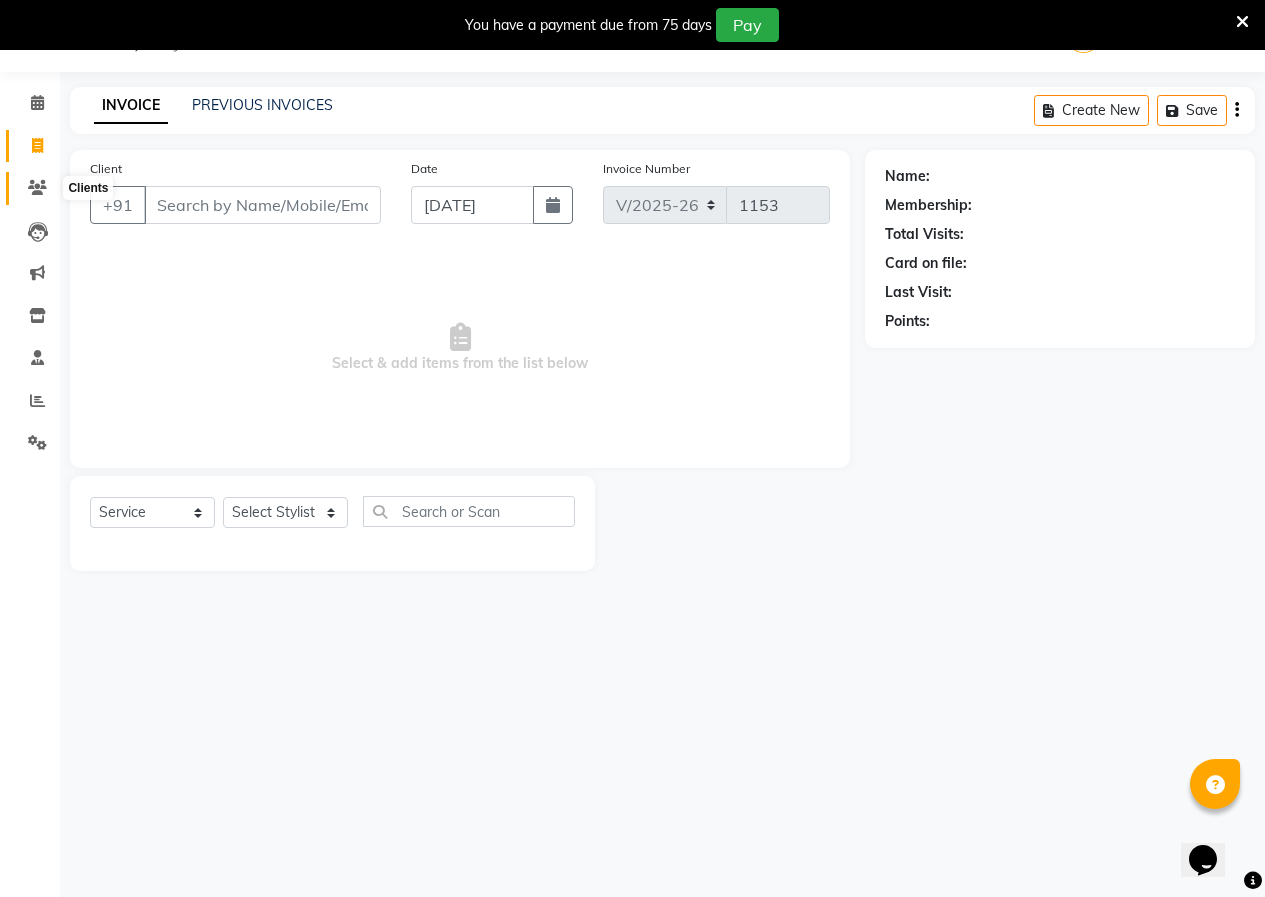 click 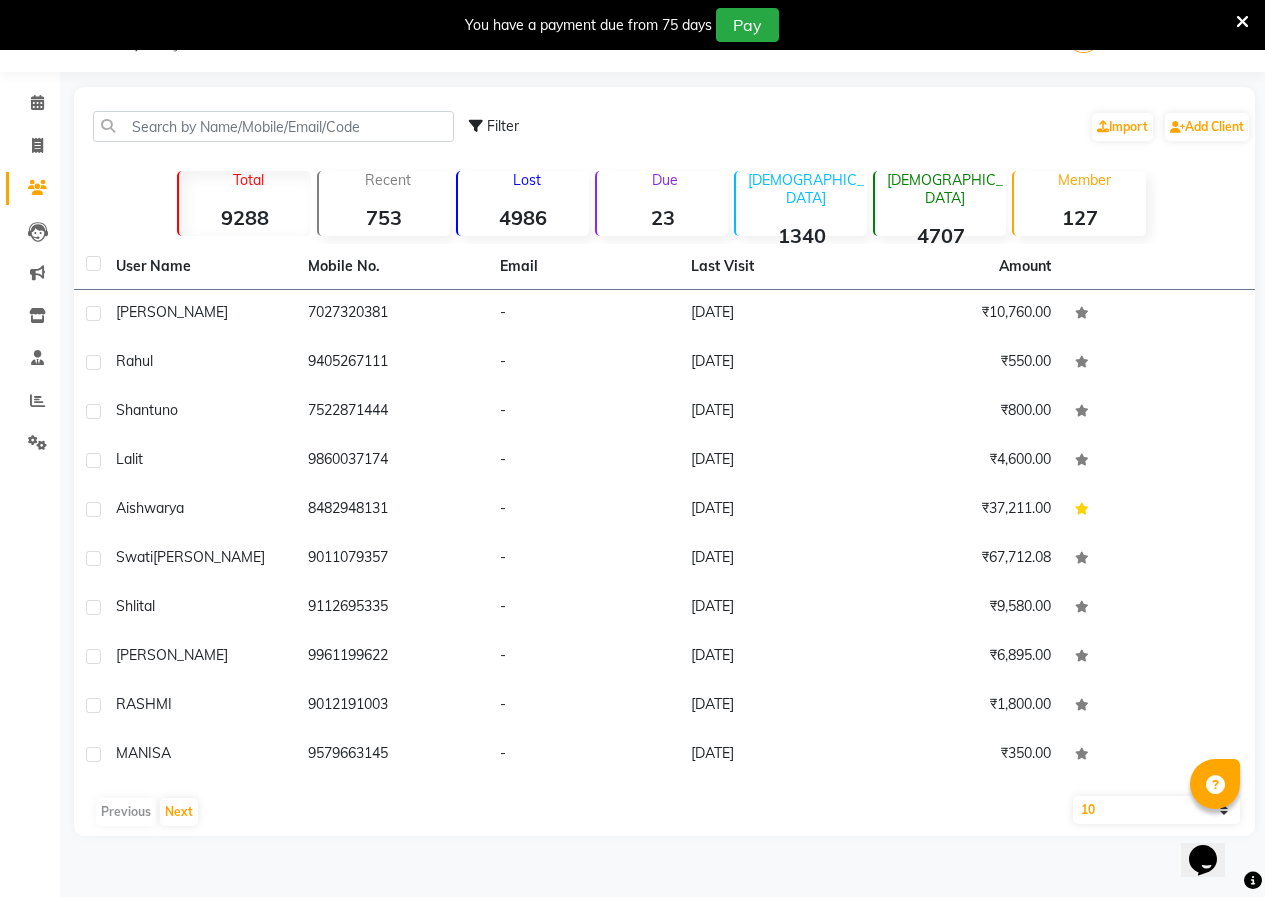 drag, startPoint x: 159, startPoint y: 108, endPoint x: 111, endPoint y: 220, distance: 121.85237 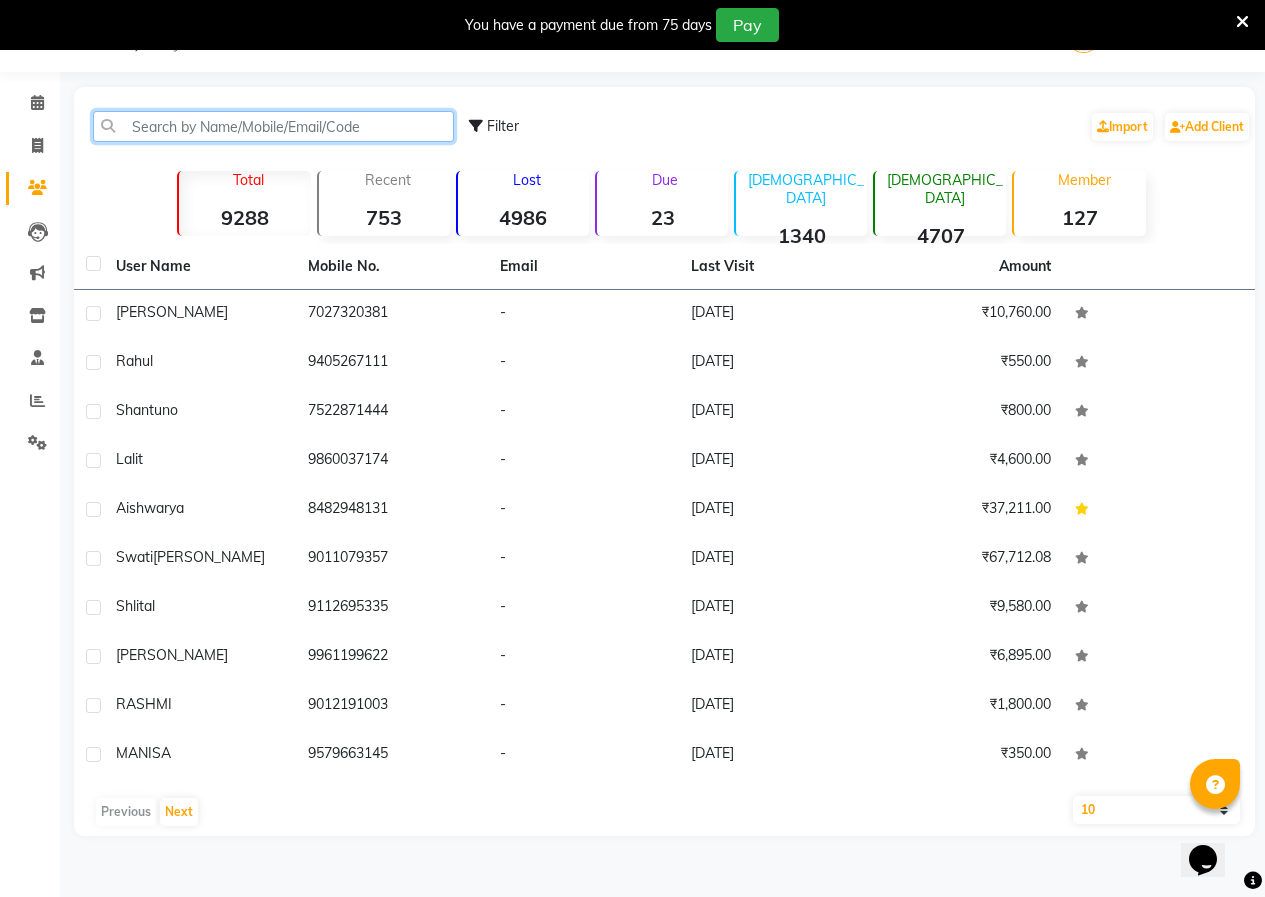 paste on "918605886021" 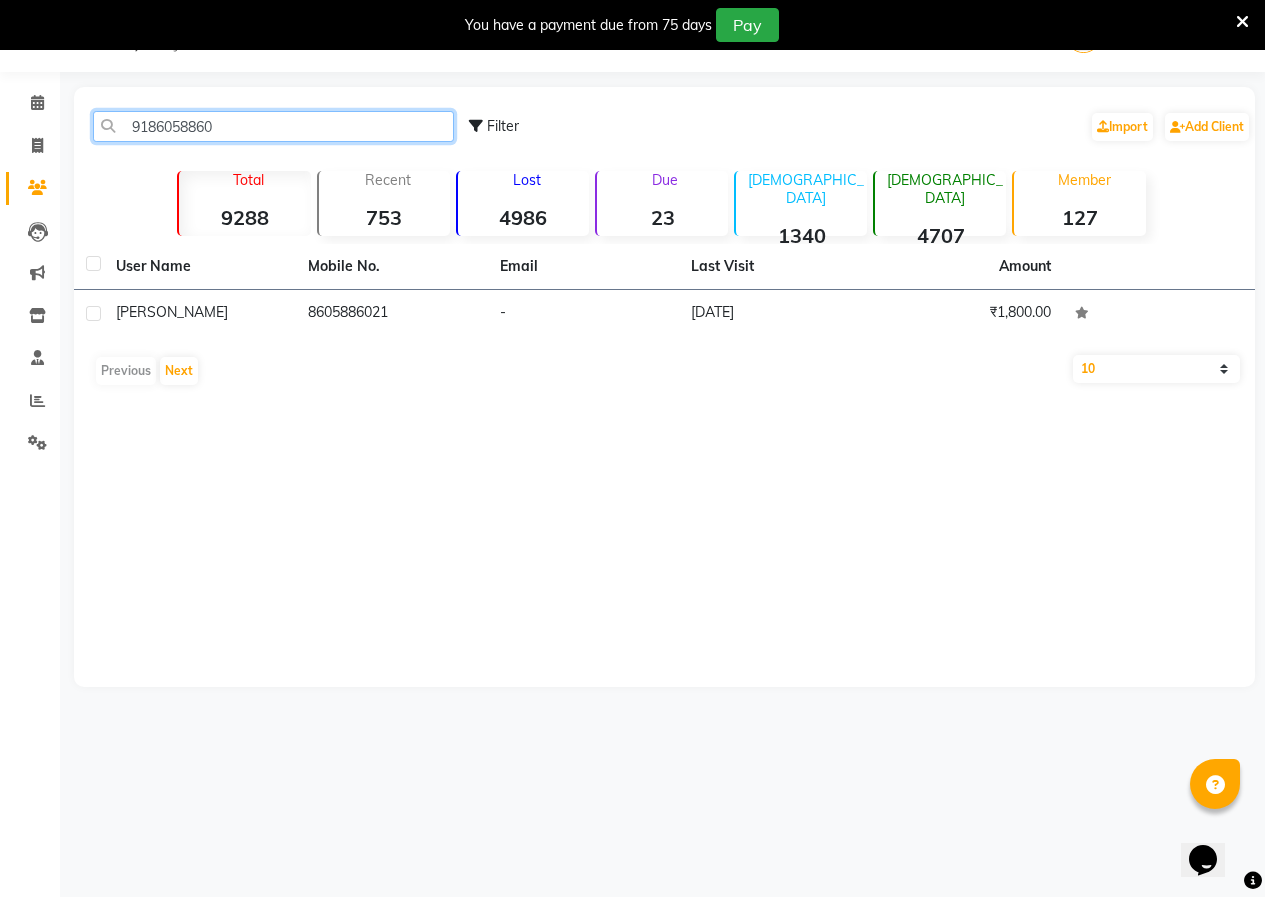 click on "9186058860" 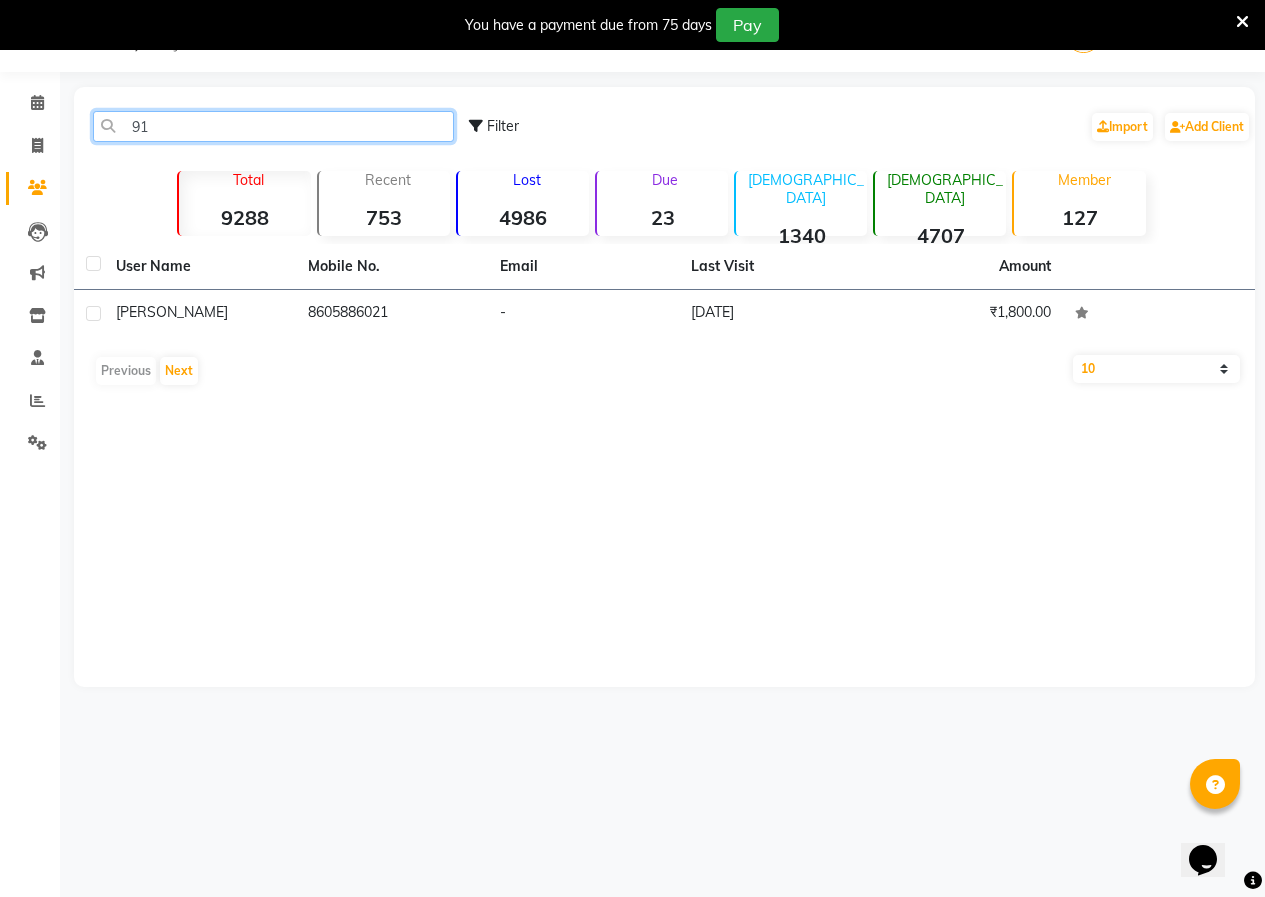 type on "9" 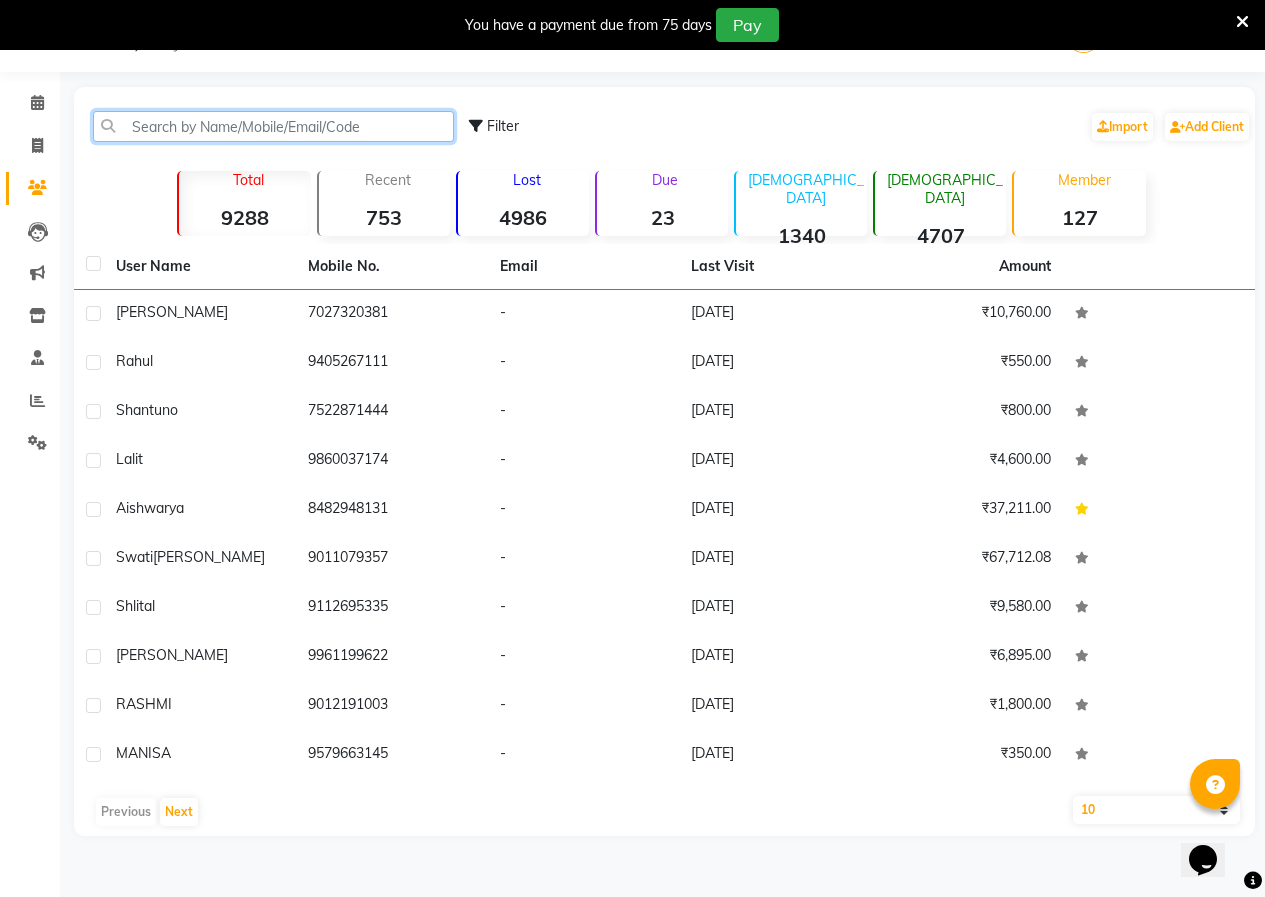 paste on "919021463009" 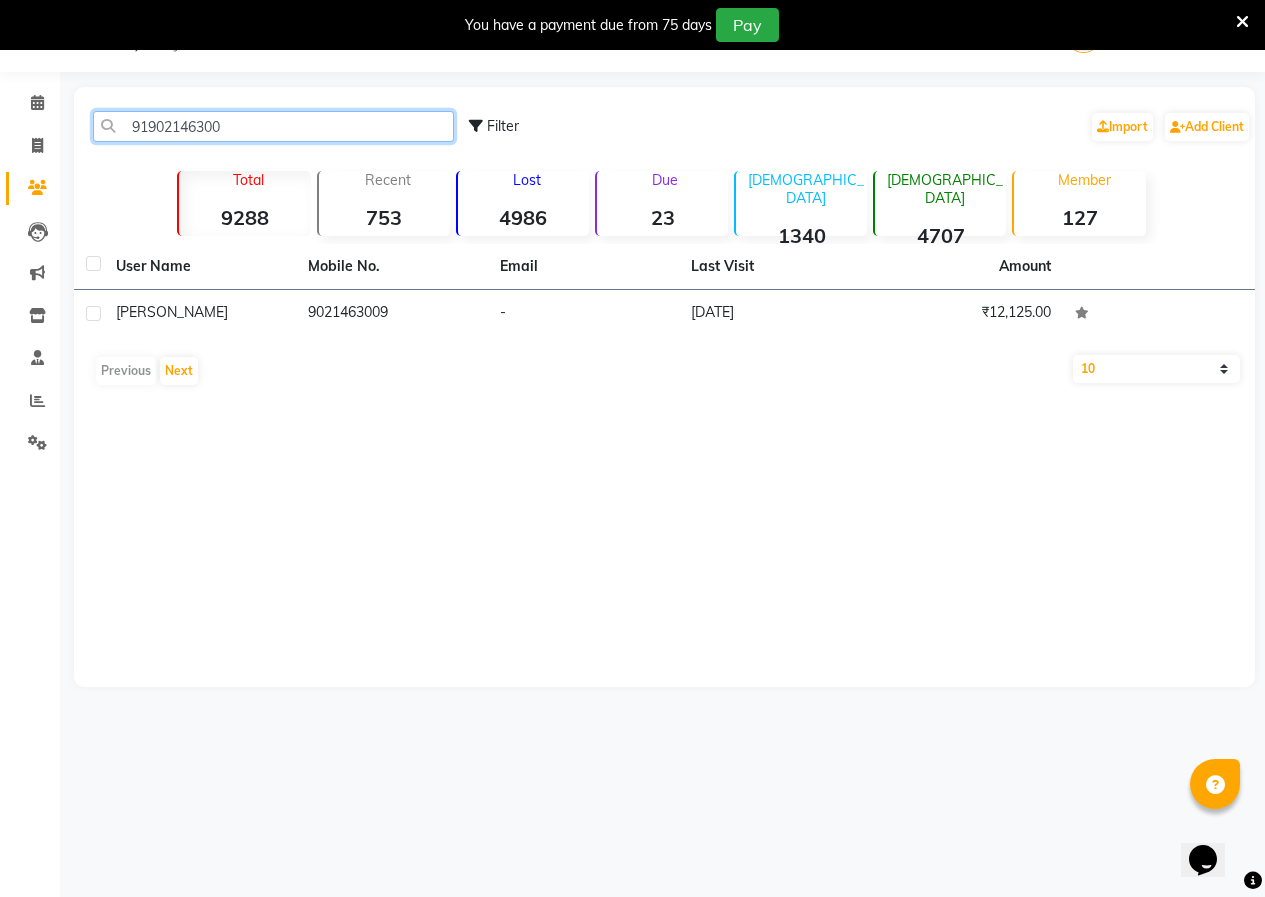 type on "91902146300" 